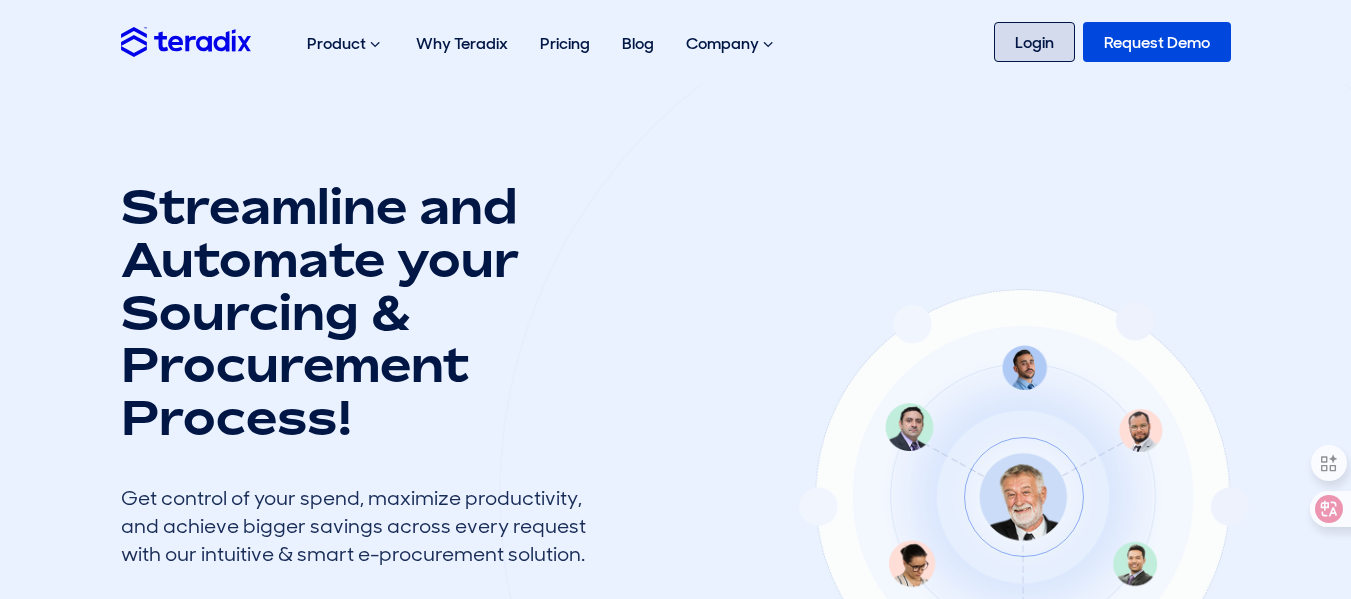 scroll, scrollTop: 0, scrollLeft: 0, axis: both 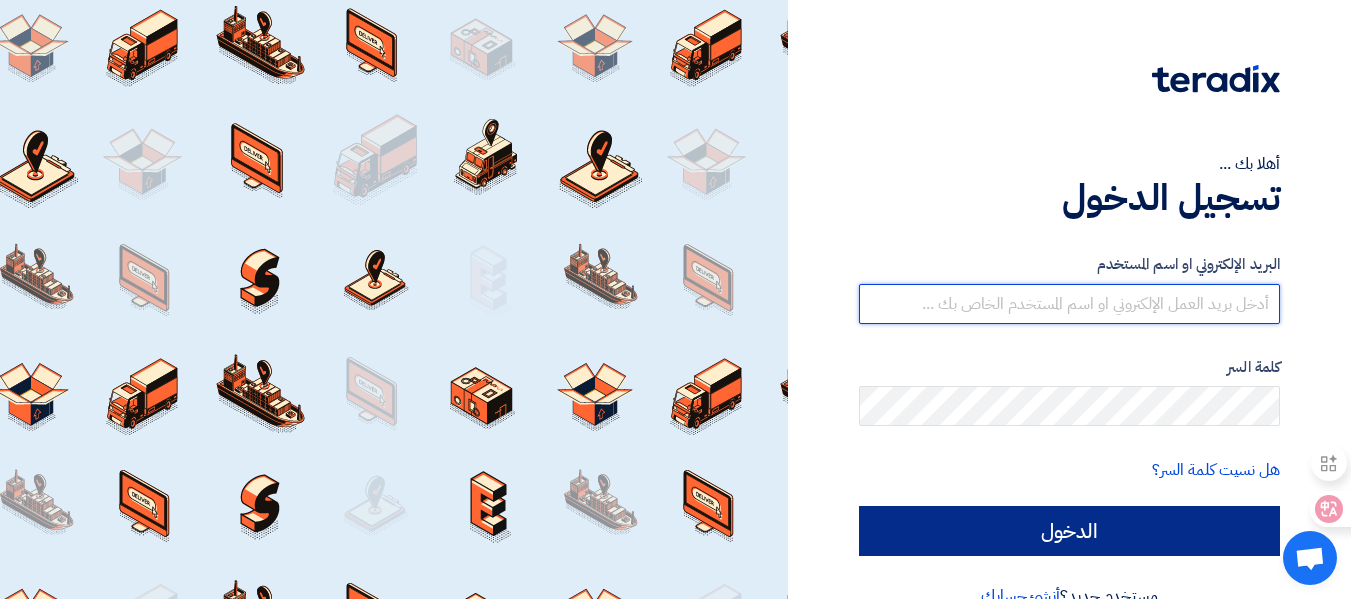 type on "[EMAIL_ADDRESS][DOMAIN_NAME]" 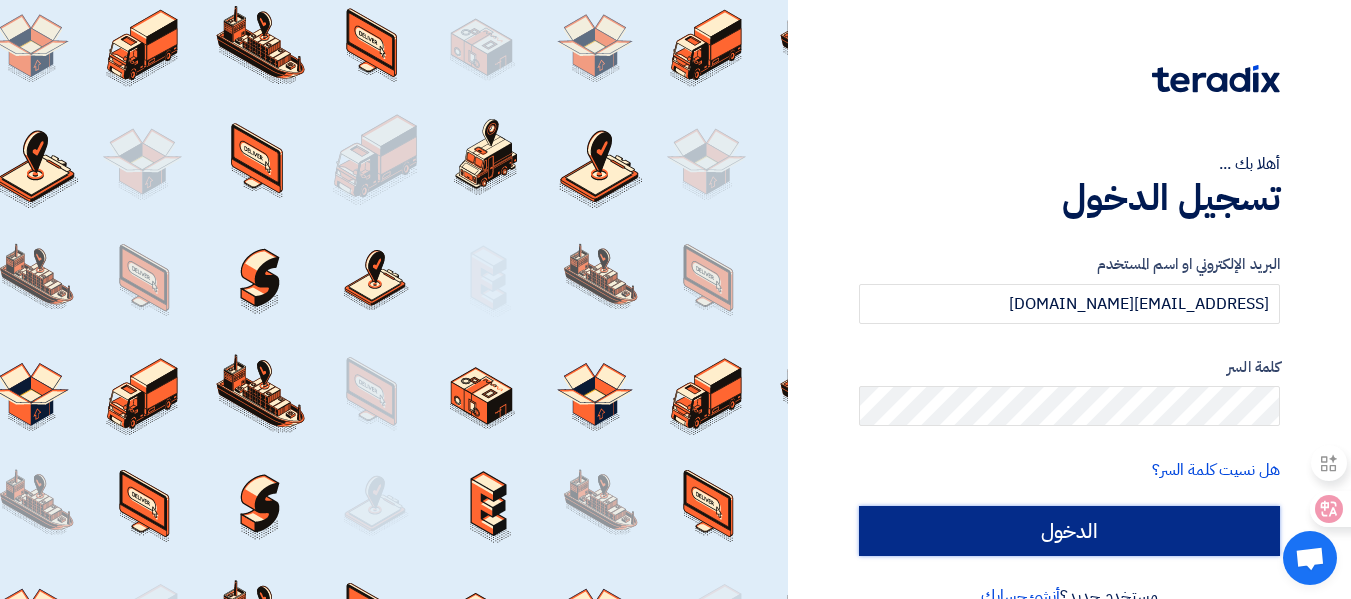click on "الدخول" 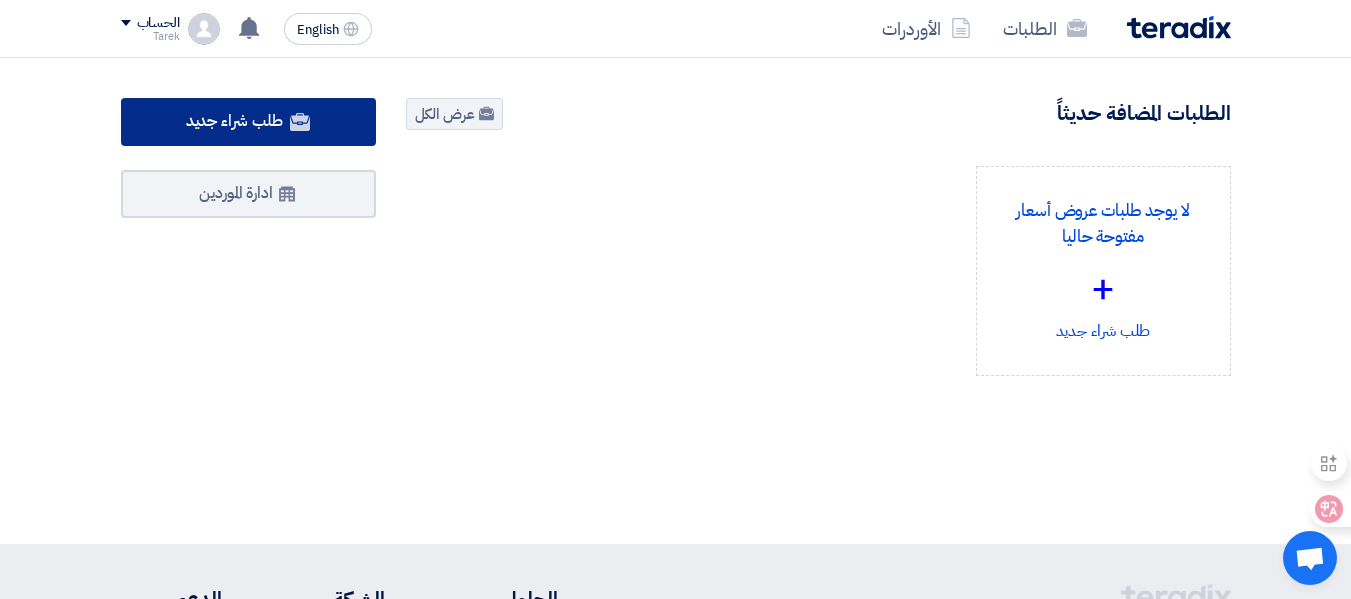 click on "طلب شراء جديد" 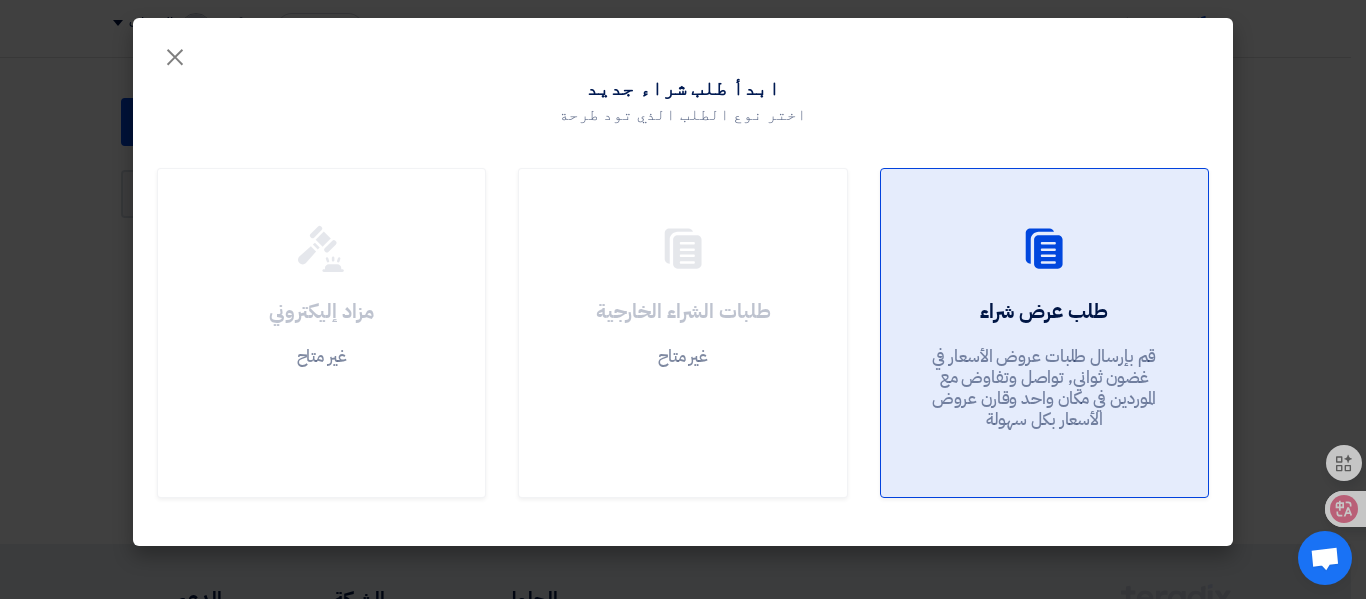 click on "طلب عرض شراء
قم بإرسال طلبات عروض الأسعار في غضون ثواني, تواصل وتفاوض مع الموردين في مكان واحد وقارن عروض الأسعار بكل سهولة" 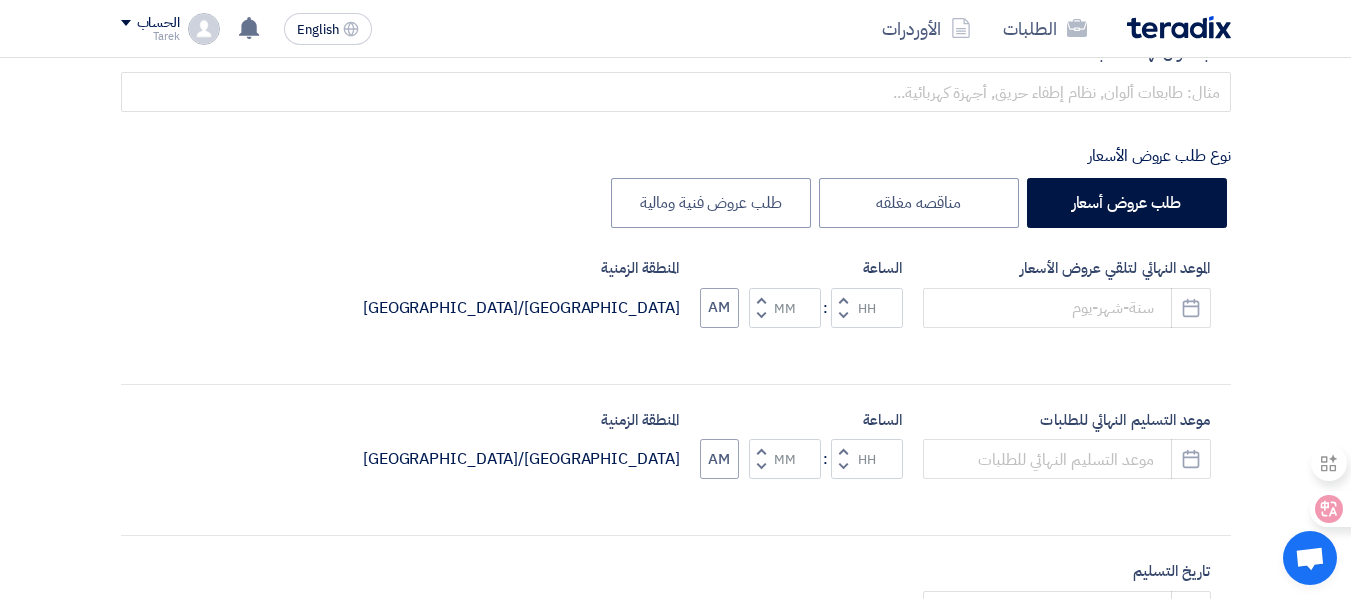 scroll, scrollTop: 200, scrollLeft: 0, axis: vertical 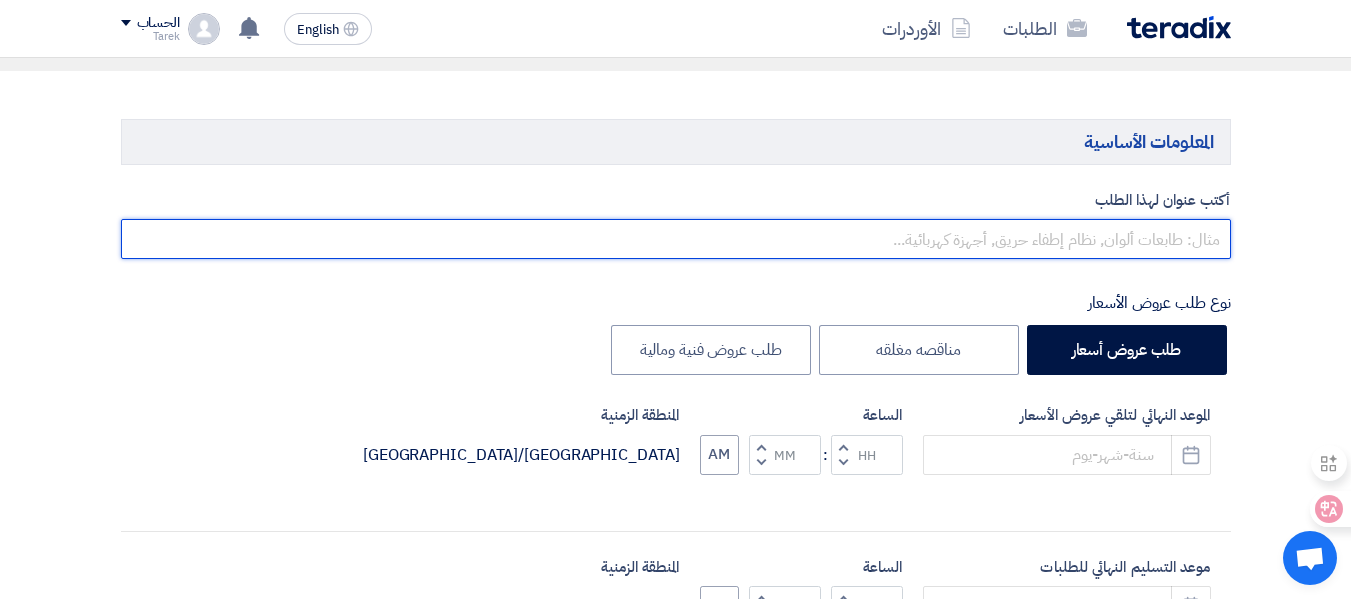 click at bounding box center [676, 239] 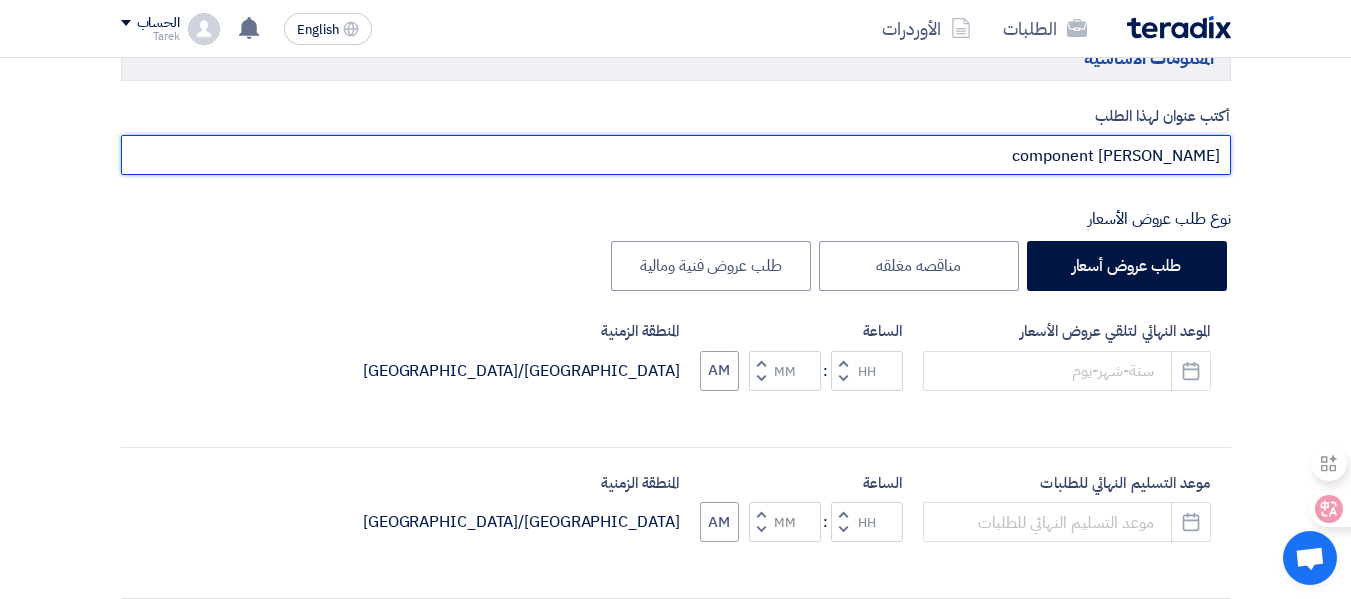 scroll, scrollTop: 400, scrollLeft: 0, axis: vertical 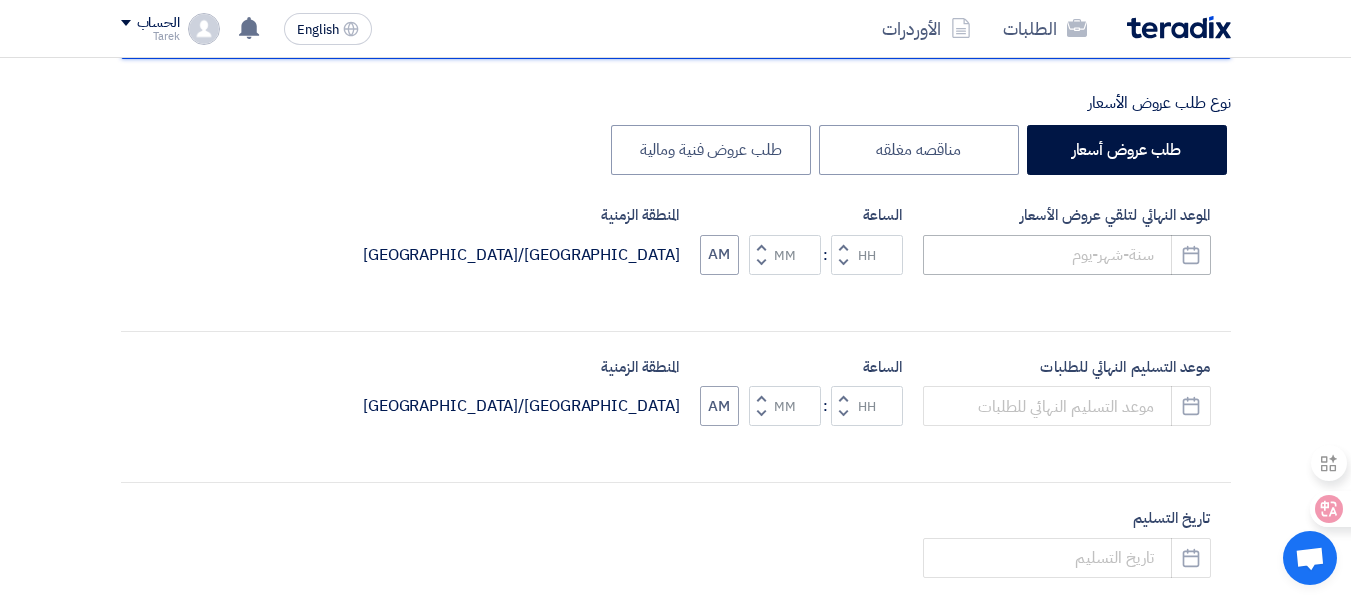 type on "[PERSON_NAME] component" 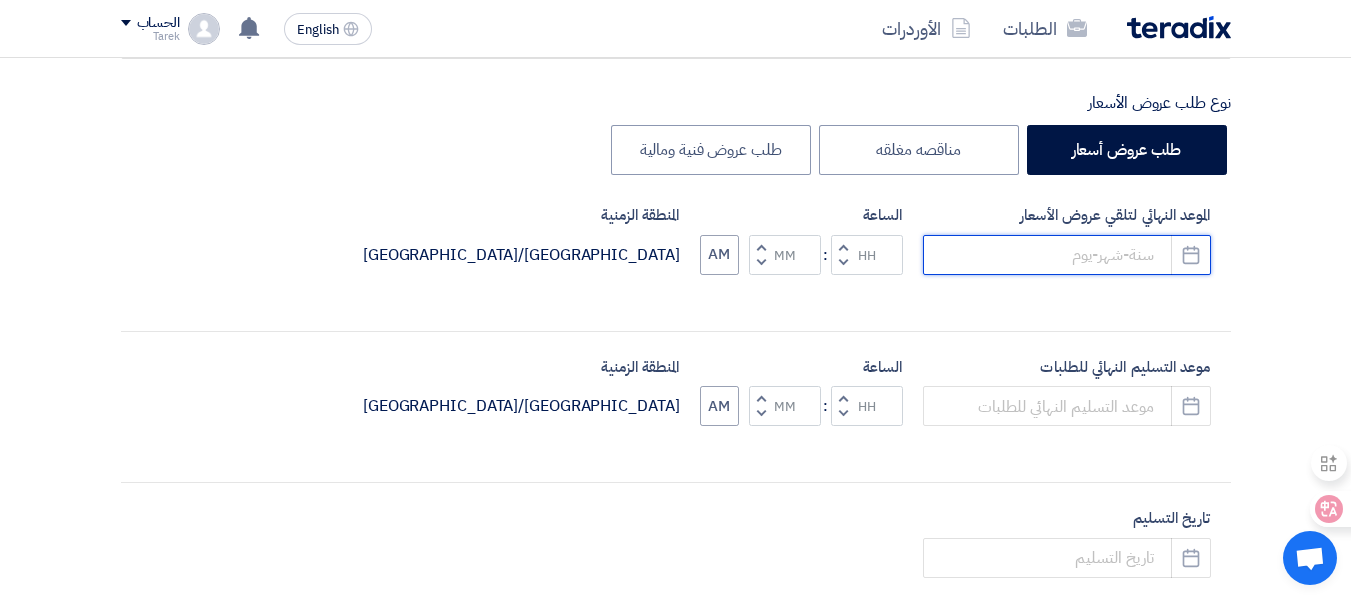 click 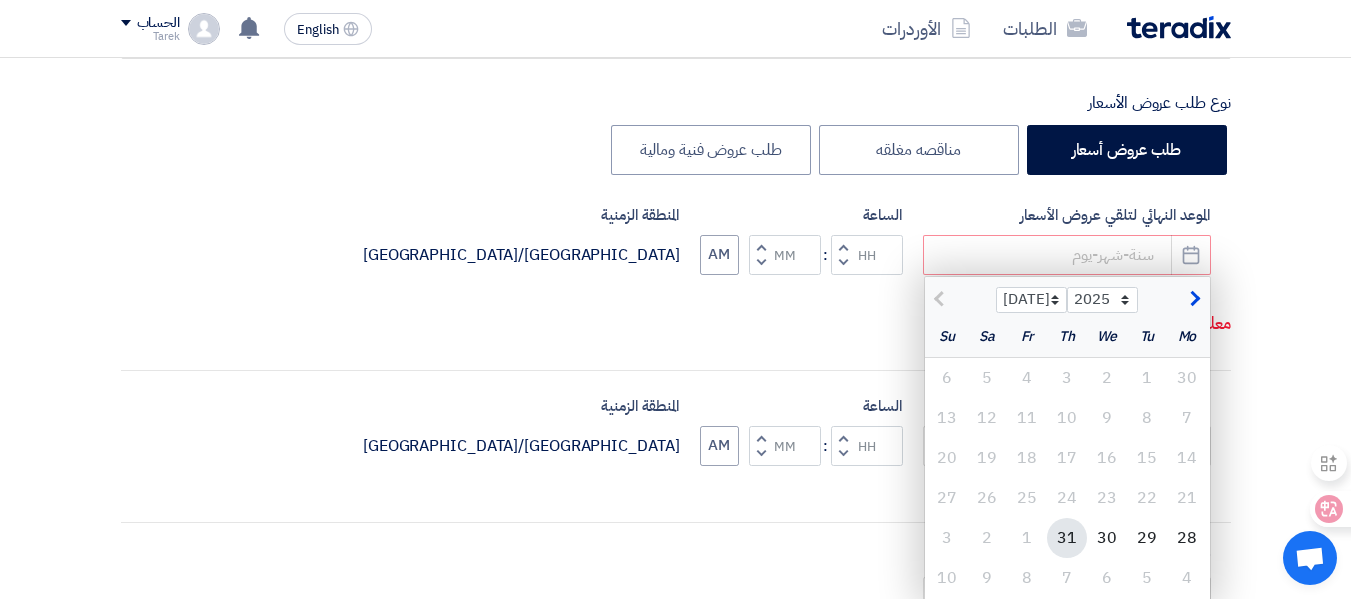 click on "31" 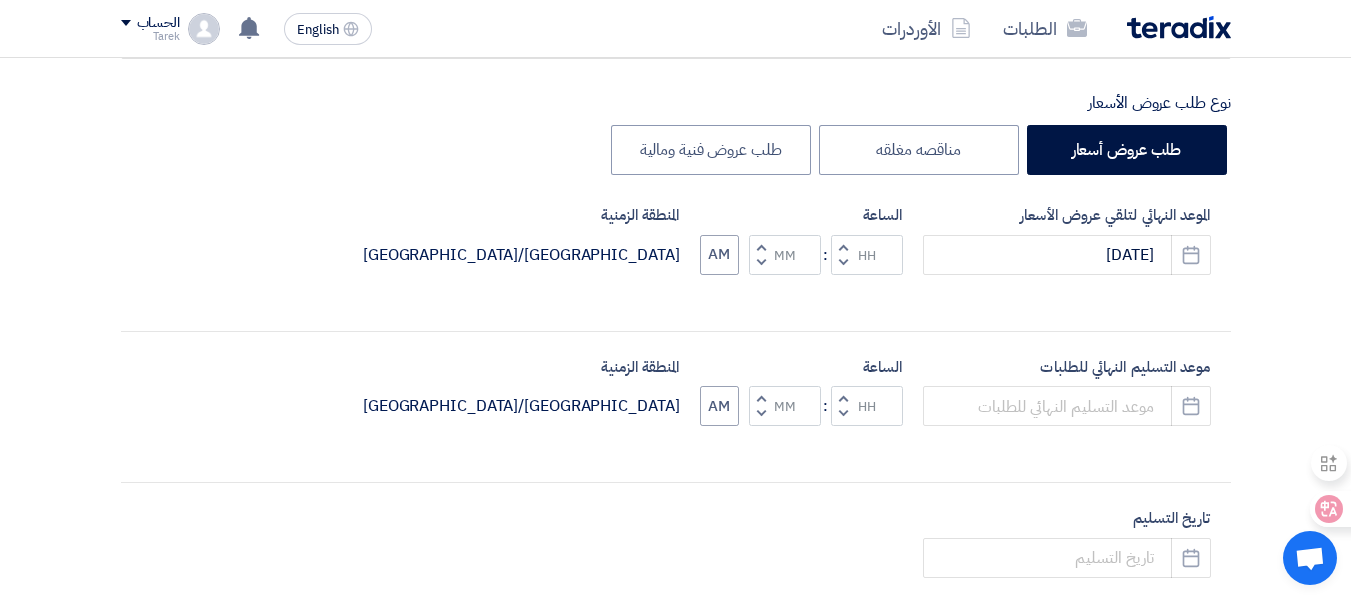 click 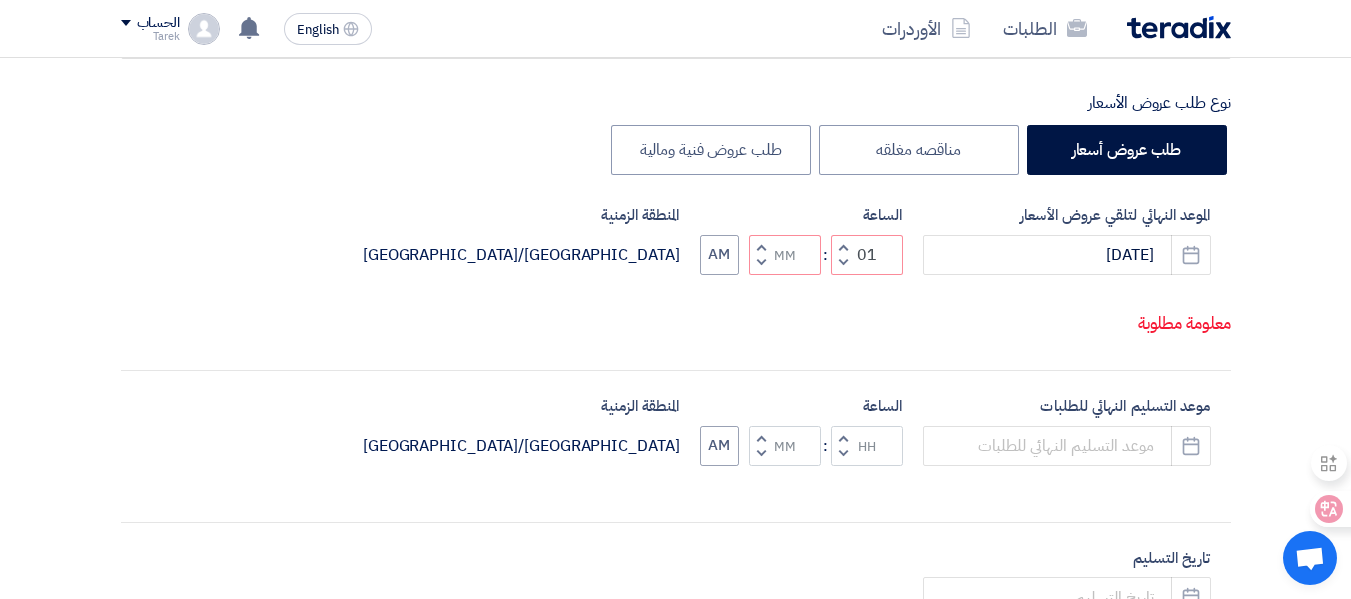 click 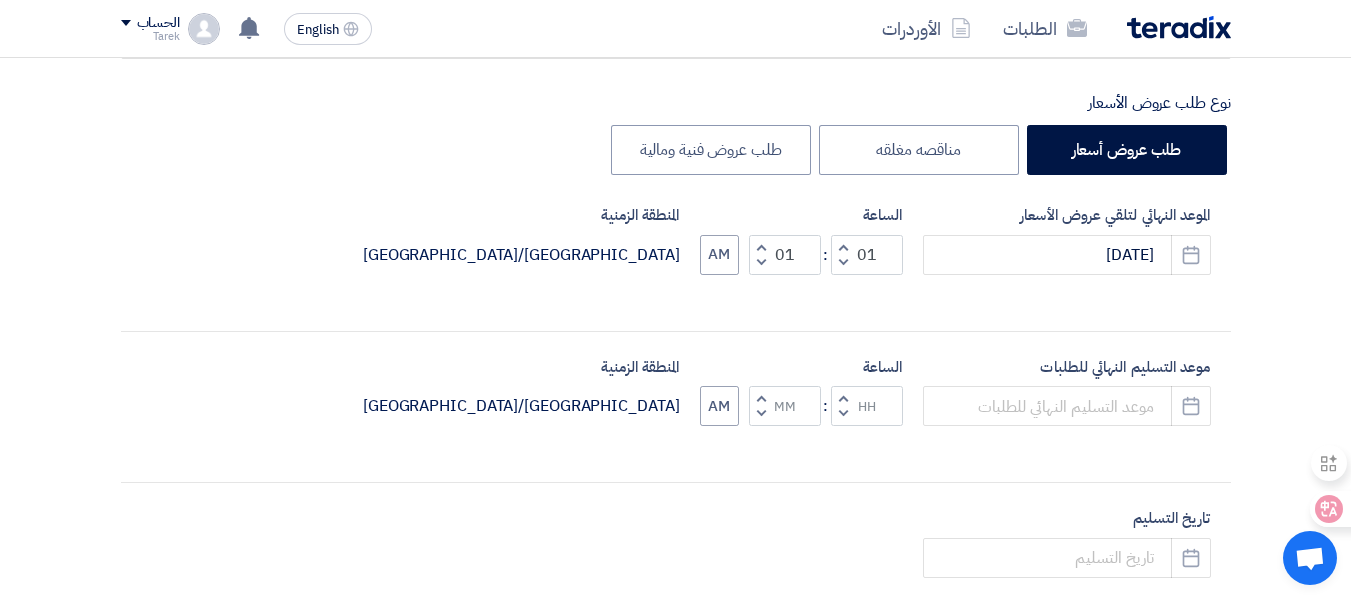 click on "Decrement hours" 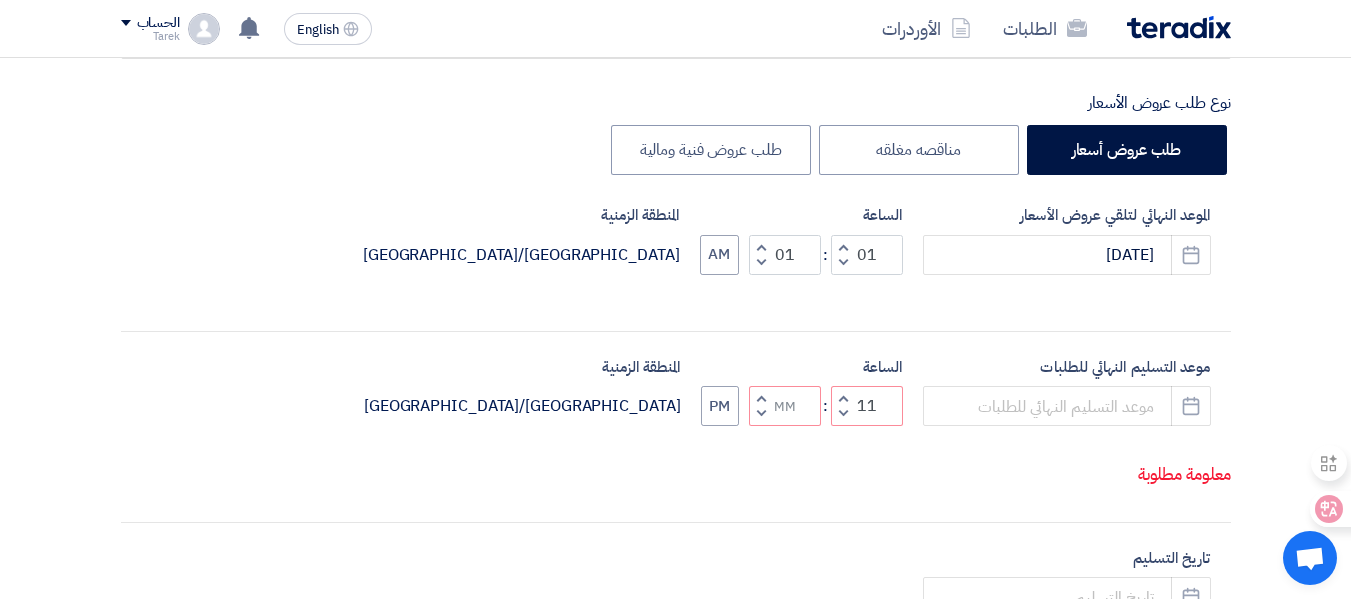 drag, startPoint x: 765, startPoint y: 402, endPoint x: 752, endPoint y: 400, distance: 13.152946 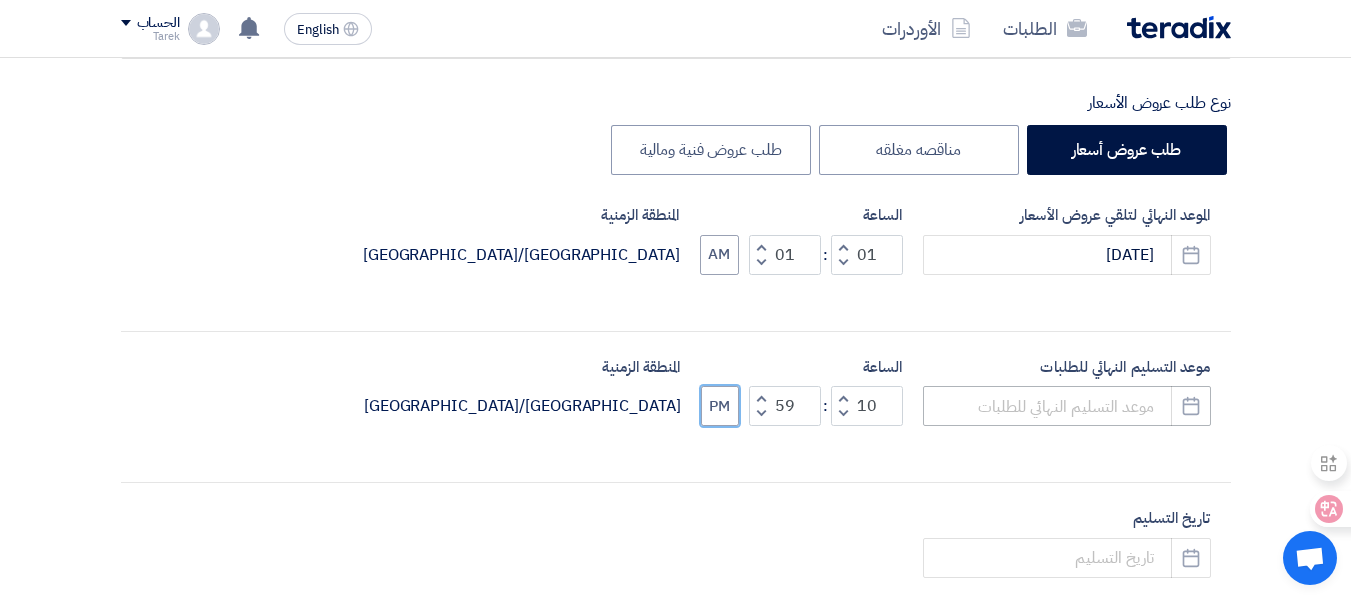 drag, startPoint x: 722, startPoint y: 398, endPoint x: 1015, endPoint y: 400, distance: 293.00684 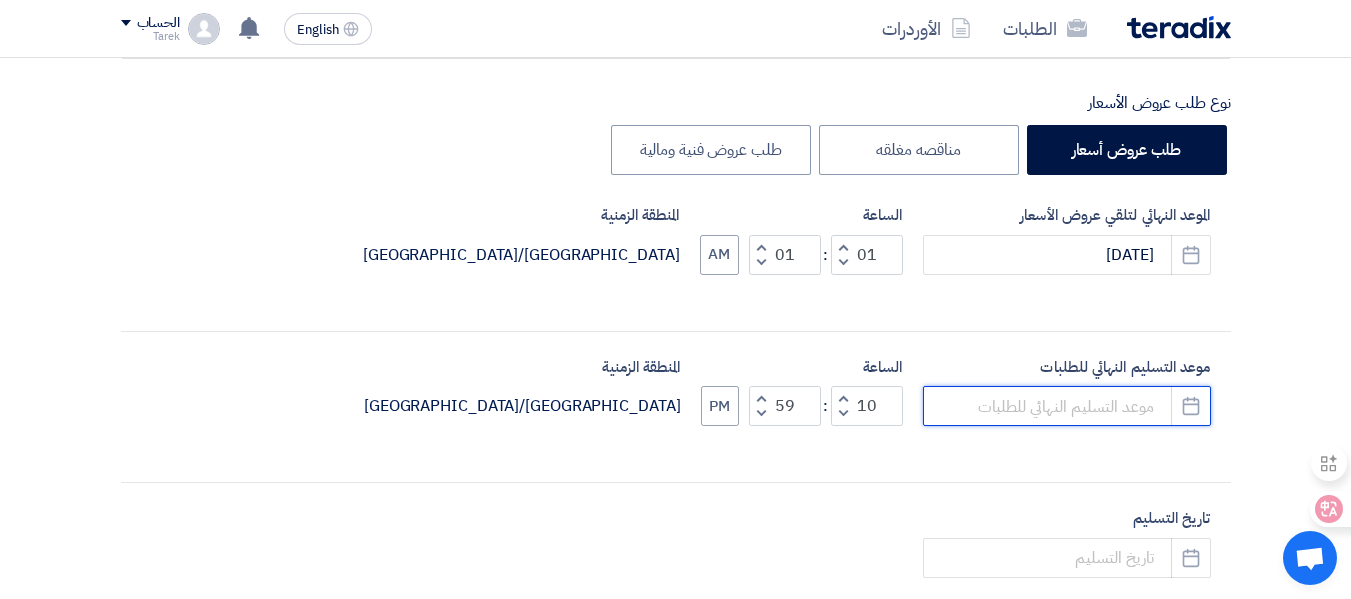 click 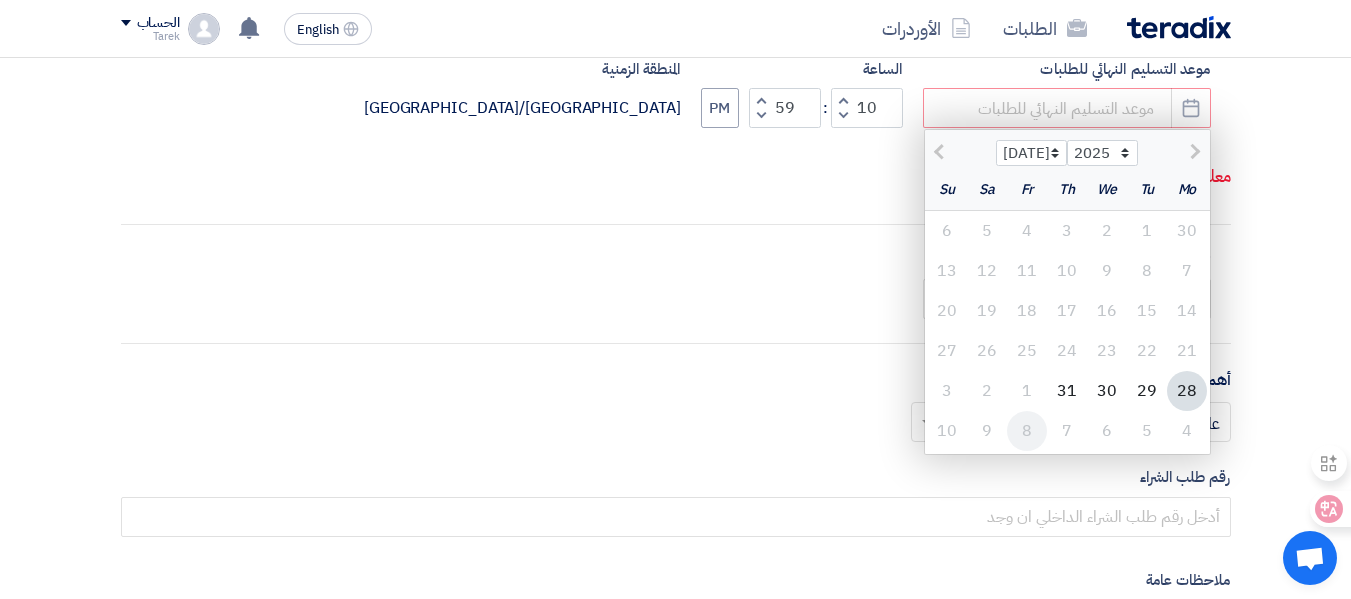 scroll, scrollTop: 700, scrollLeft: 0, axis: vertical 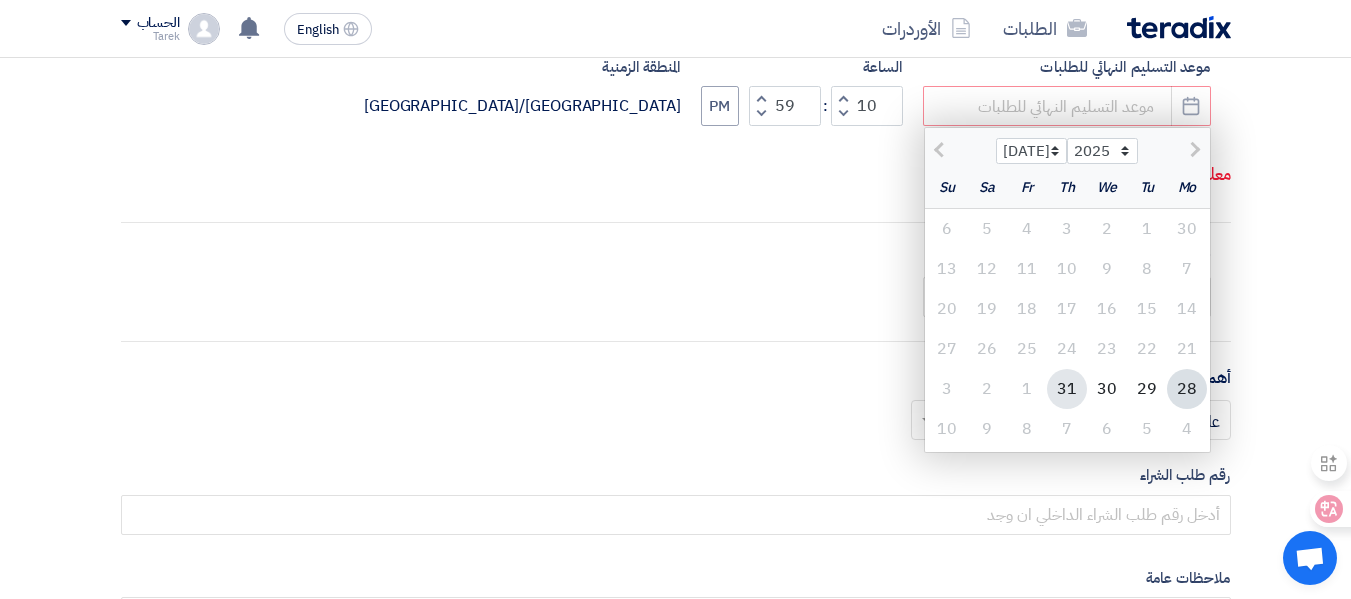 click on "31" 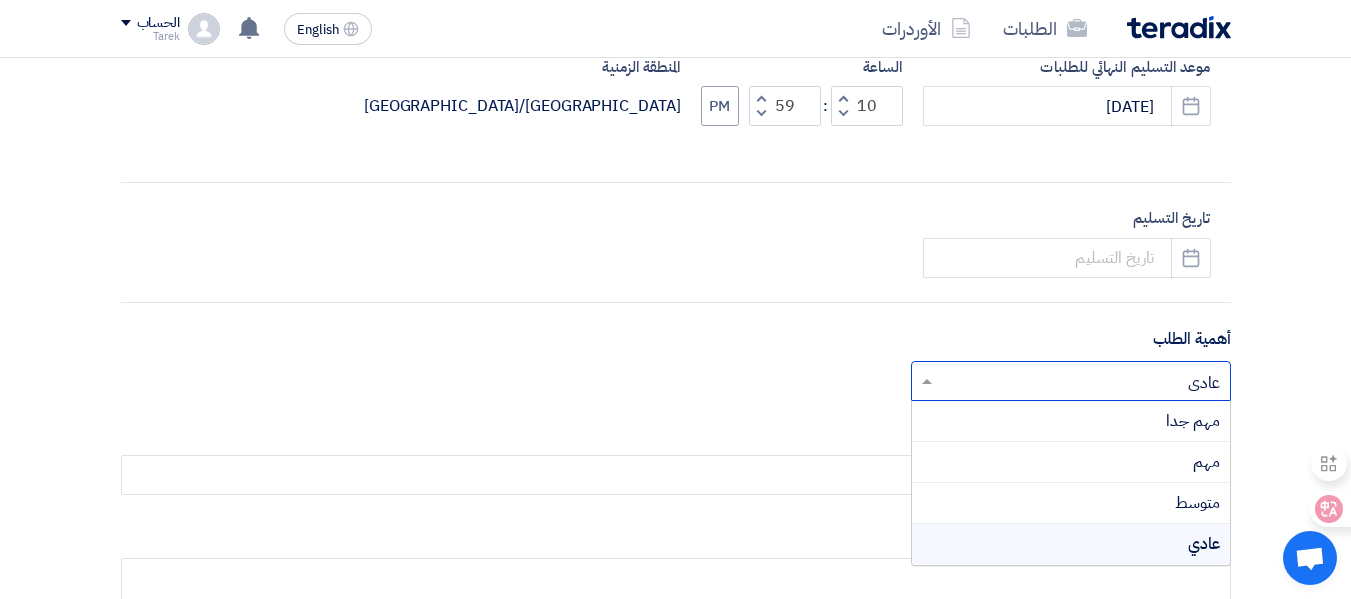 click 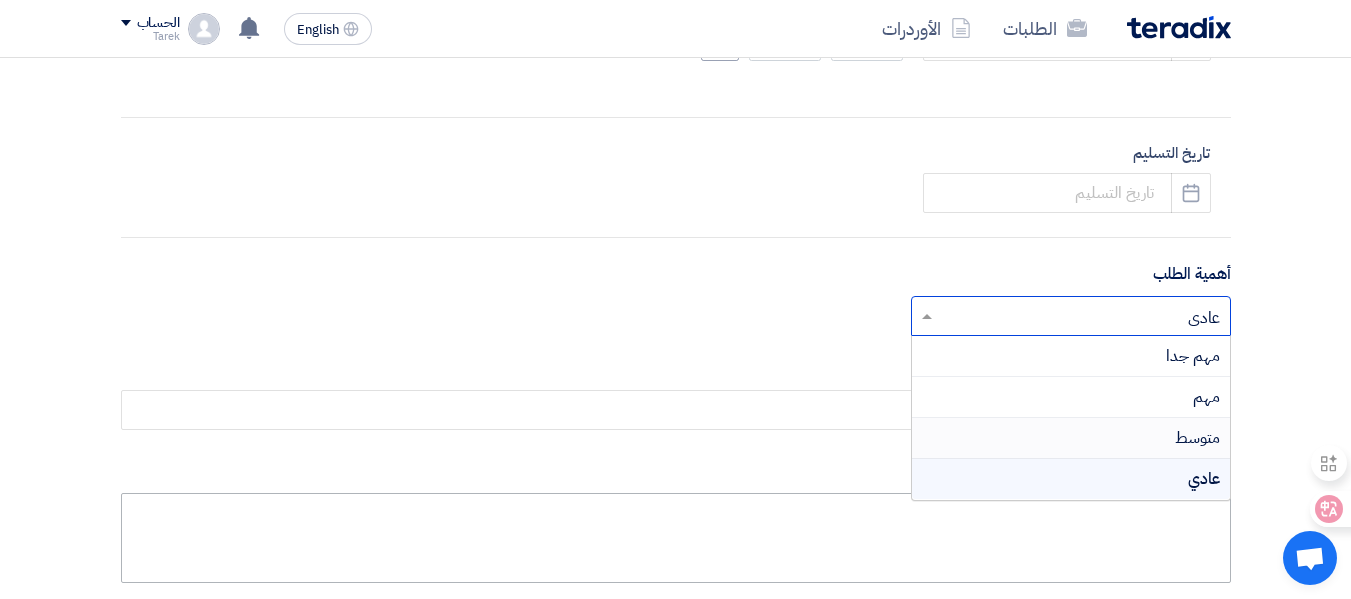 scroll, scrollTop: 800, scrollLeft: 0, axis: vertical 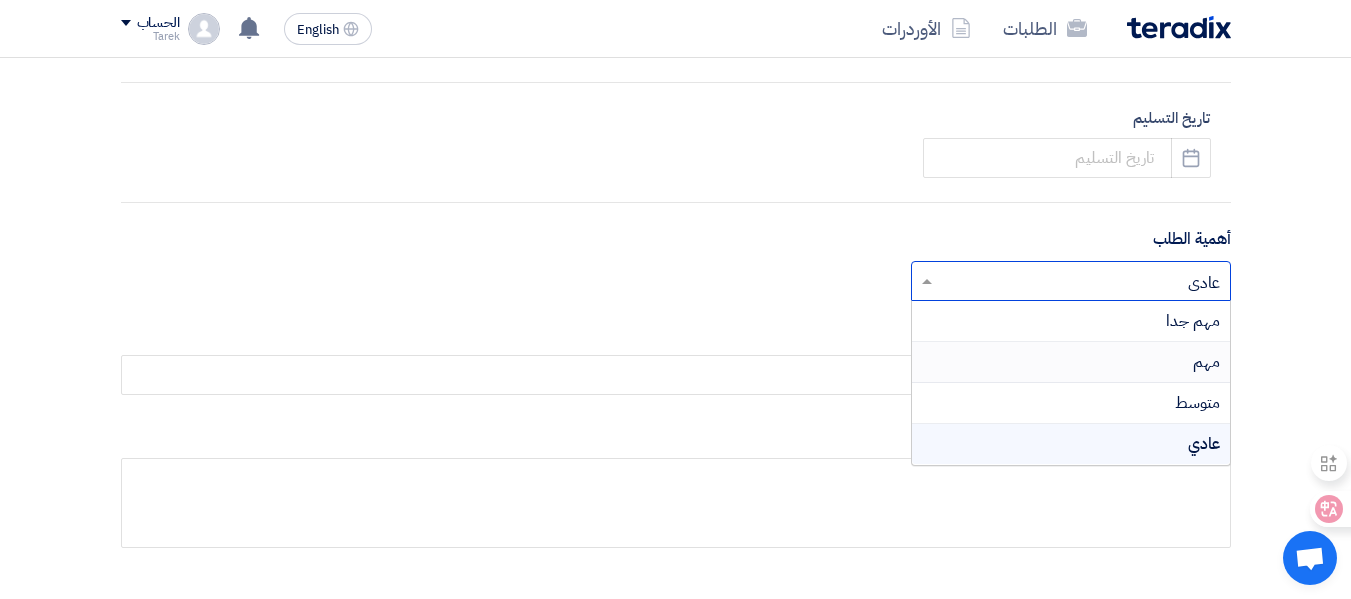 click on "مهم" at bounding box center [1206, 362] 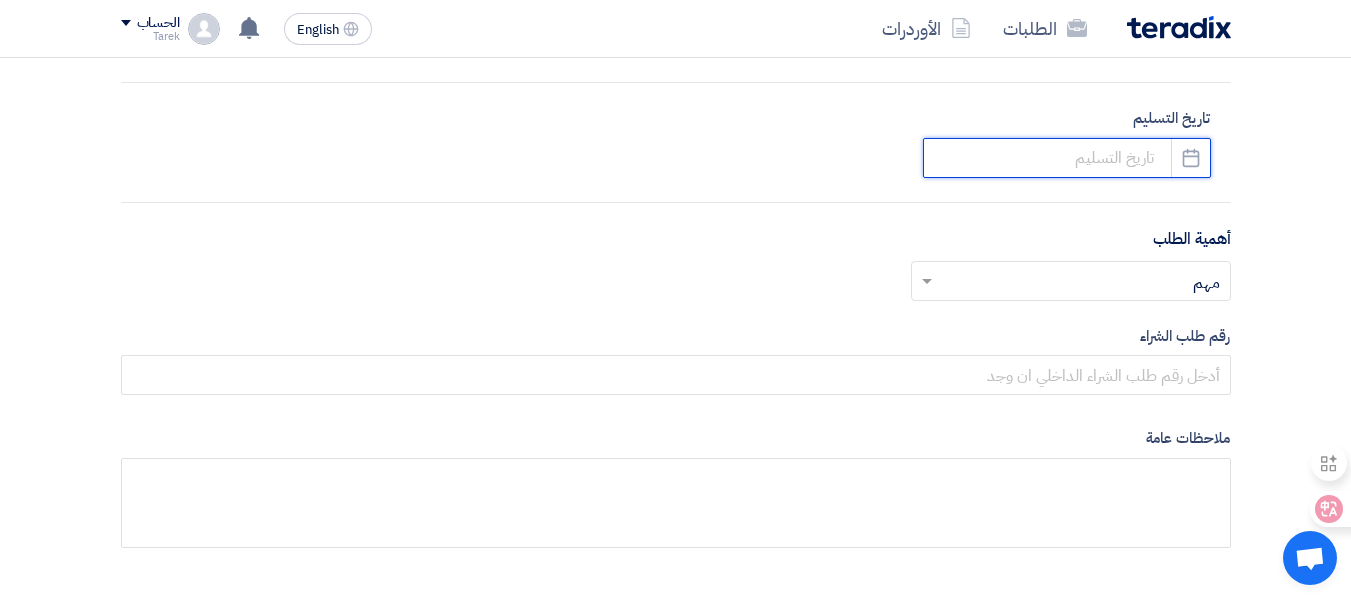 click 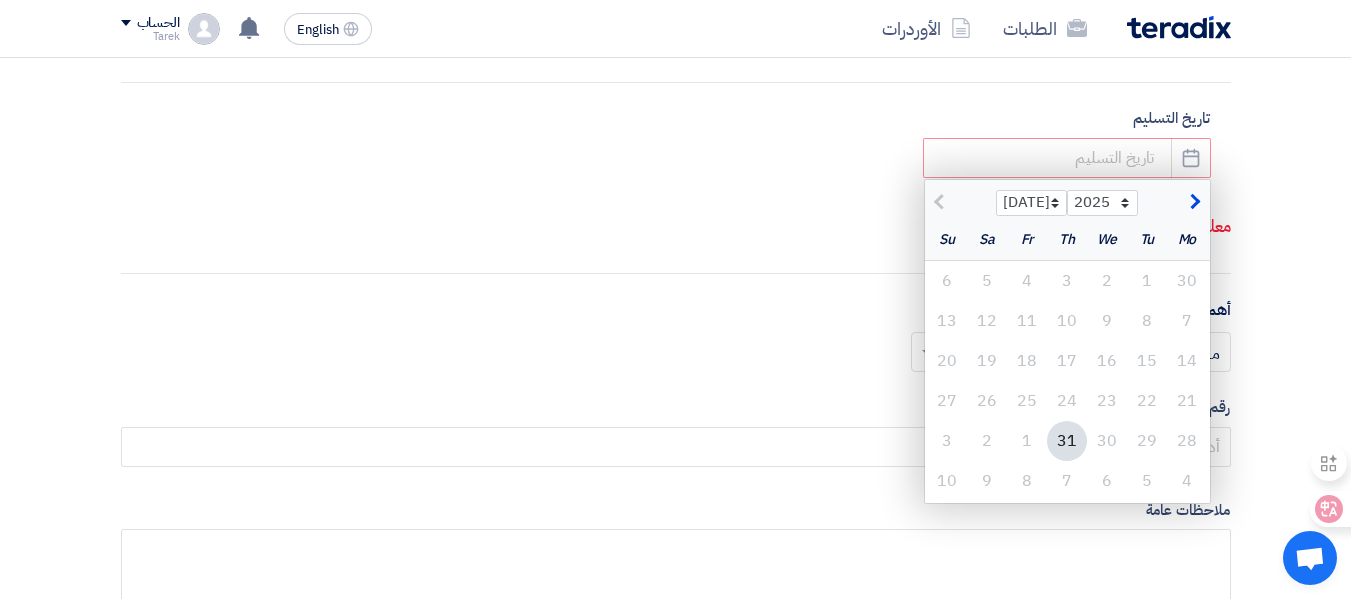 click on "31" 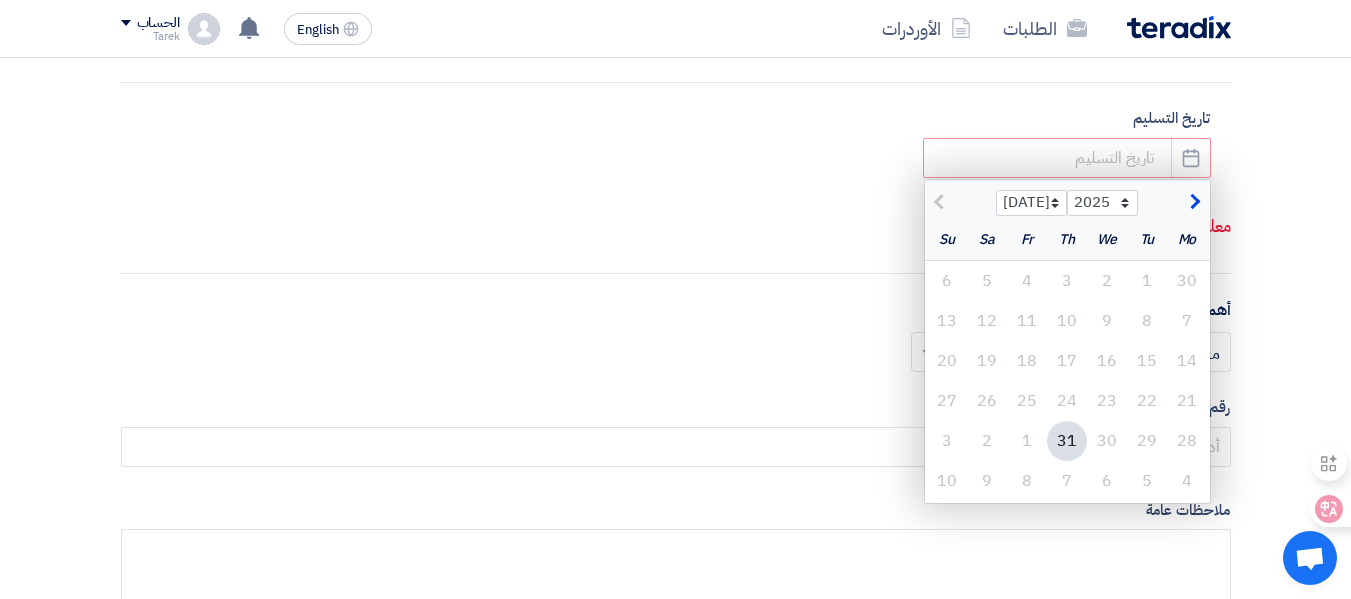 type on "[DATE]" 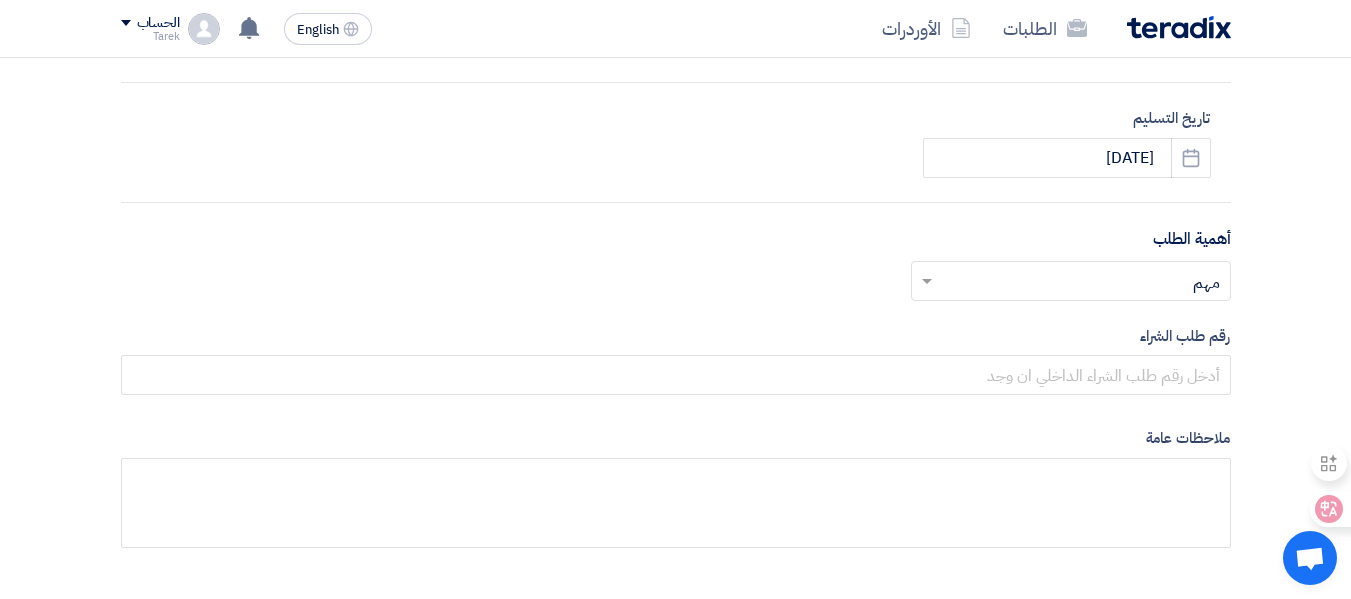 scroll, scrollTop: 1000, scrollLeft: 0, axis: vertical 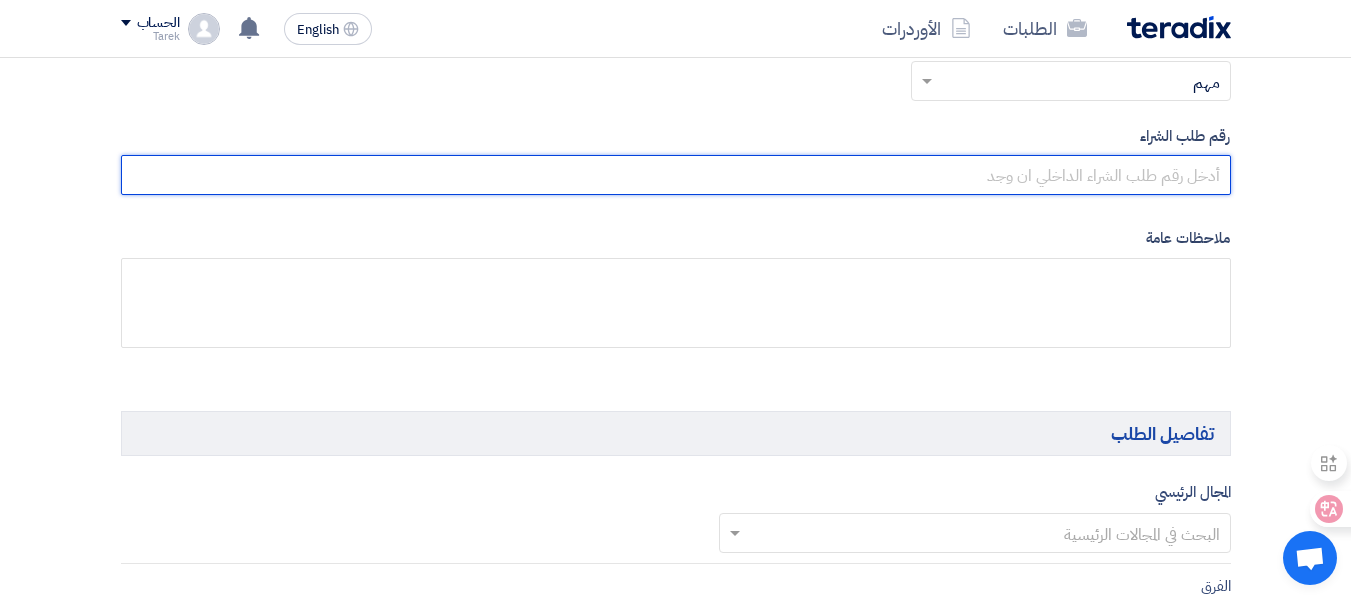 click at bounding box center [676, 175] 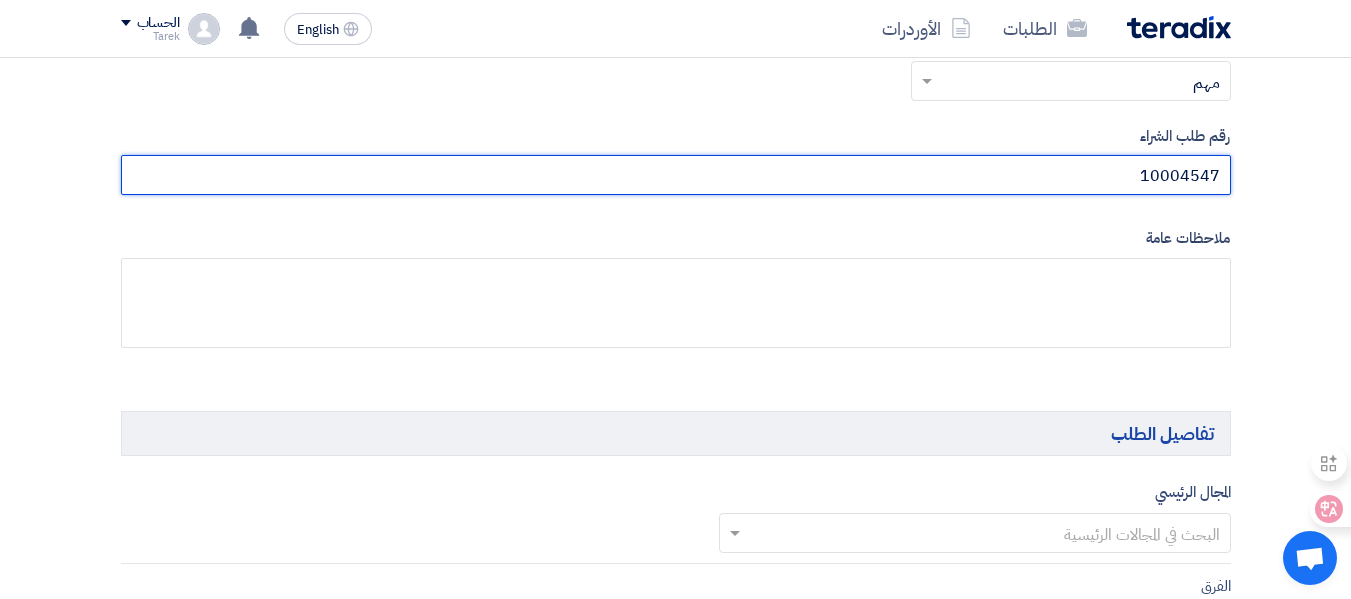 drag, startPoint x: 1222, startPoint y: 176, endPoint x: 1202, endPoint y: 173, distance: 20.22375 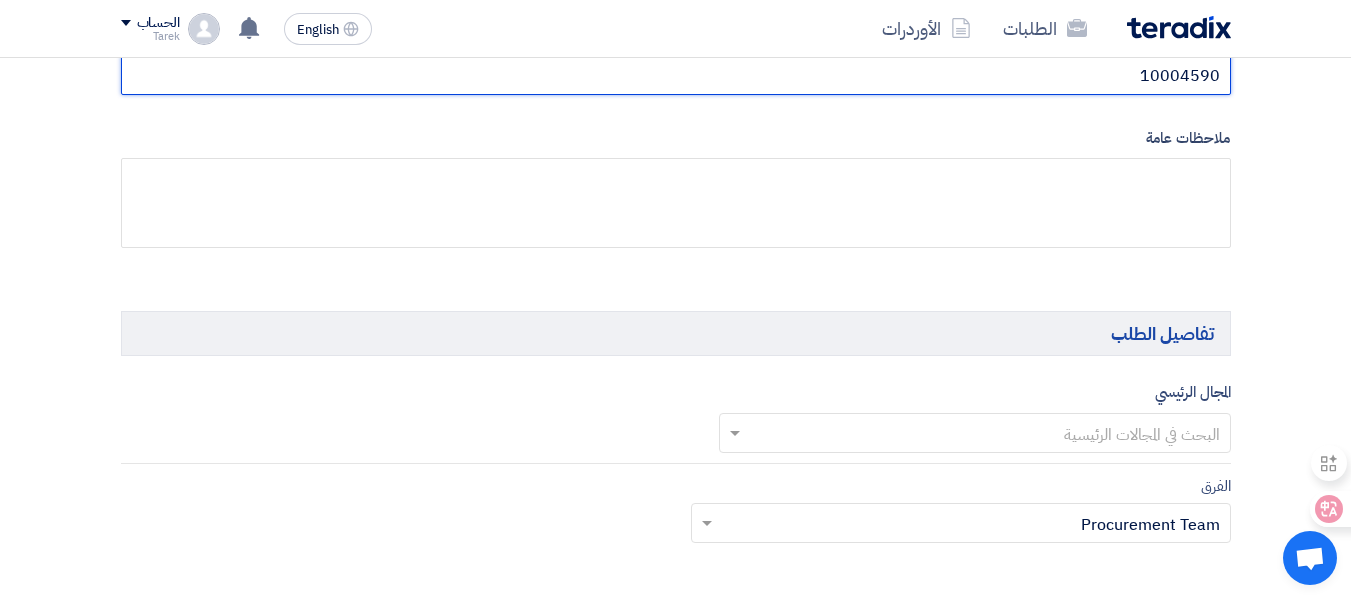 scroll, scrollTop: 1200, scrollLeft: 0, axis: vertical 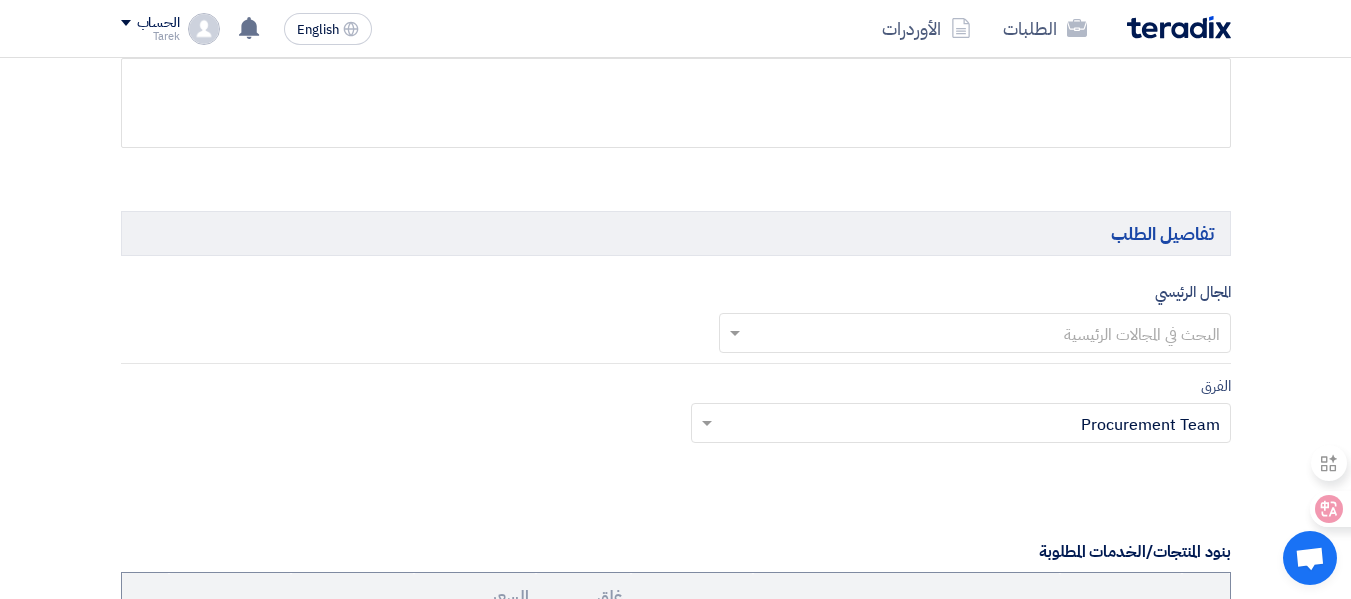 type on "10004590" 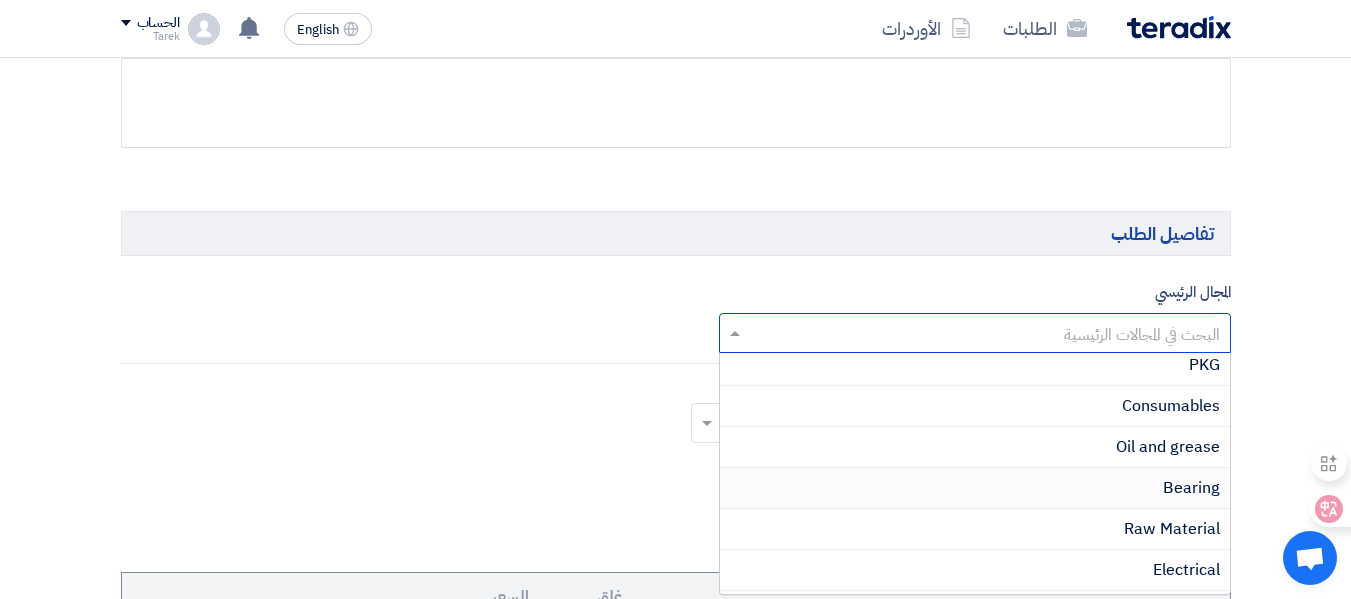 scroll, scrollTop: 600, scrollLeft: 0, axis: vertical 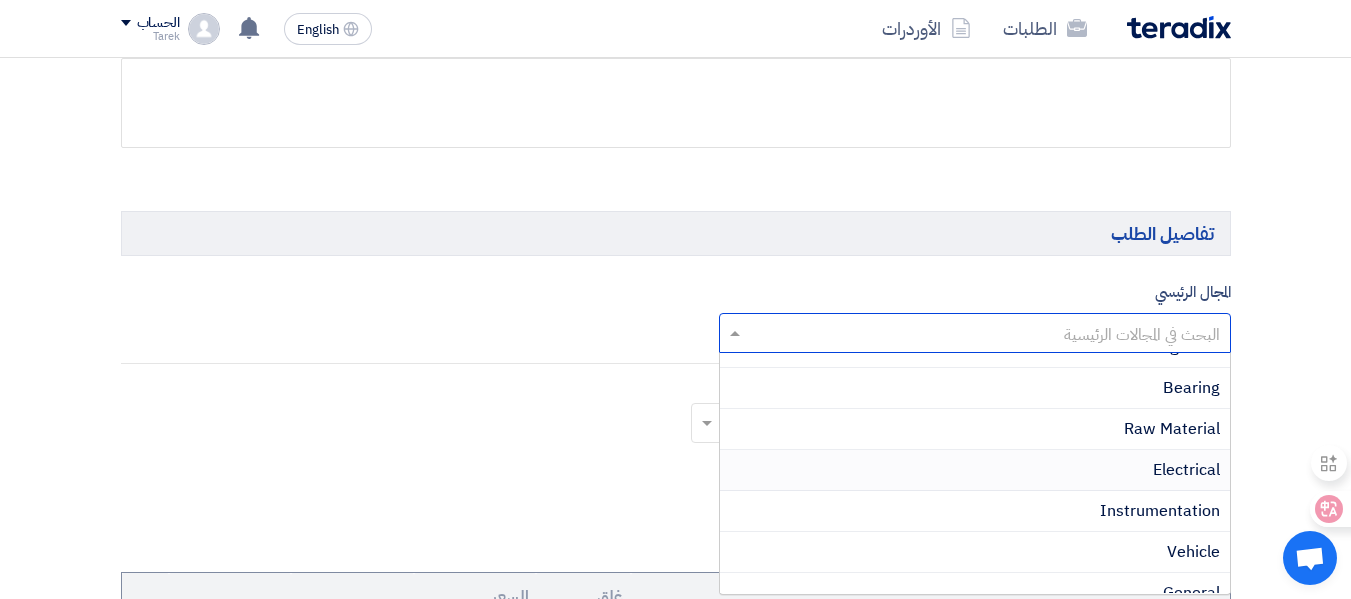 click on "Electrical" at bounding box center (1186, 470) 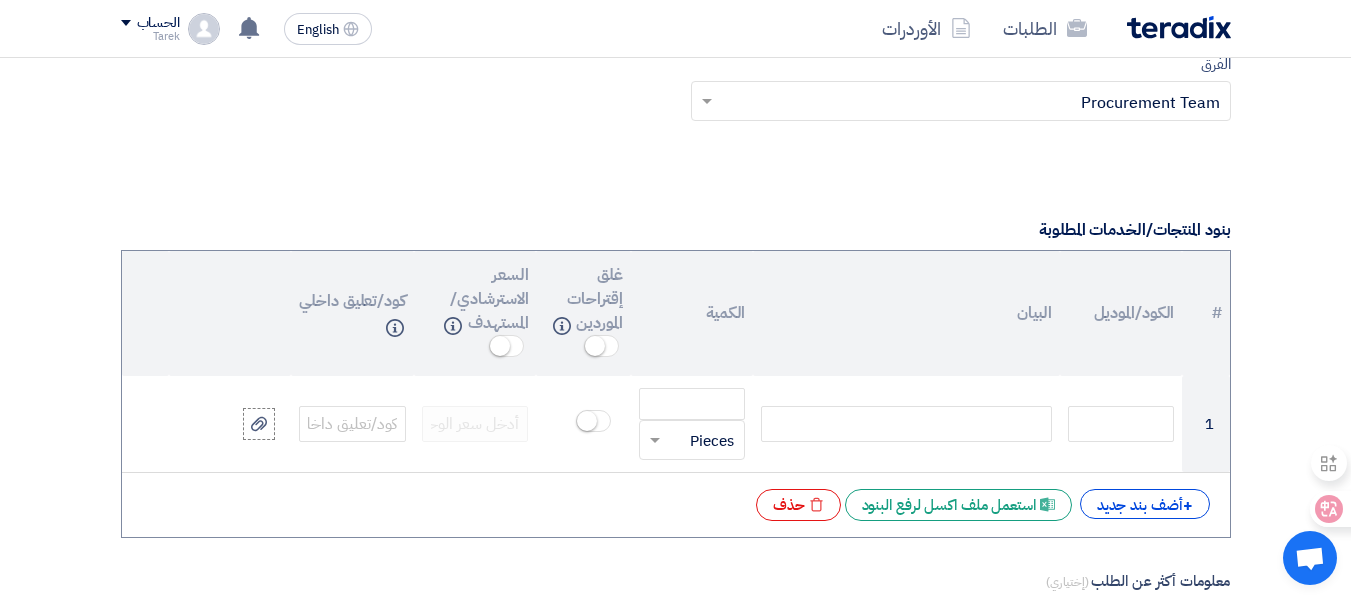 scroll, scrollTop: 1800, scrollLeft: 0, axis: vertical 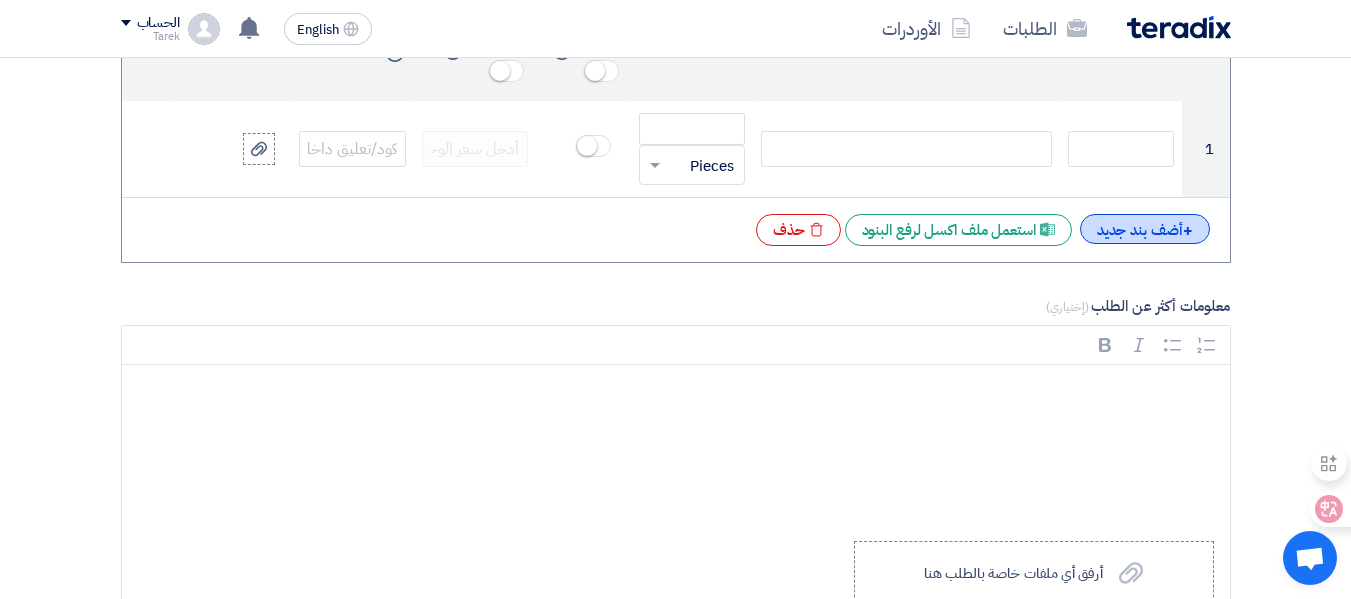 click on "+
أضف بند جديد" 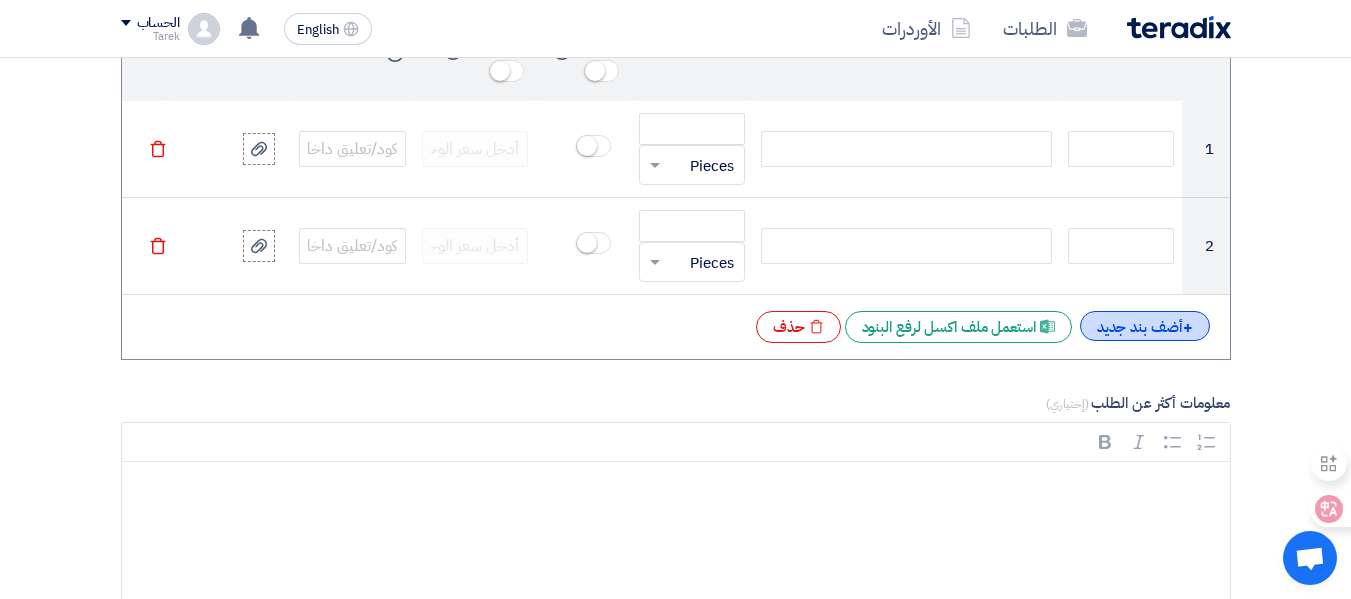click on "+
أضف بند جديد" 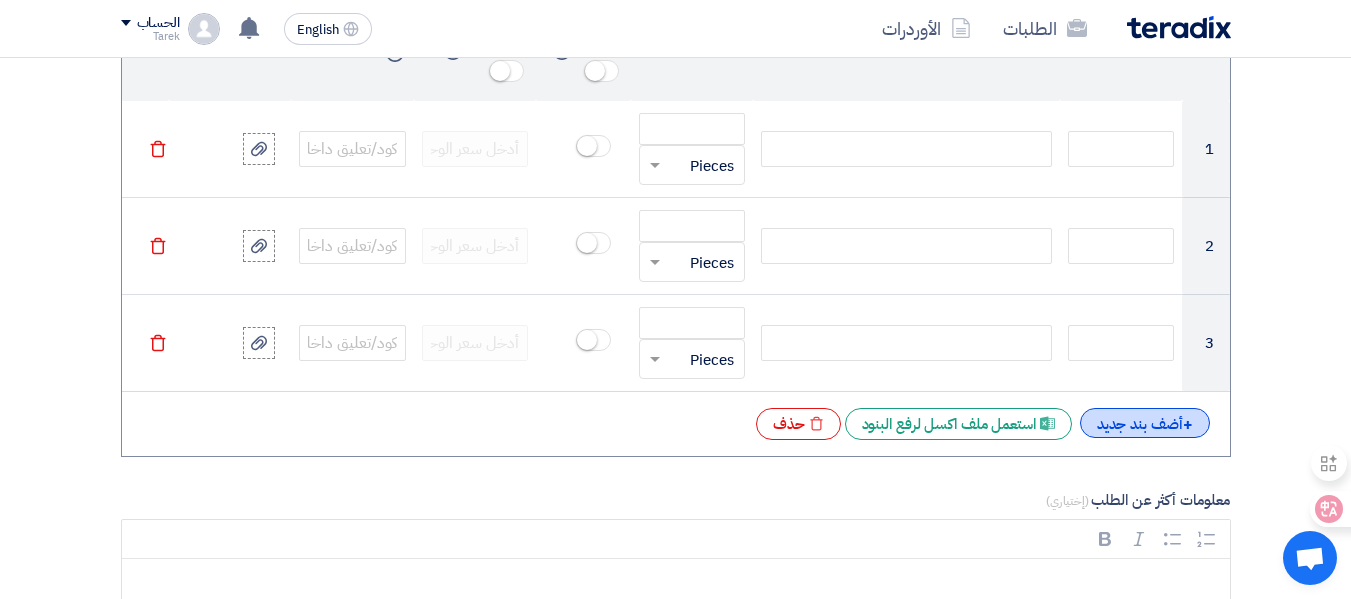 click on "+
أضف بند جديد" 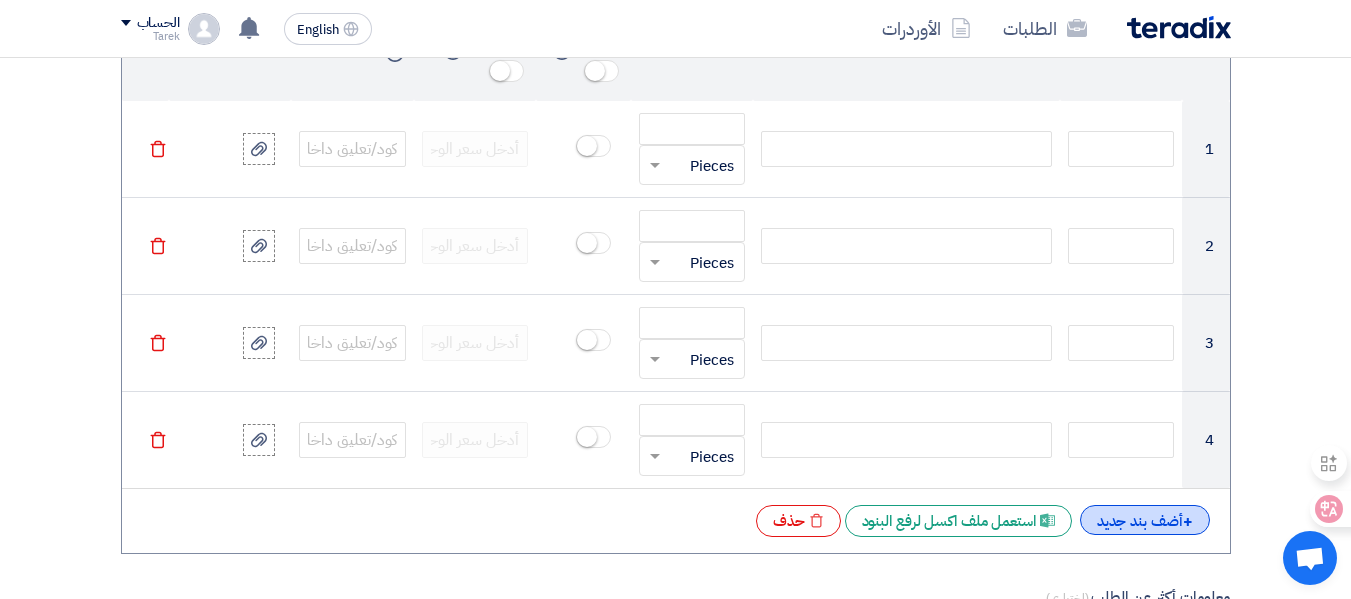 click on "+
أضف بند جديد" 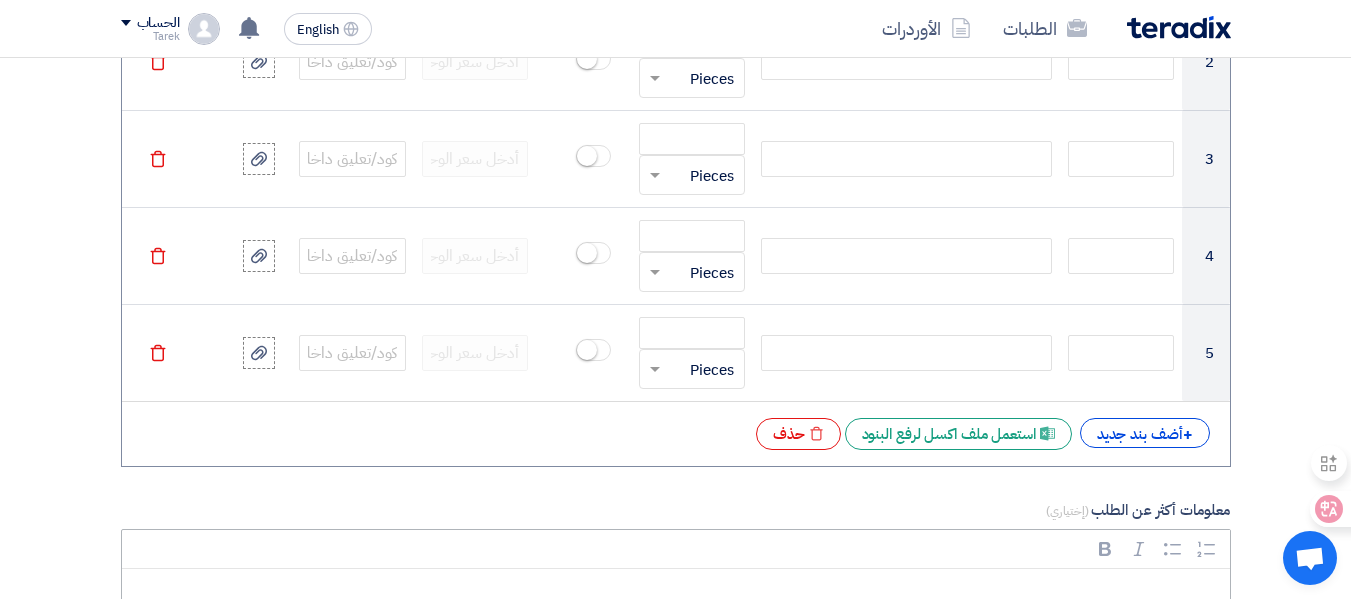 scroll, scrollTop: 2200, scrollLeft: 0, axis: vertical 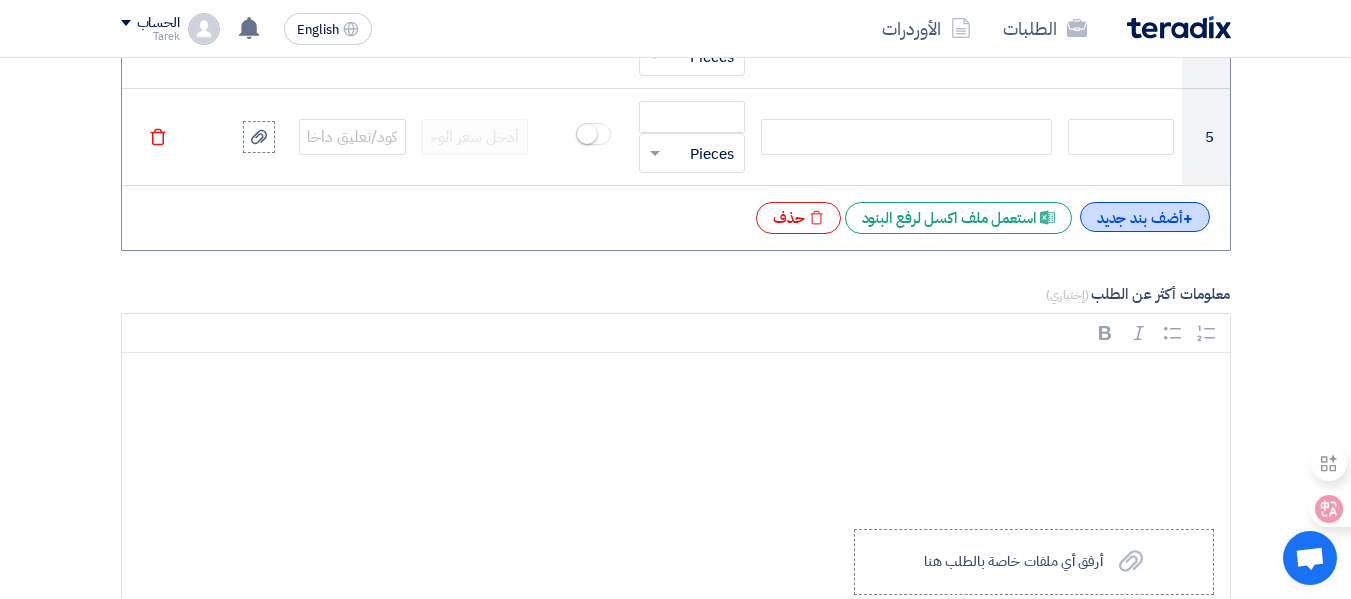click on "+
أضف بند جديد" 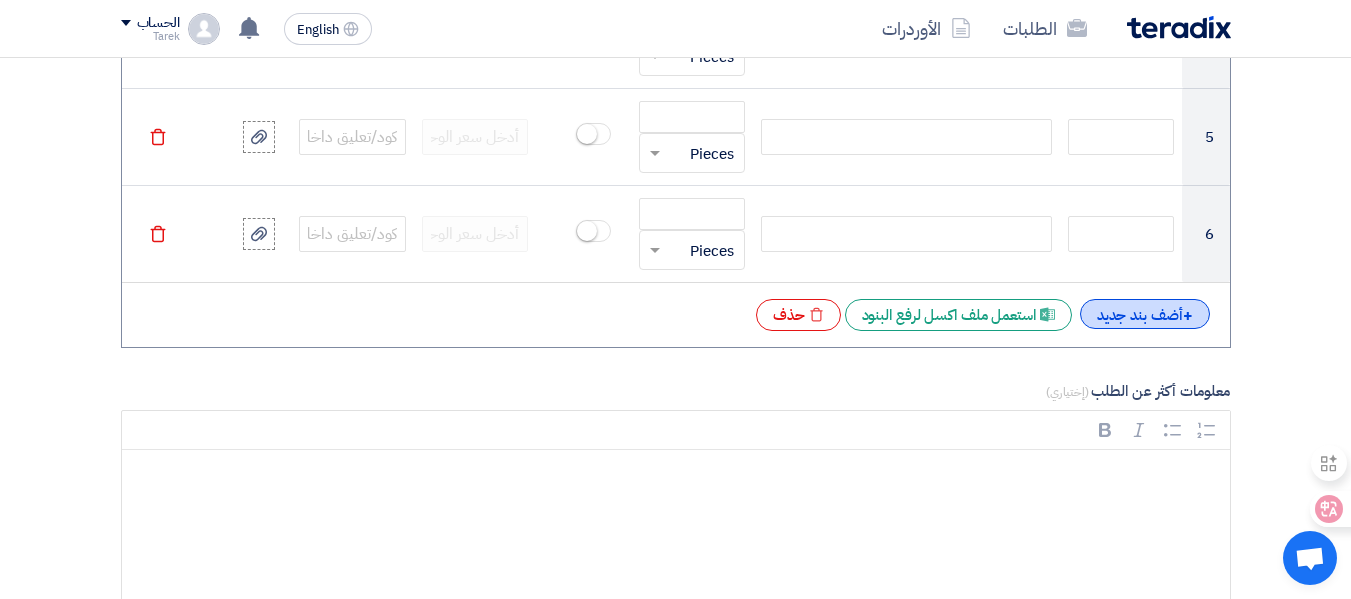 click on "+
أضف بند جديد" 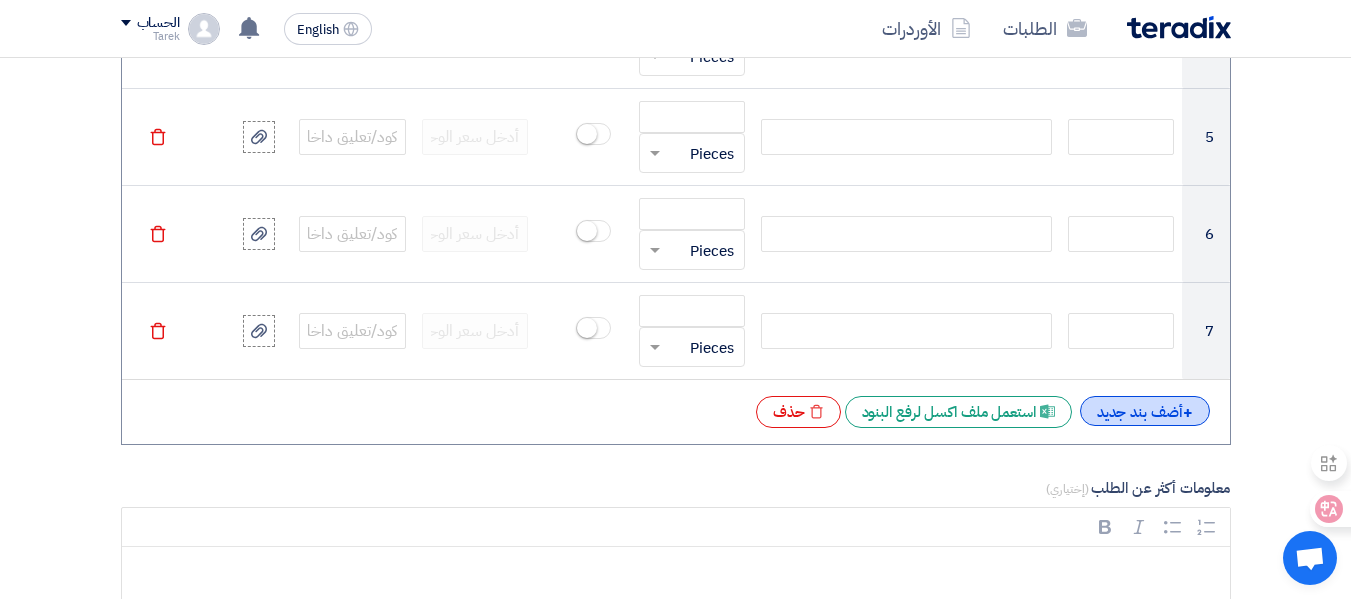 click on "+
أضف بند جديد" 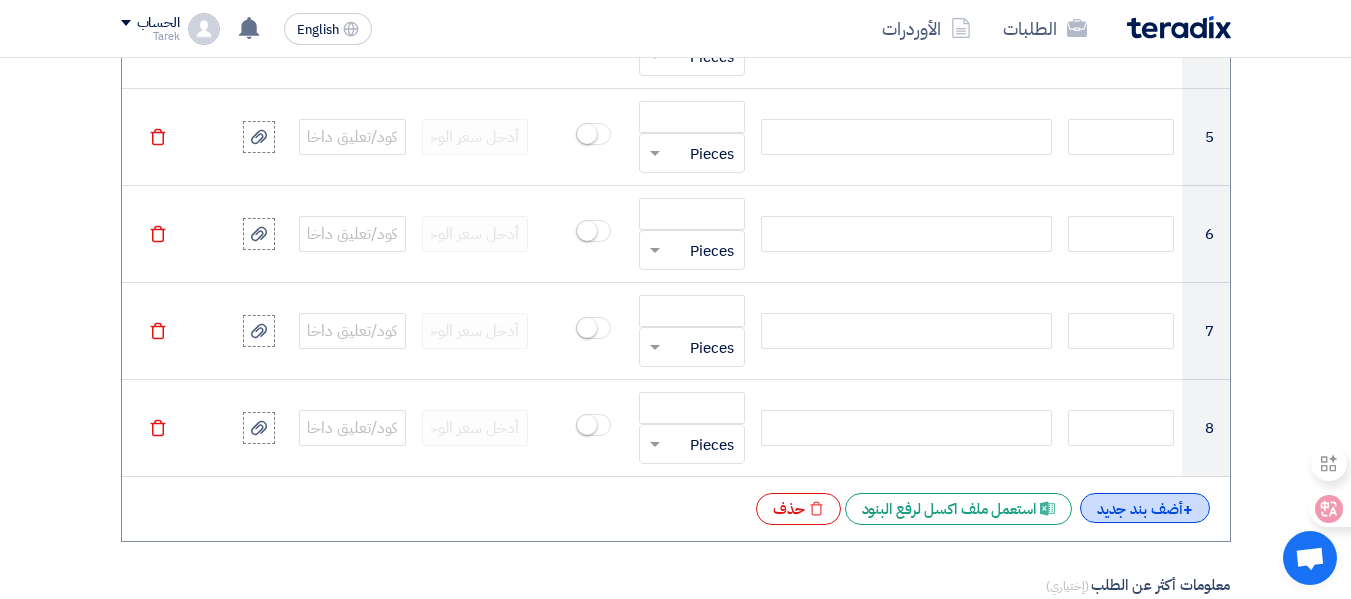 click on "+
أضف بند جديد" 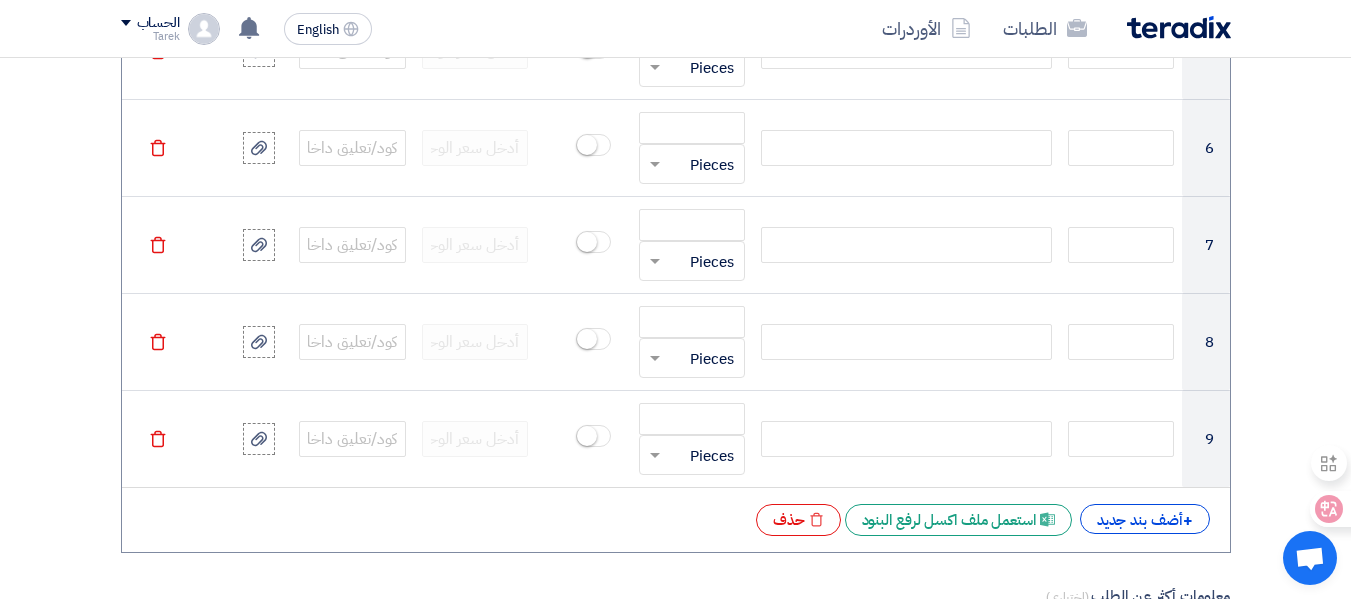 scroll, scrollTop: 2400, scrollLeft: 0, axis: vertical 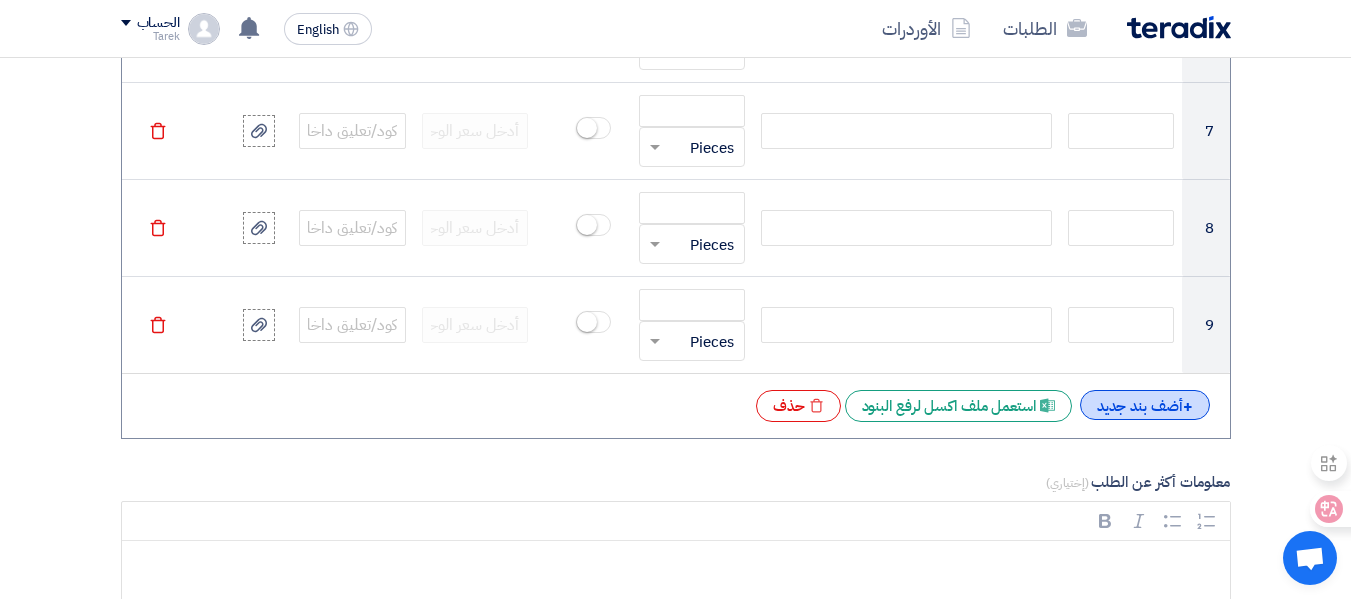 click on "+
أضف بند جديد" 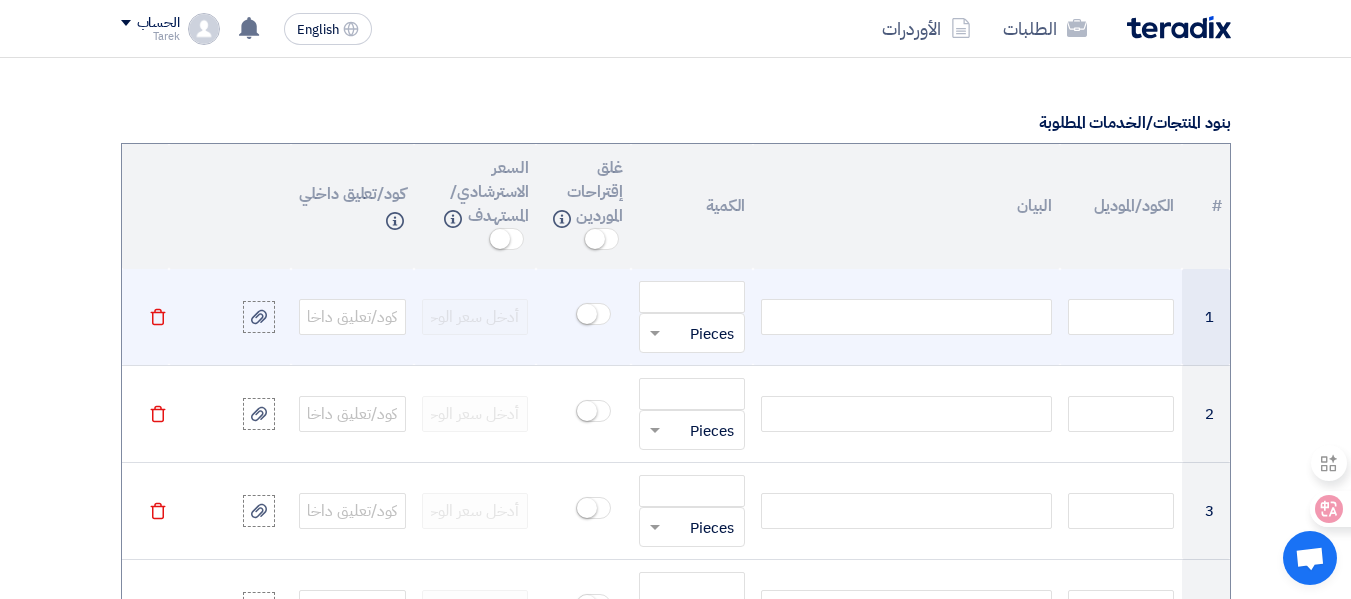 scroll, scrollTop: 1600, scrollLeft: 0, axis: vertical 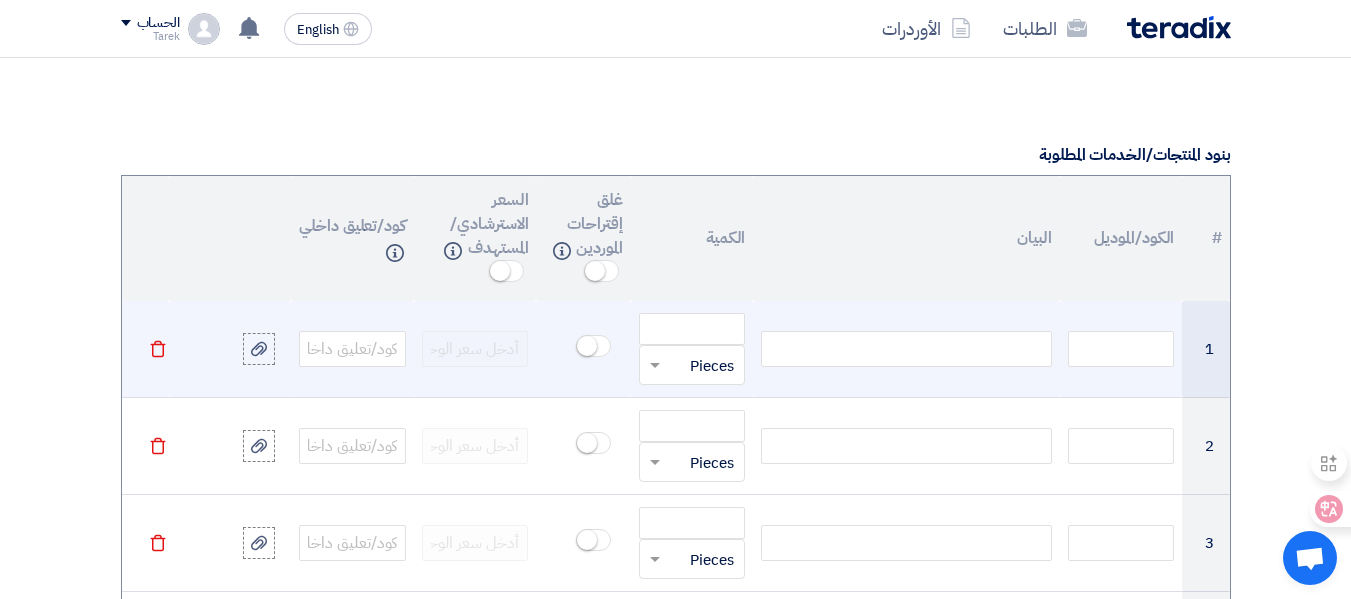click 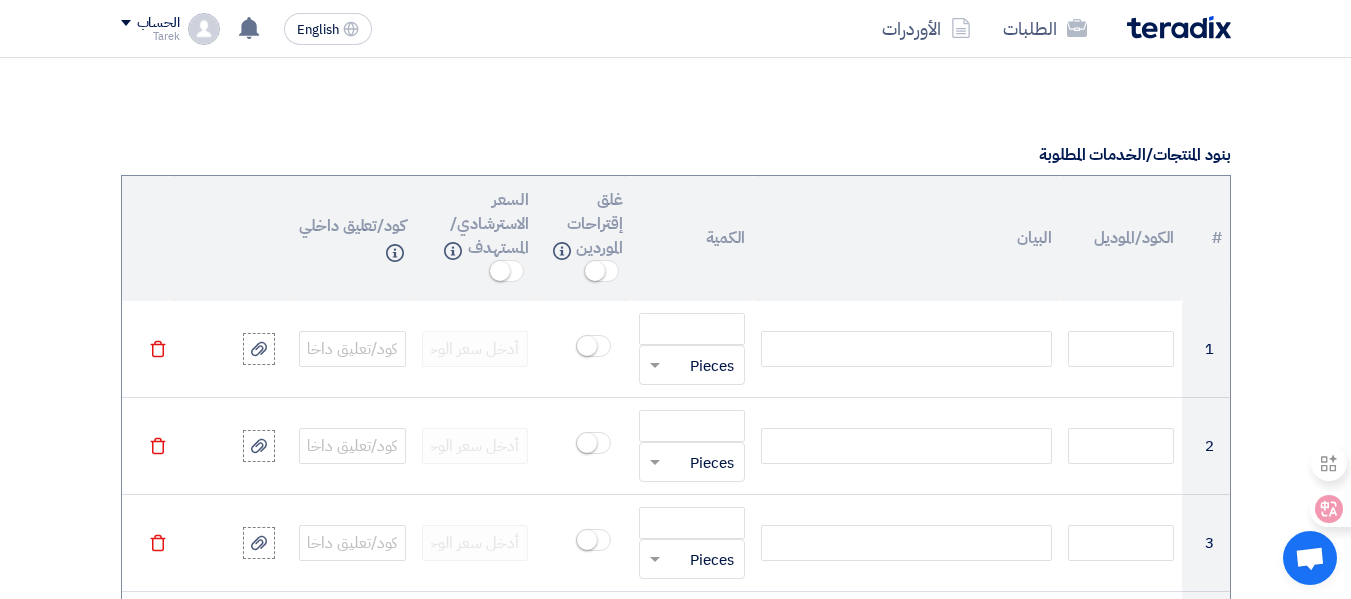 type 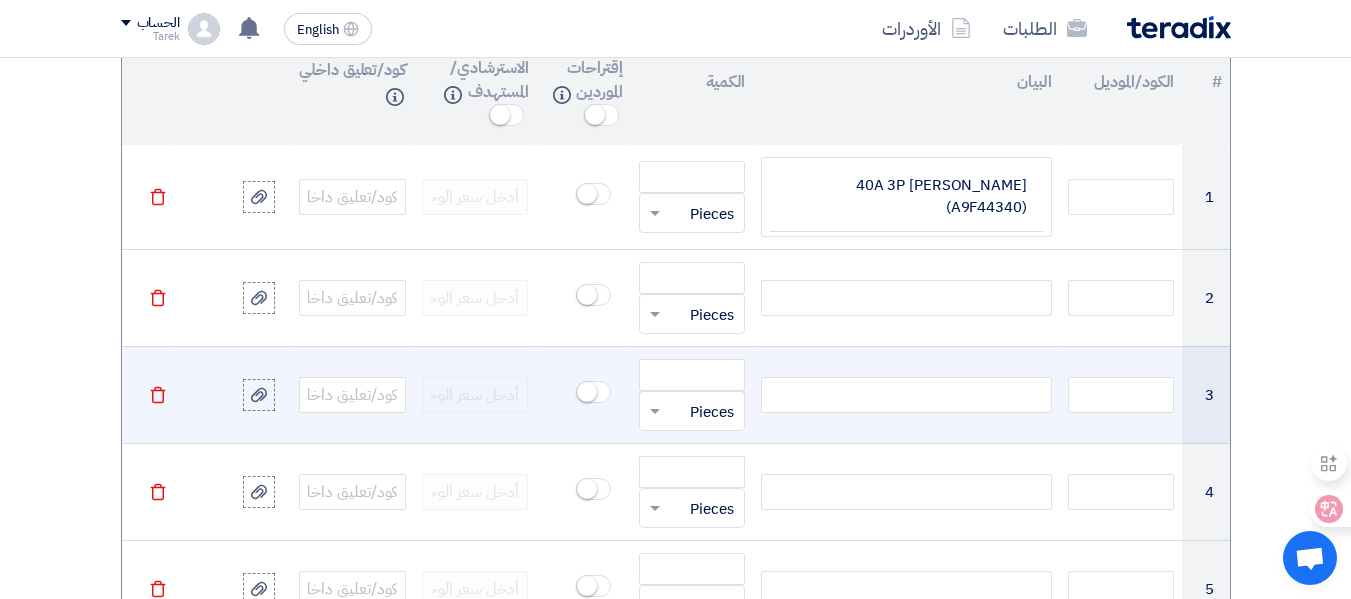 scroll, scrollTop: 1789, scrollLeft: 0, axis: vertical 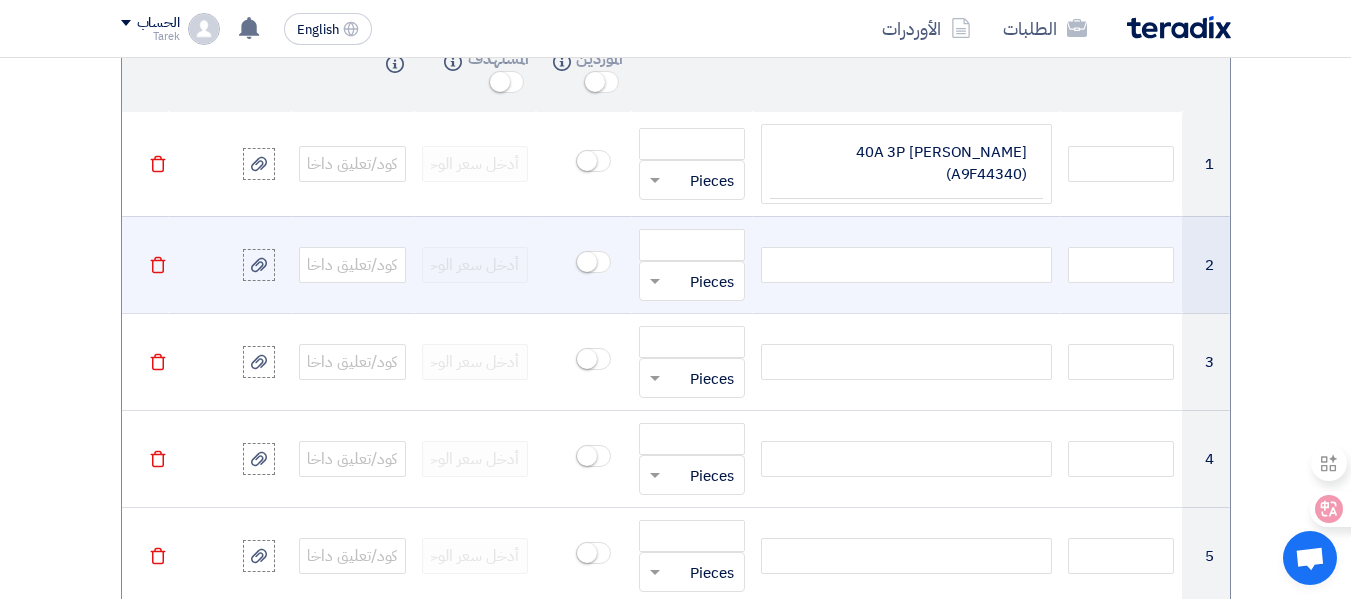click 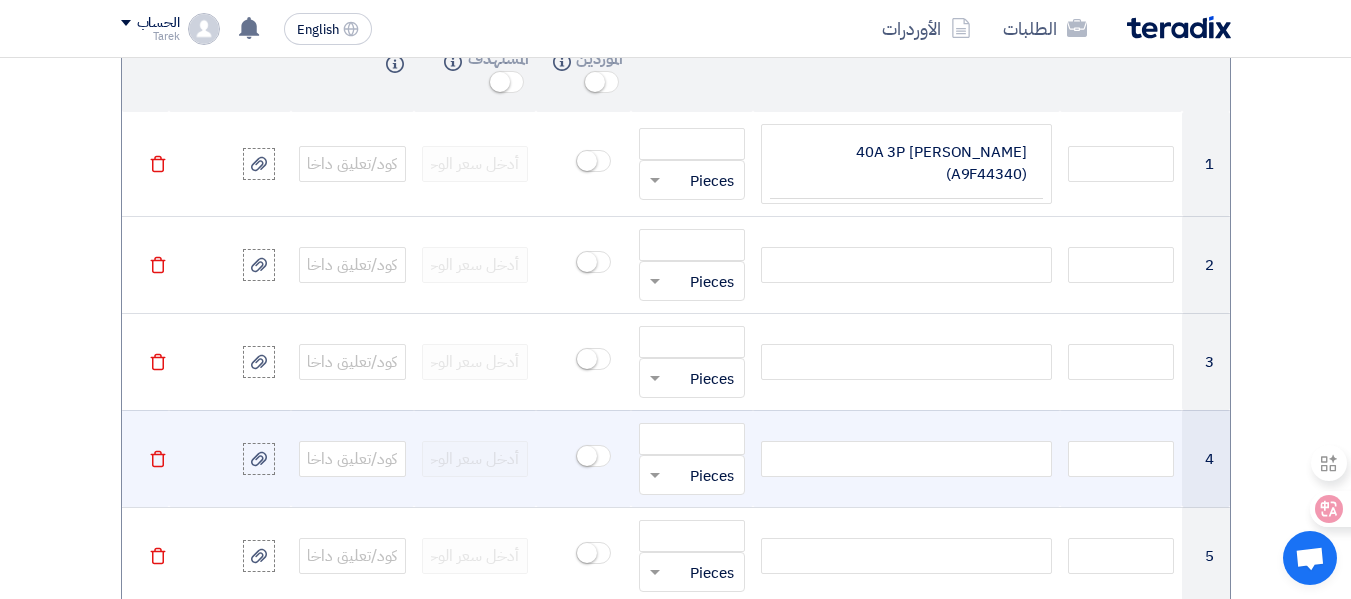 type 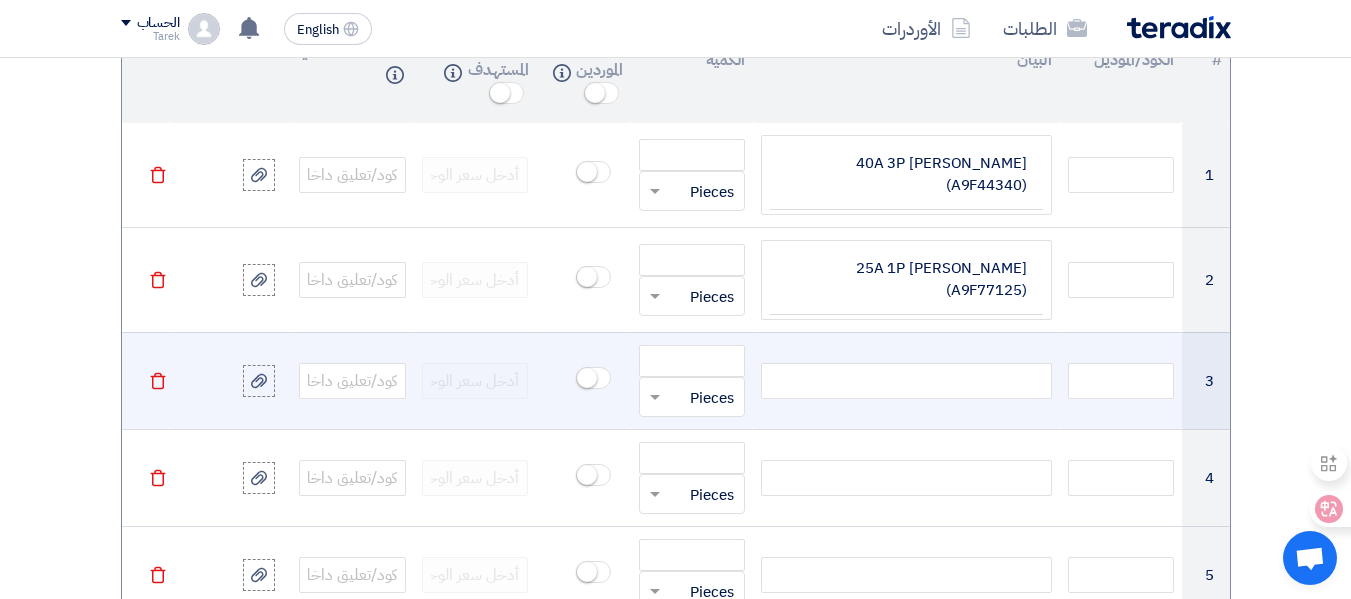 click 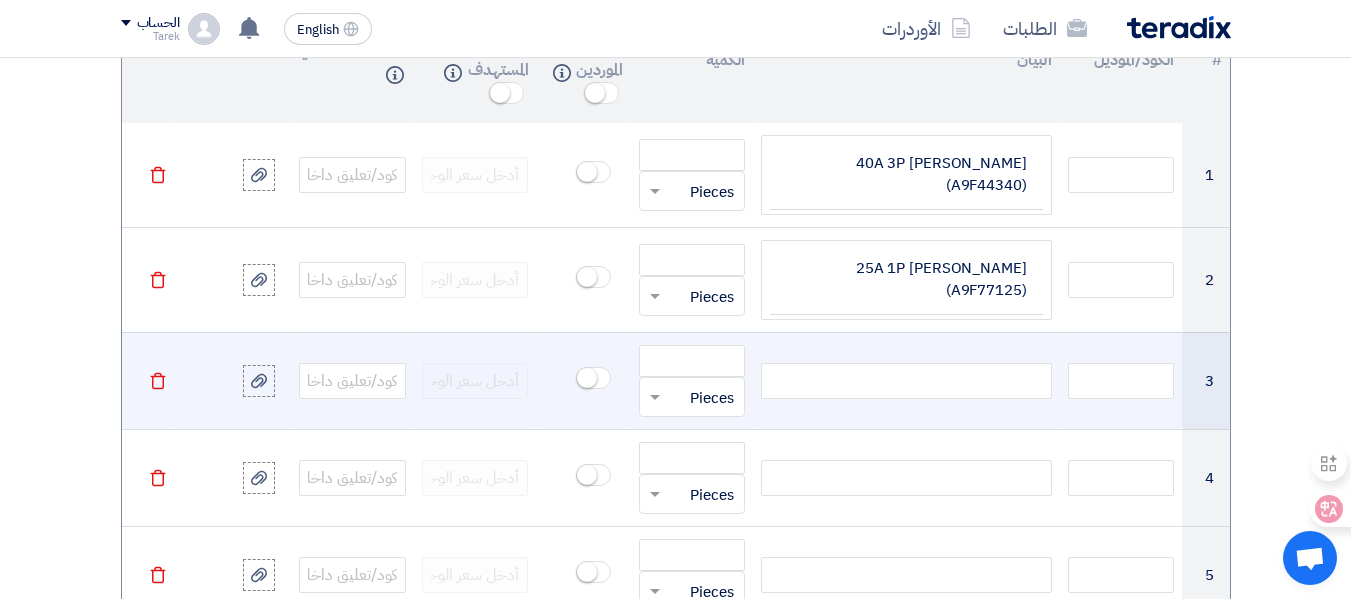 paste 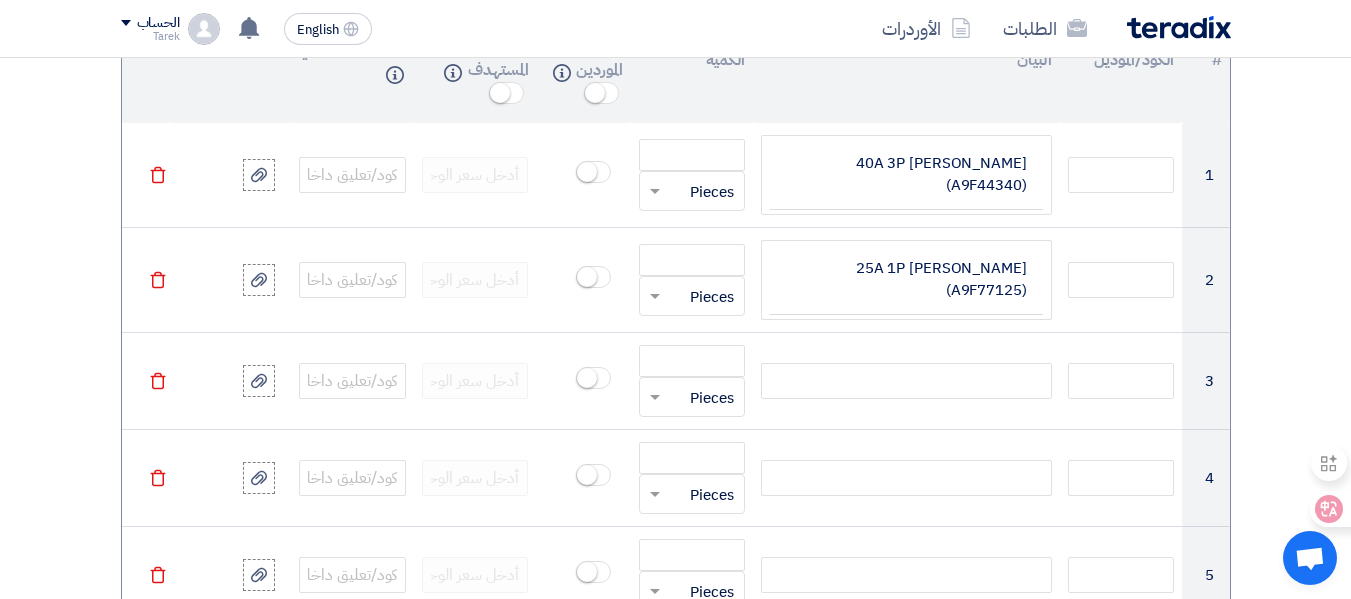 type 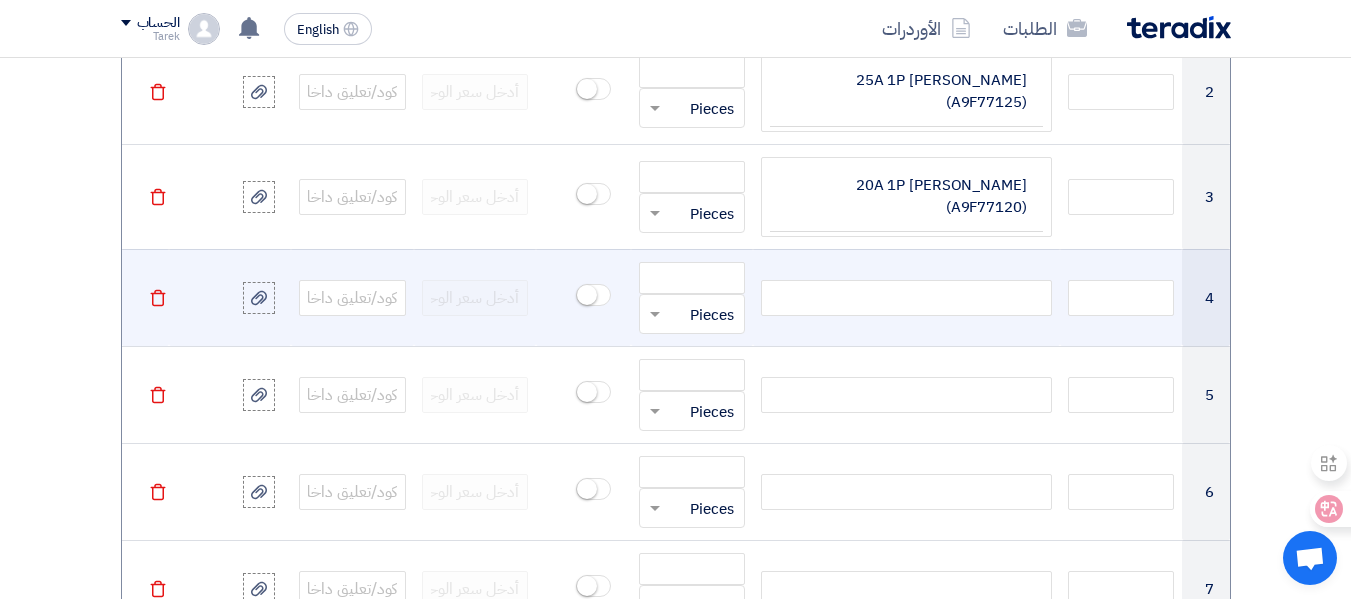 scroll, scrollTop: 1967, scrollLeft: 0, axis: vertical 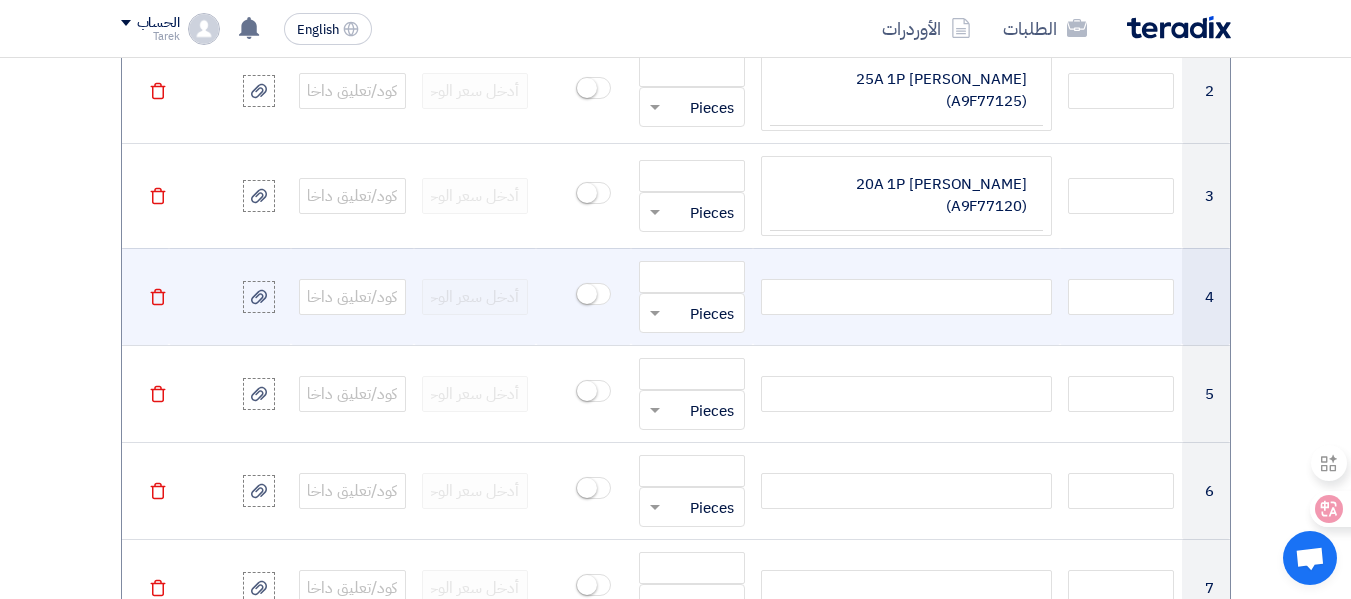 click 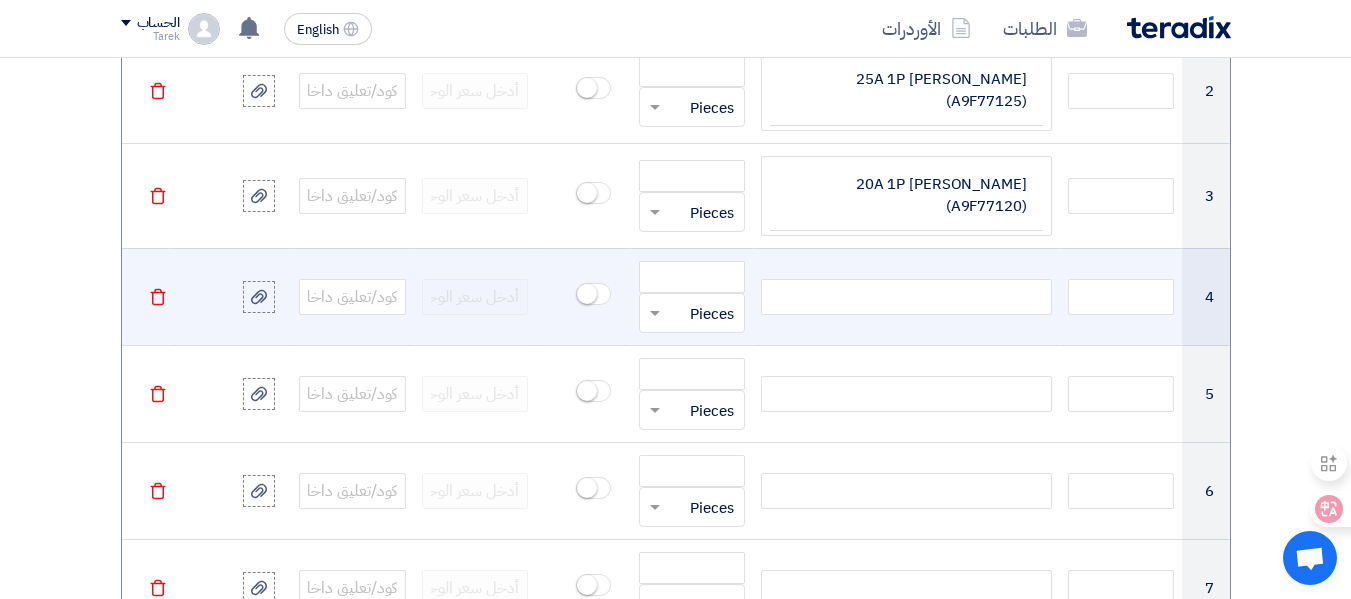 paste 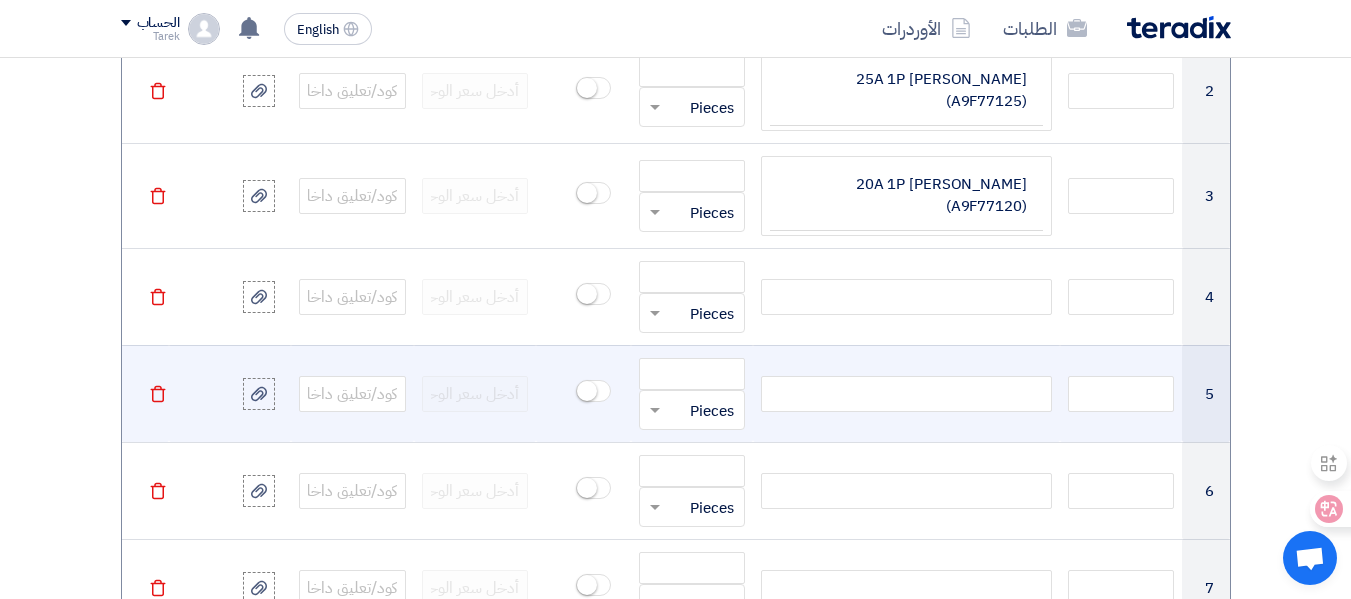 type 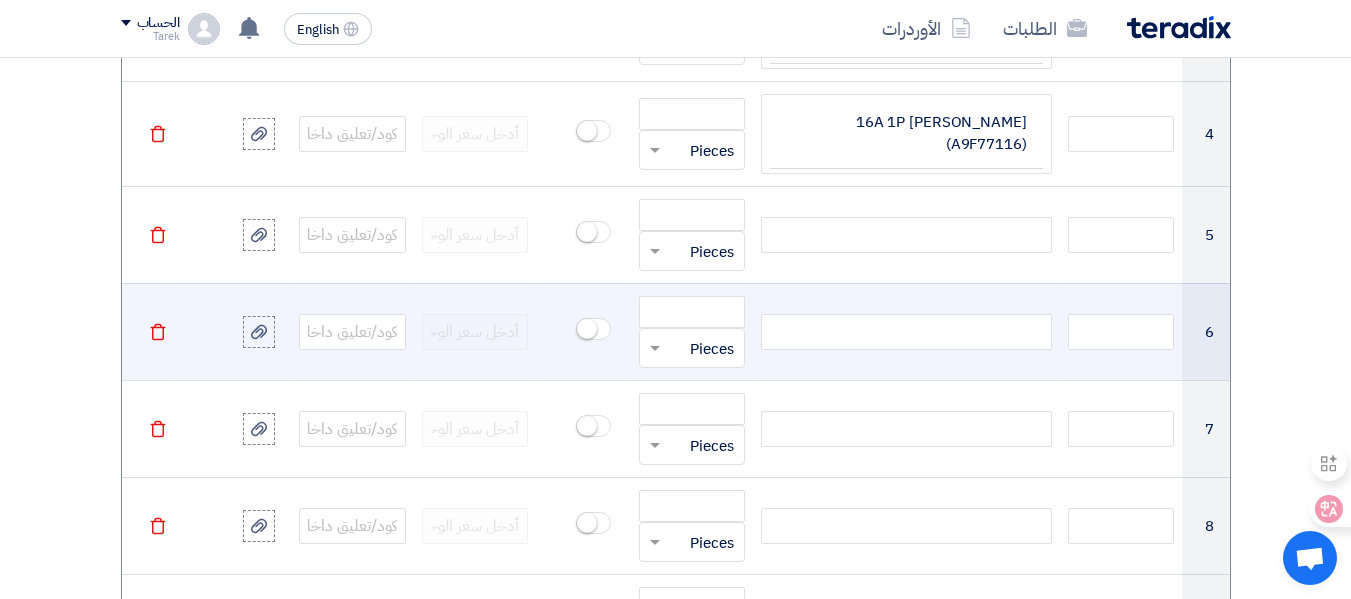 scroll, scrollTop: 2156, scrollLeft: 0, axis: vertical 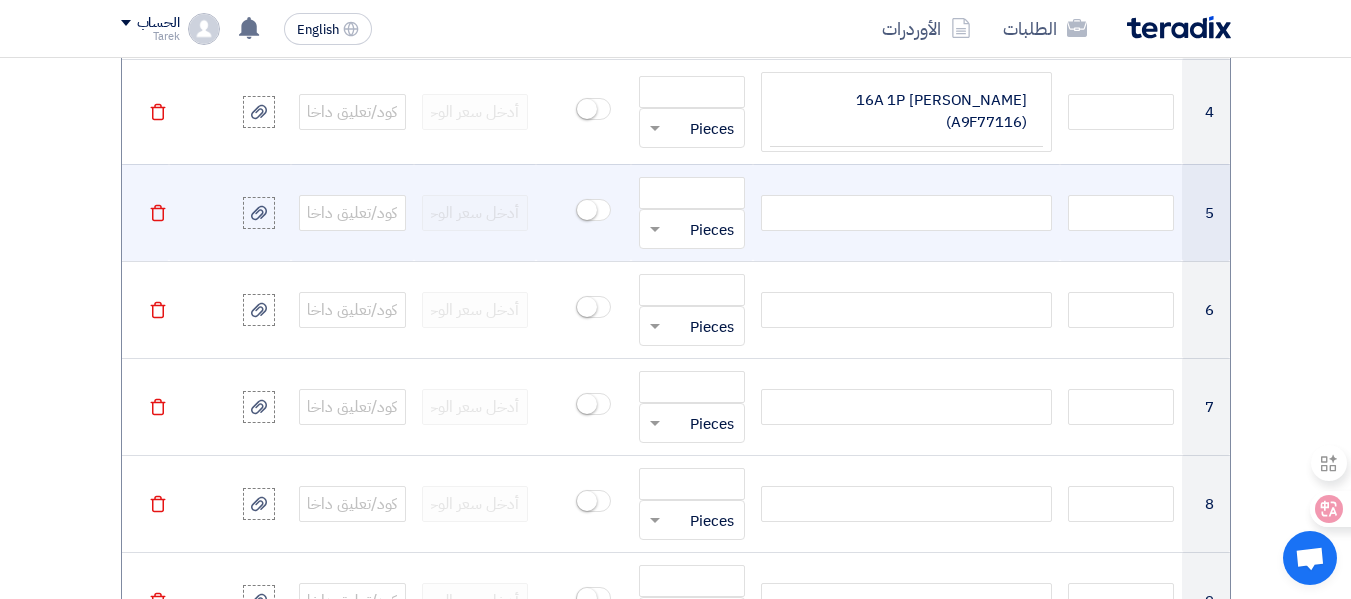 click 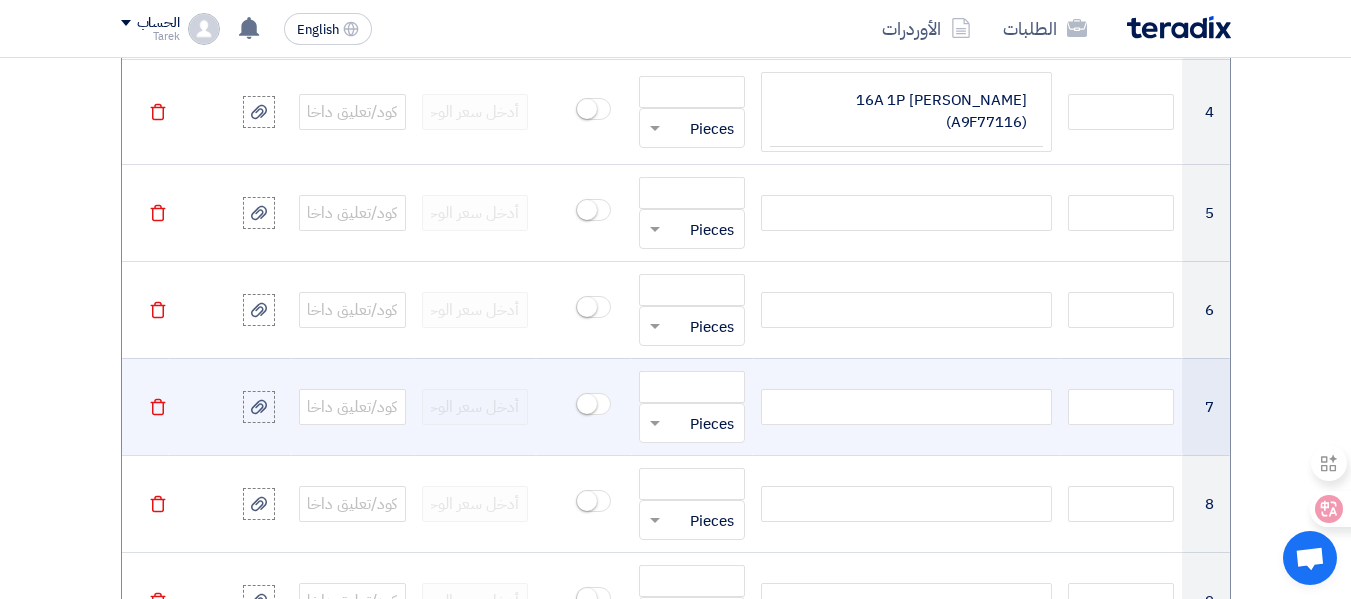 type 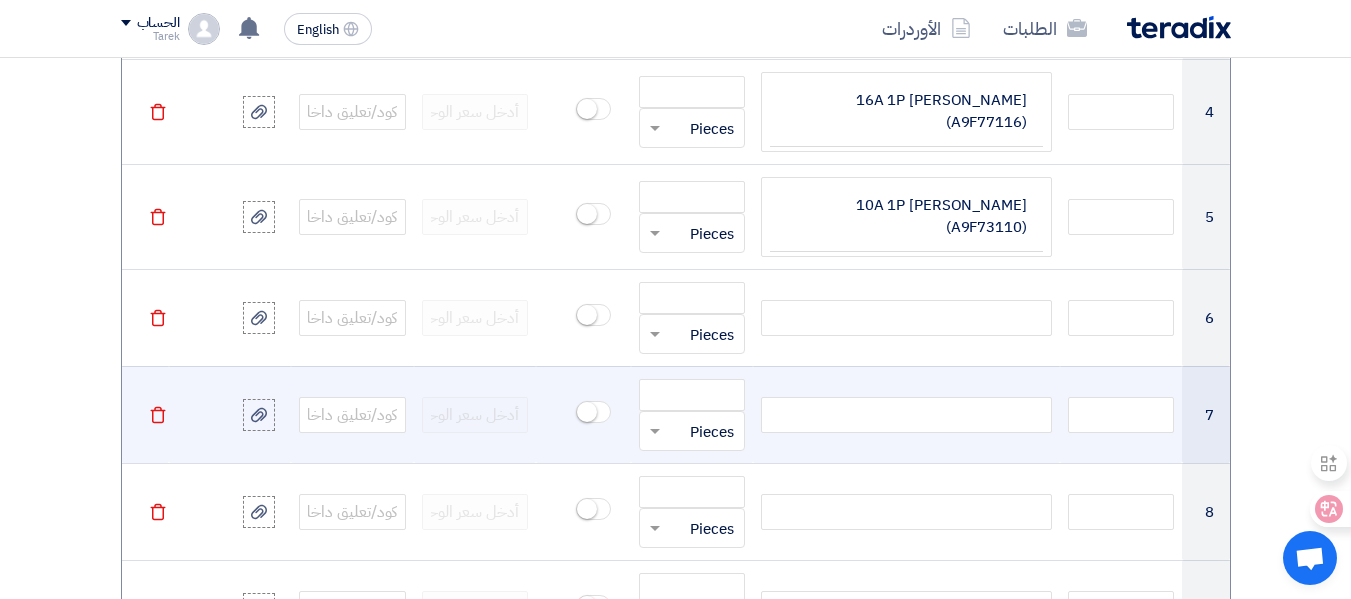 scroll, scrollTop: 2145, scrollLeft: 0, axis: vertical 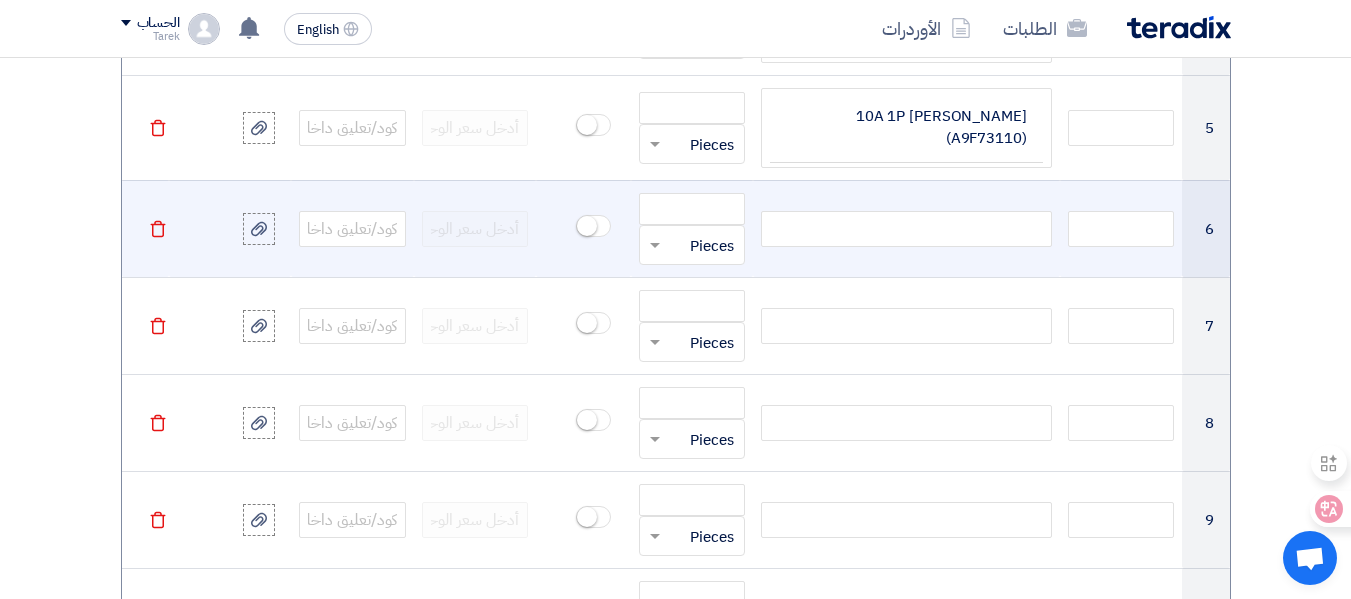 click 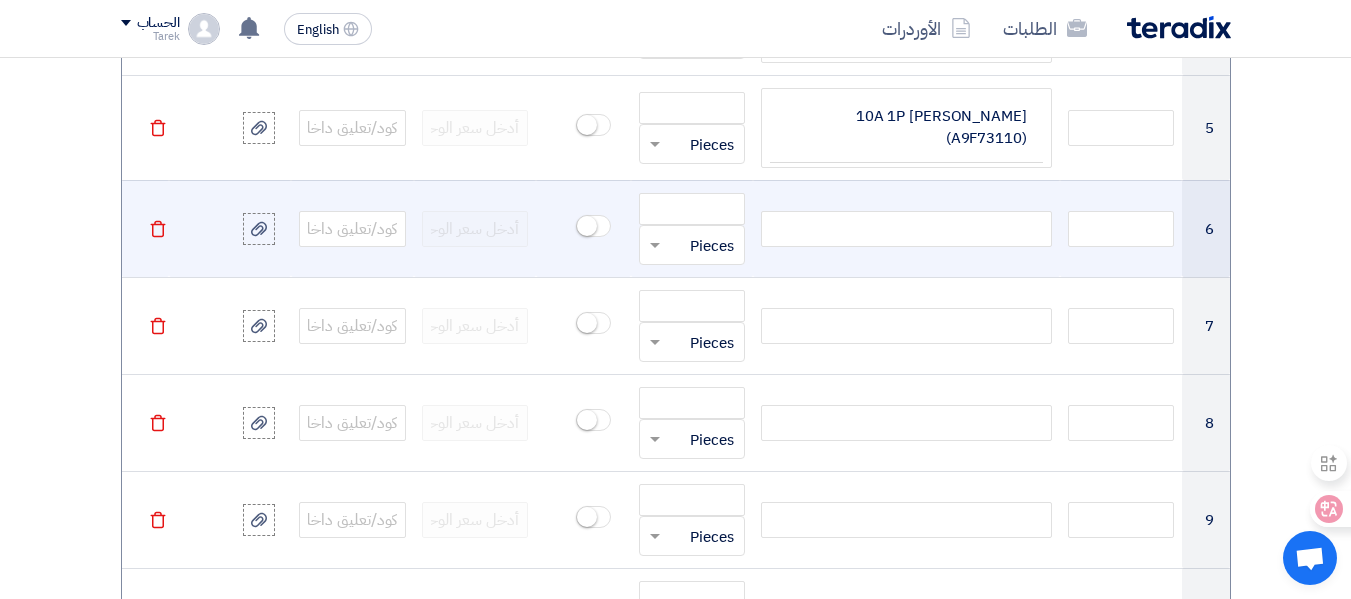paste 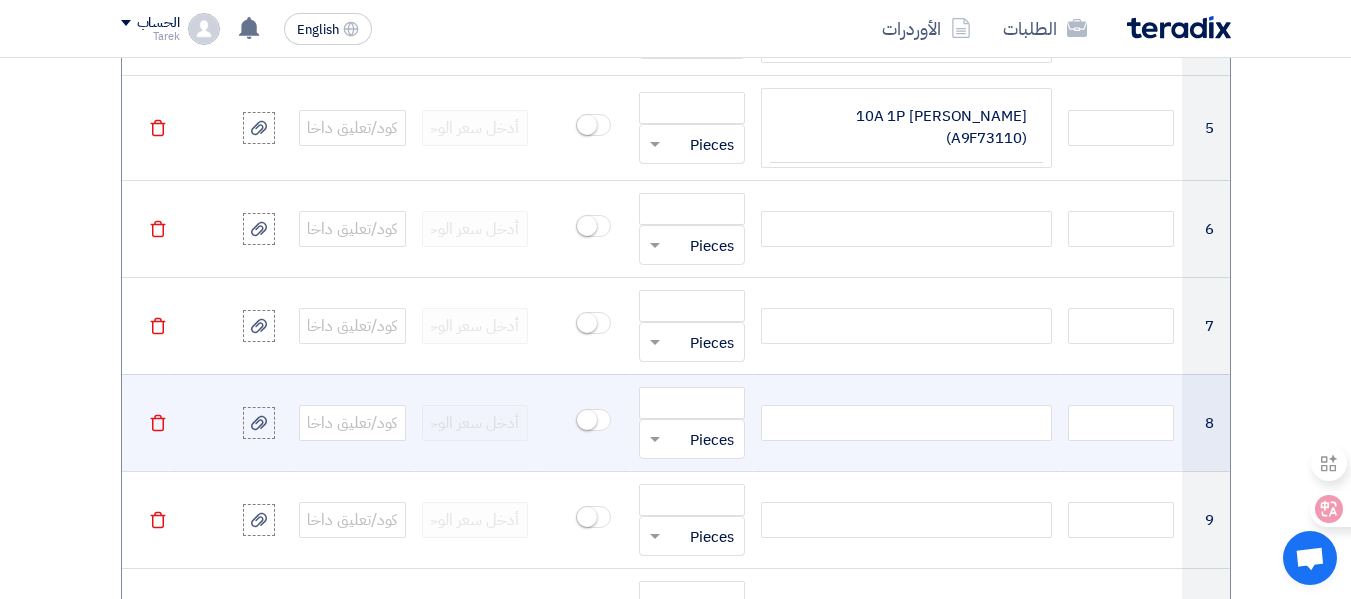 type 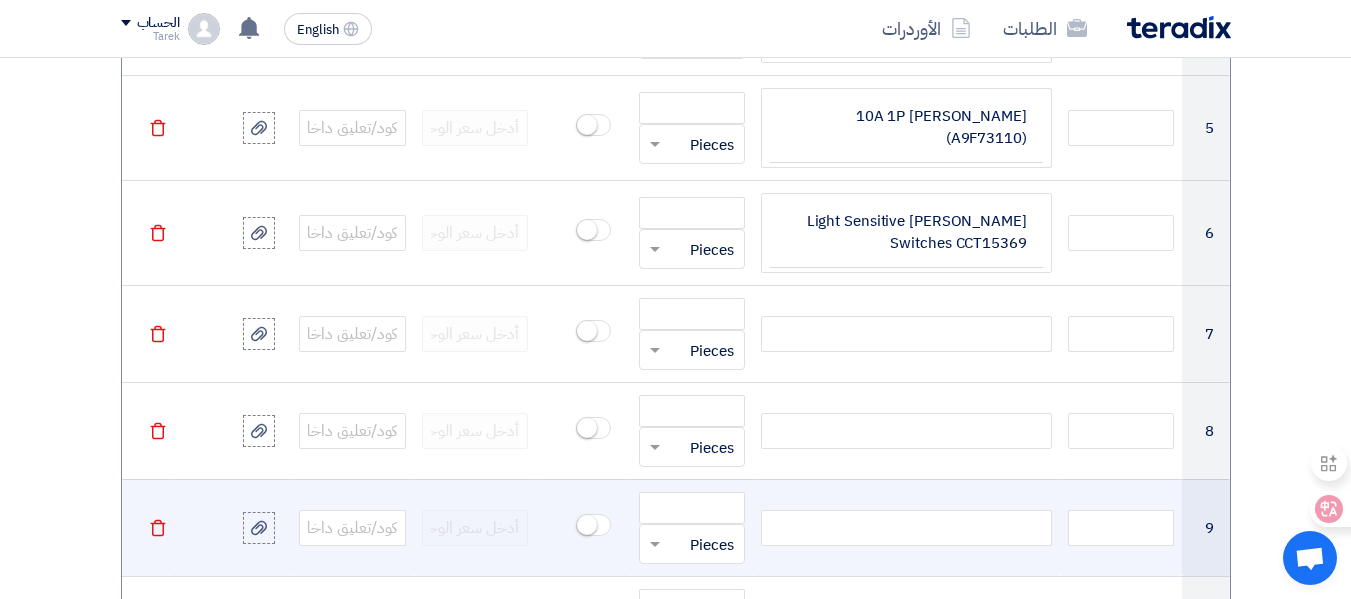 scroll, scrollTop: 2227, scrollLeft: 0, axis: vertical 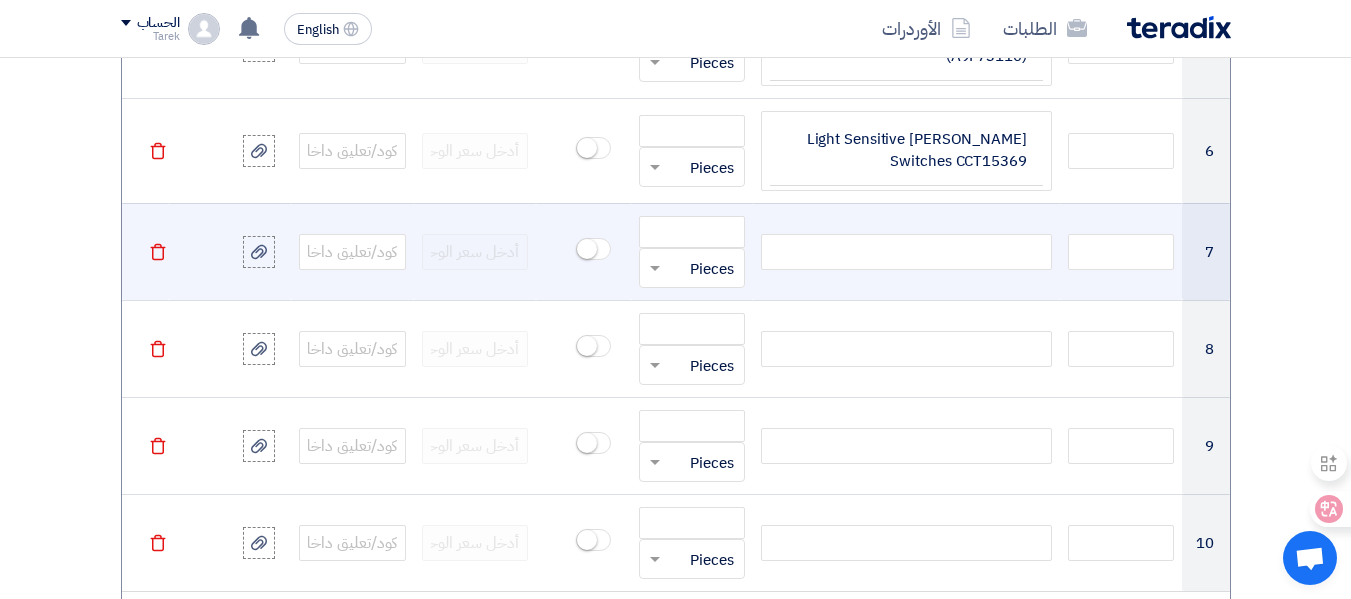 click 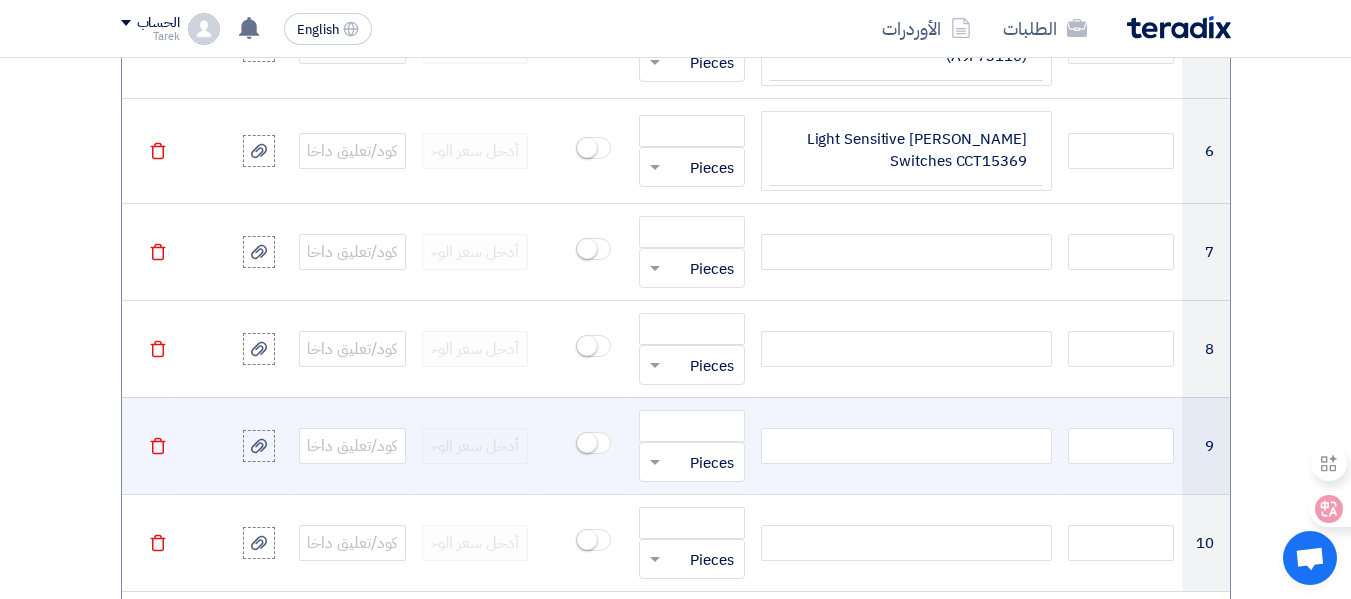 type 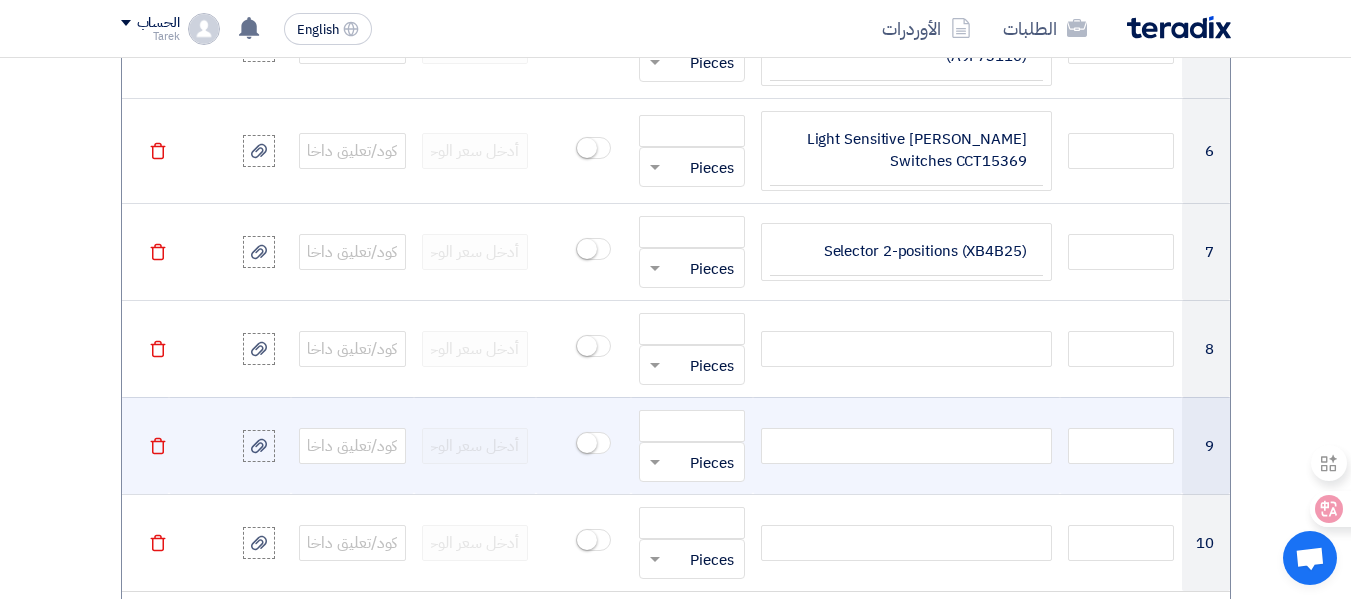 scroll, scrollTop: 2316, scrollLeft: 0, axis: vertical 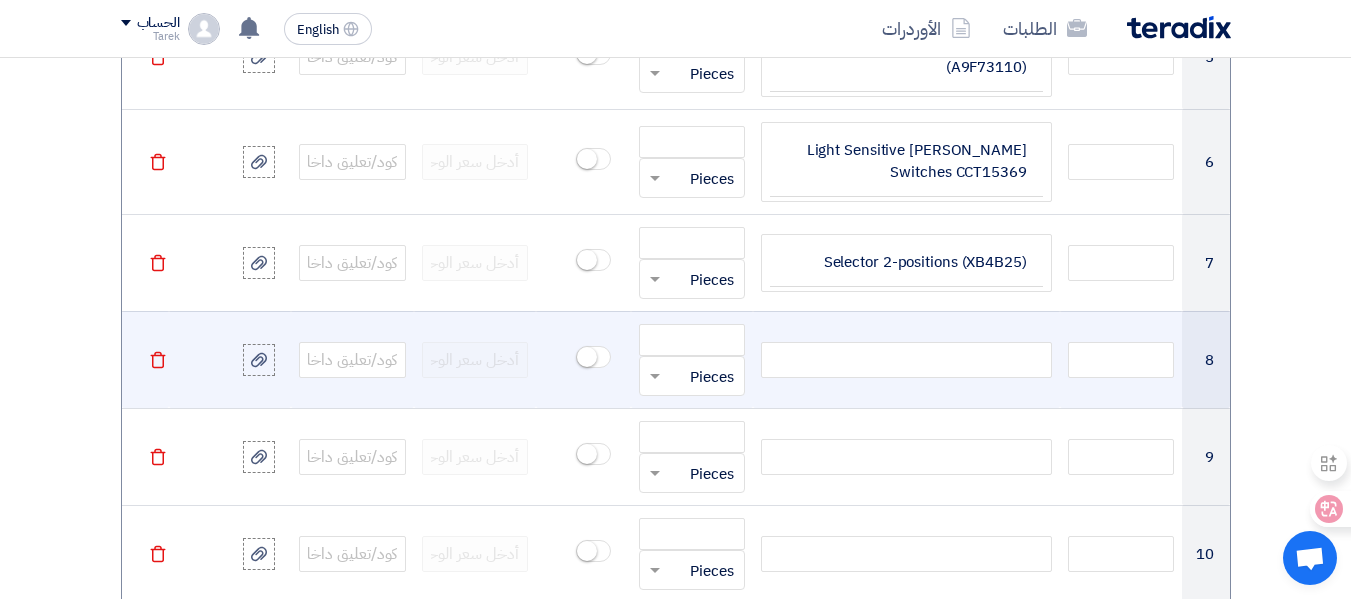 click 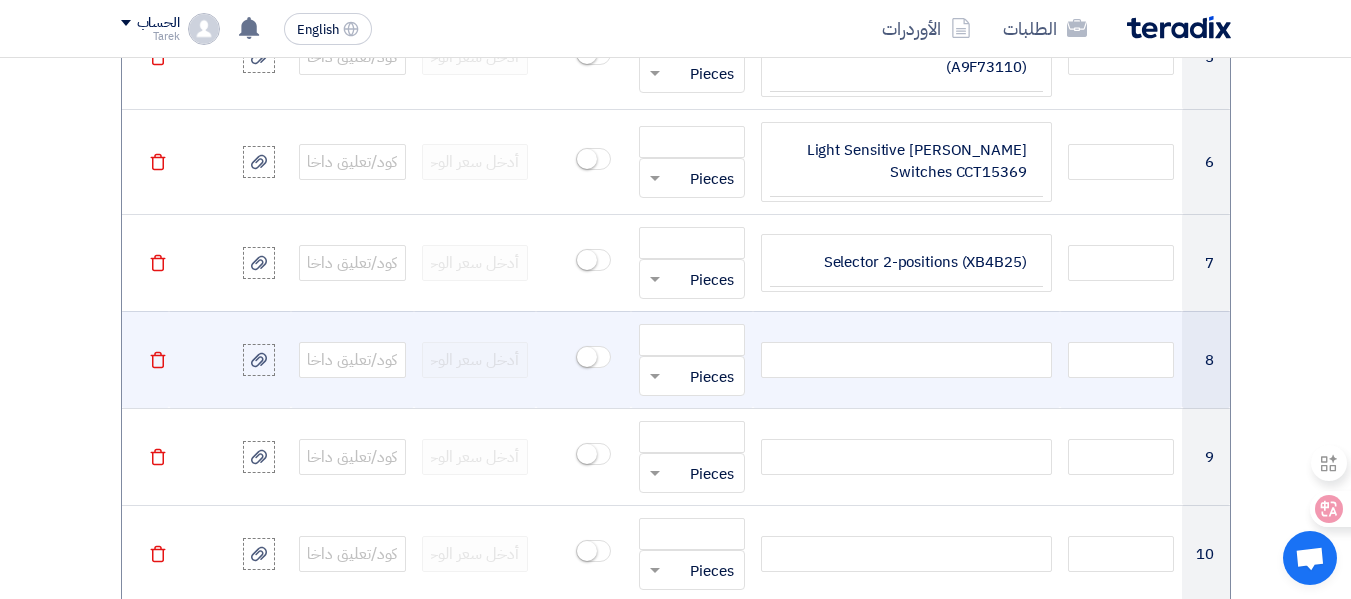 paste 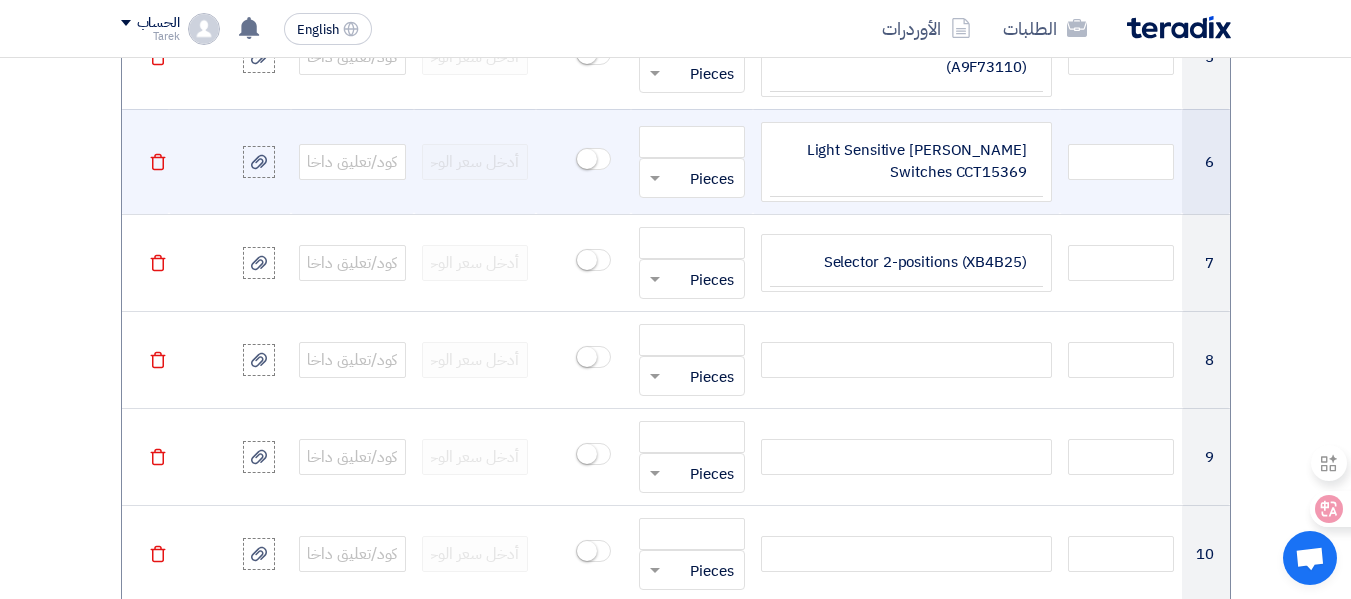 type 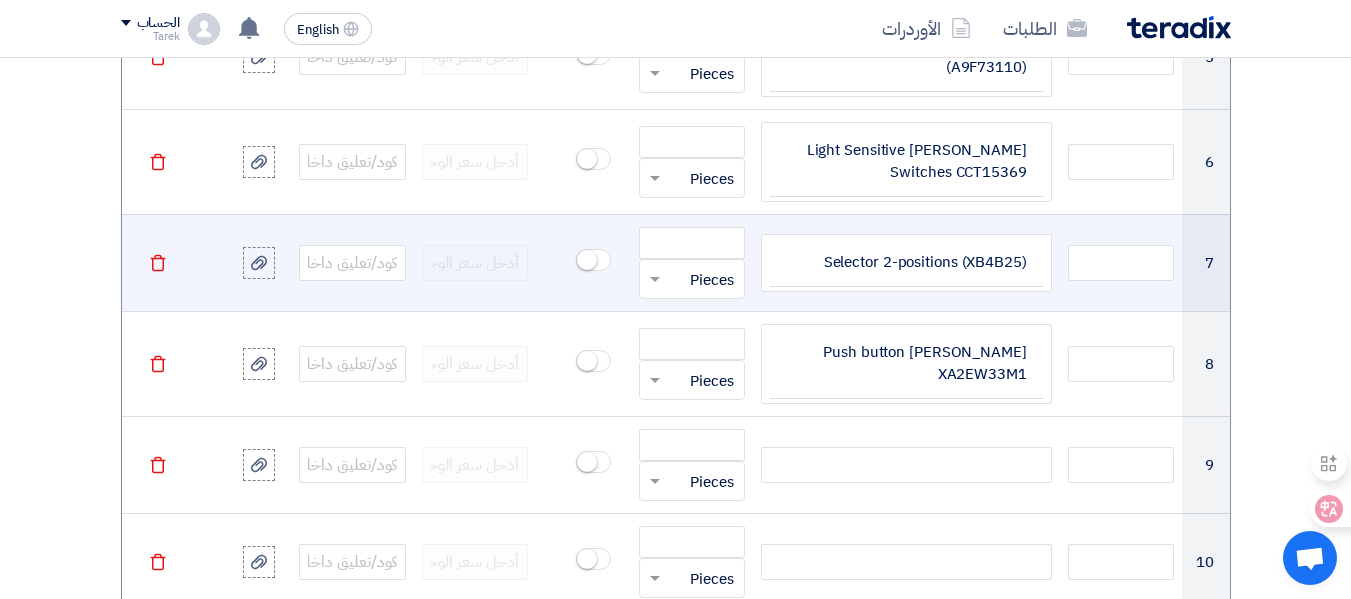 scroll, scrollTop: 2298, scrollLeft: 0, axis: vertical 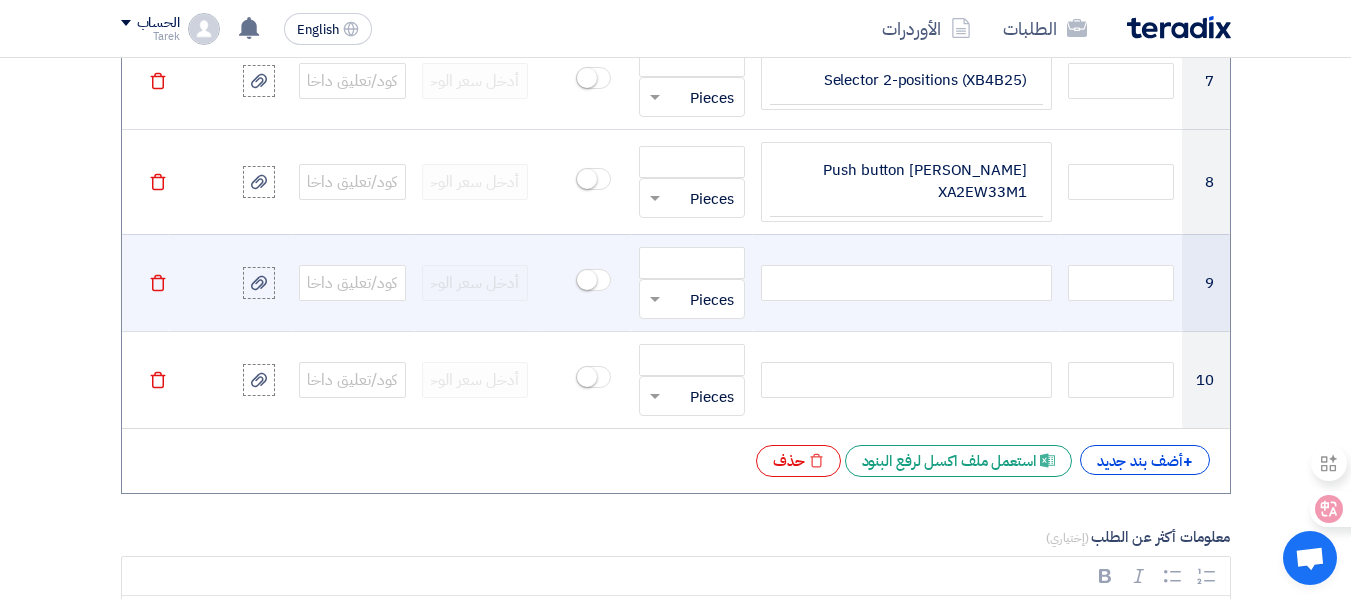 click 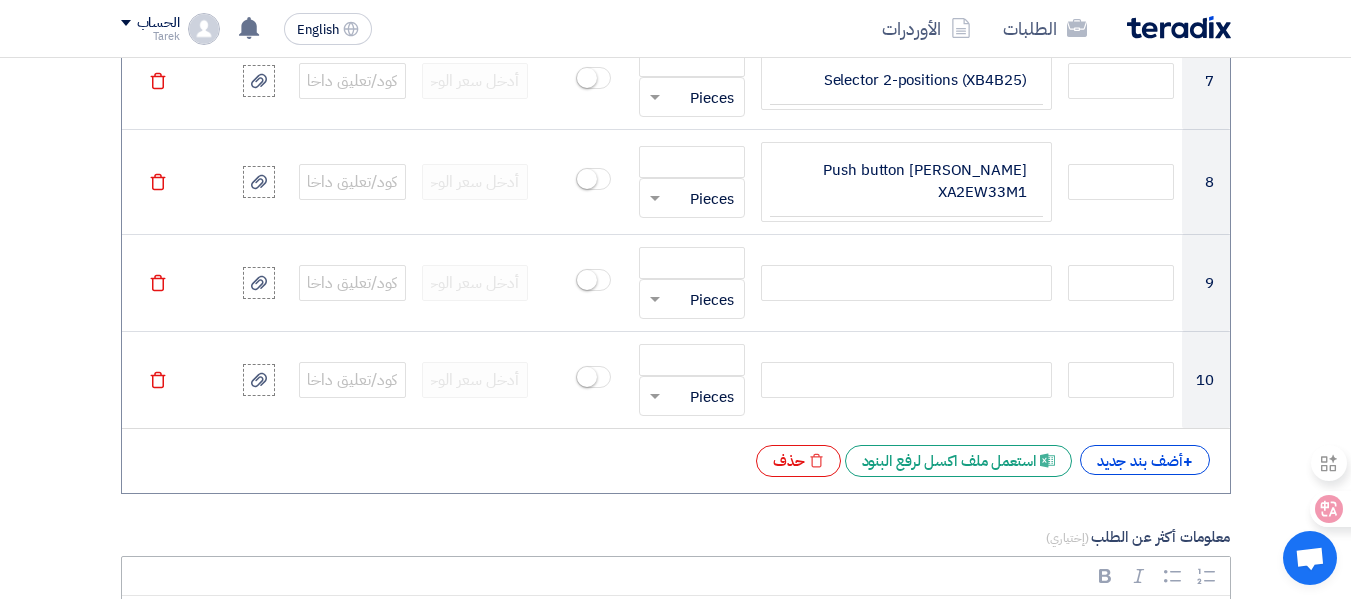 type 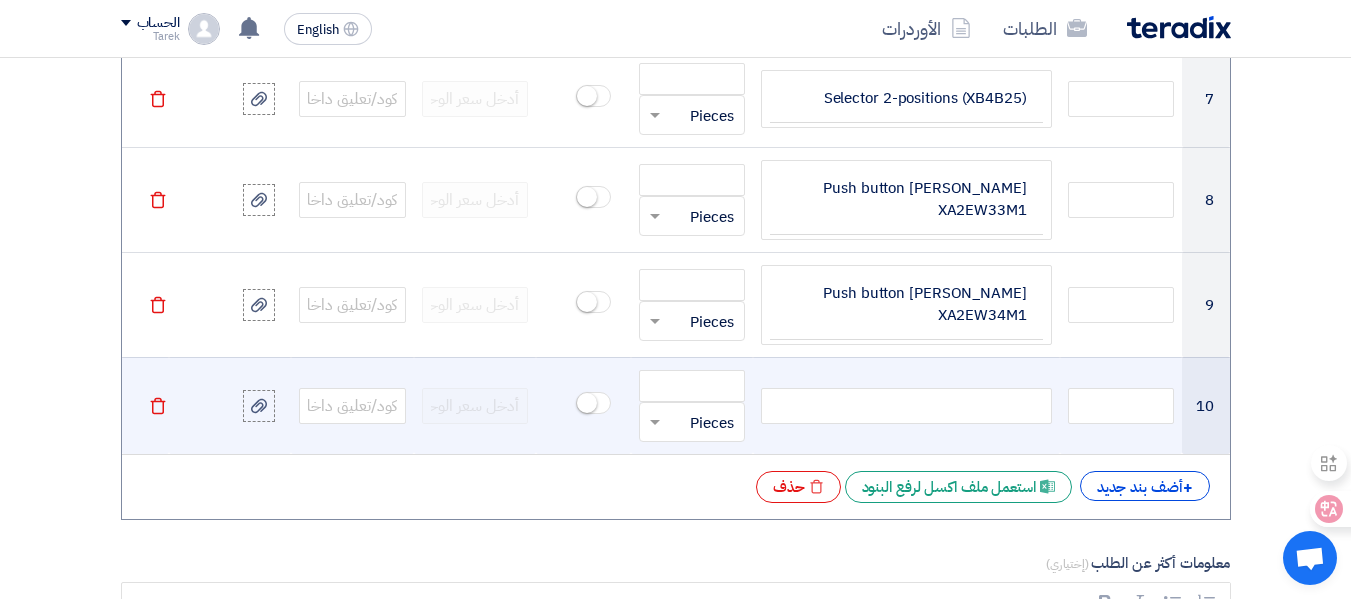 drag, startPoint x: 972, startPoint y: 384, endPoint x: 960, endPoint y: 372, distance: 16.970562 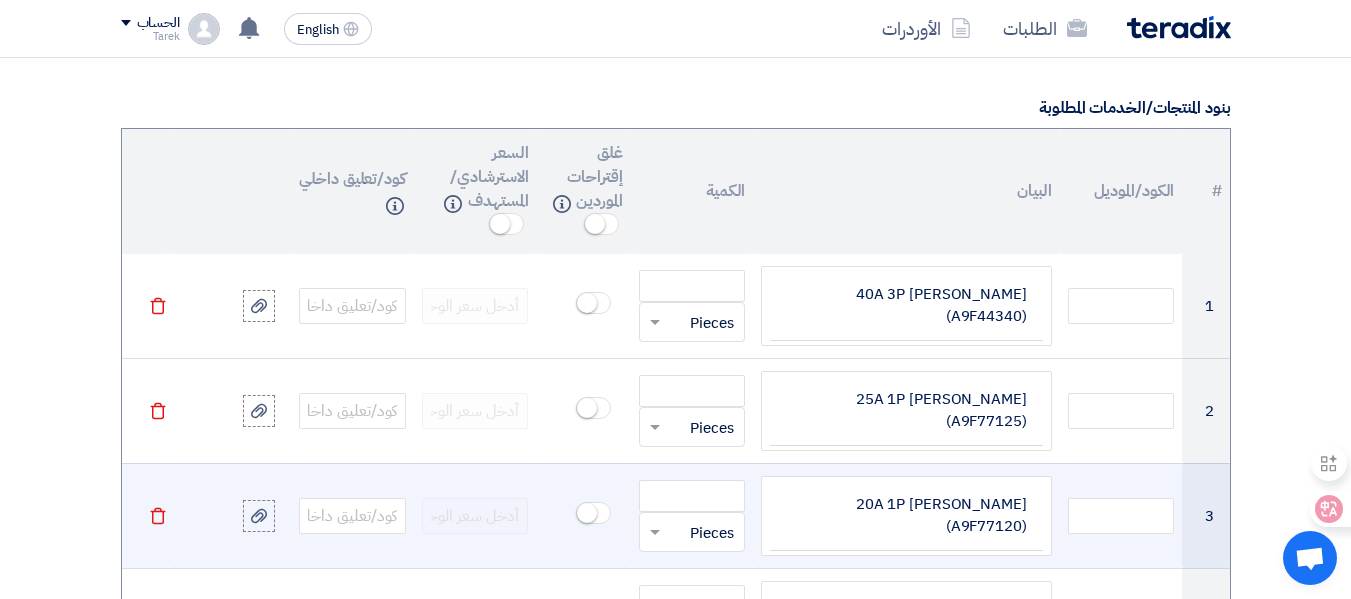 scroll, scrollTop: 1769, scrollLeft: 0, axis: vertical 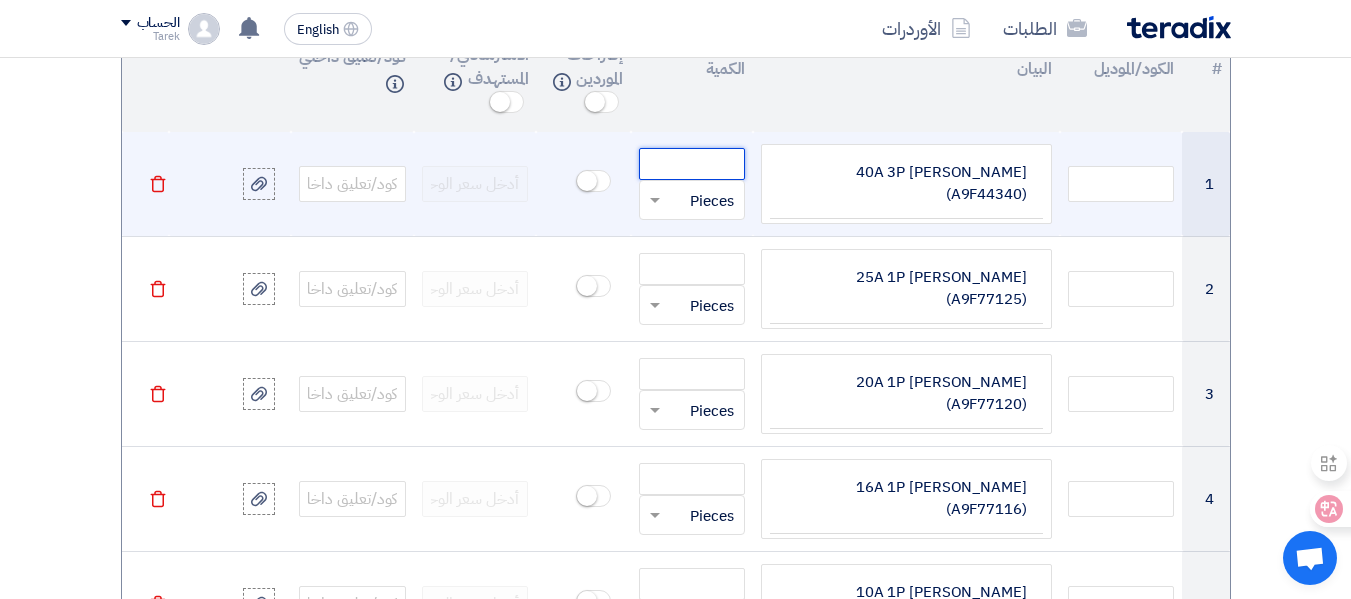 click 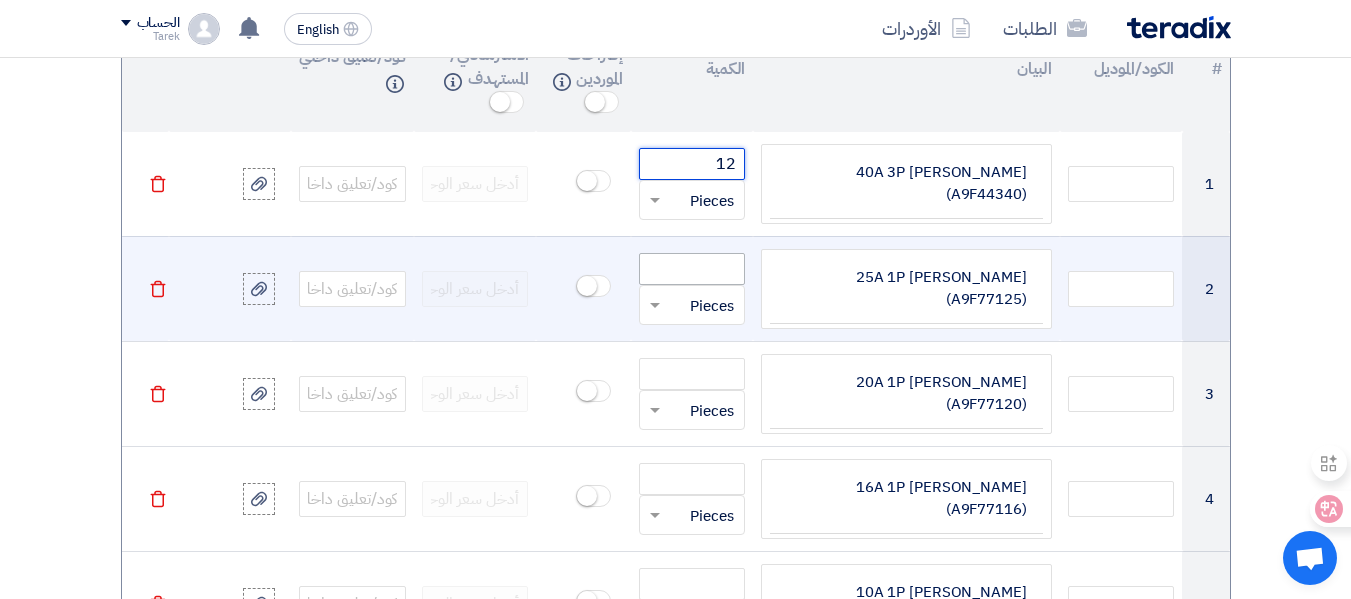 type on "12" 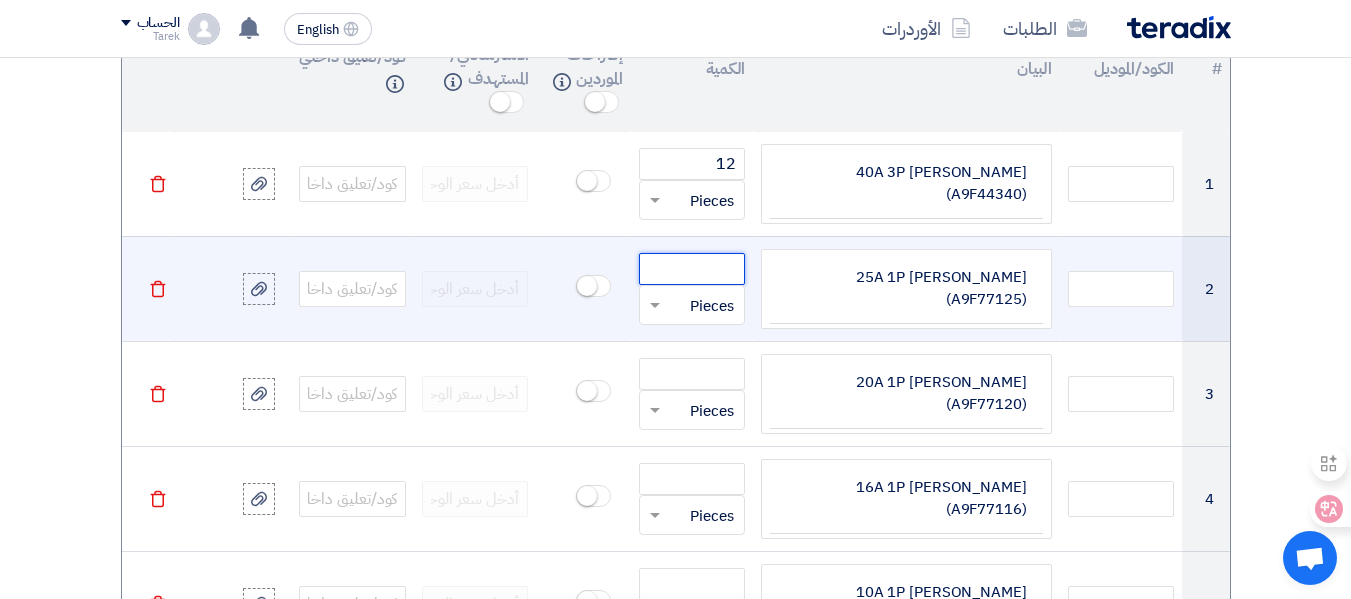 click 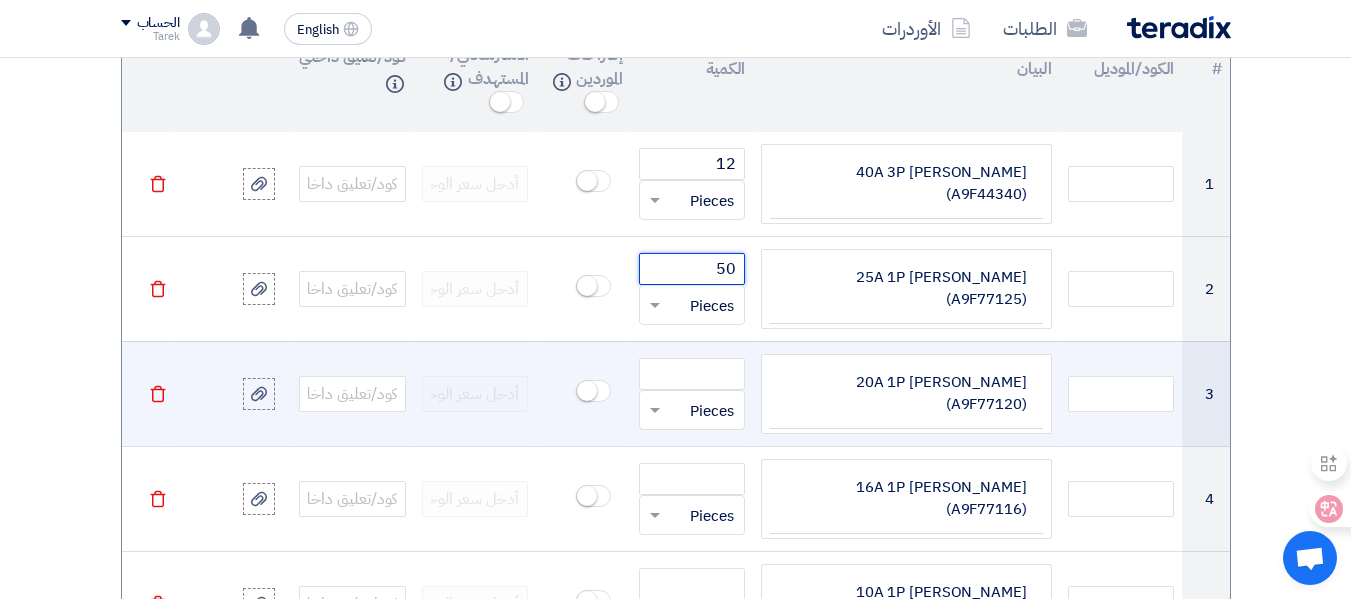 type on "50" 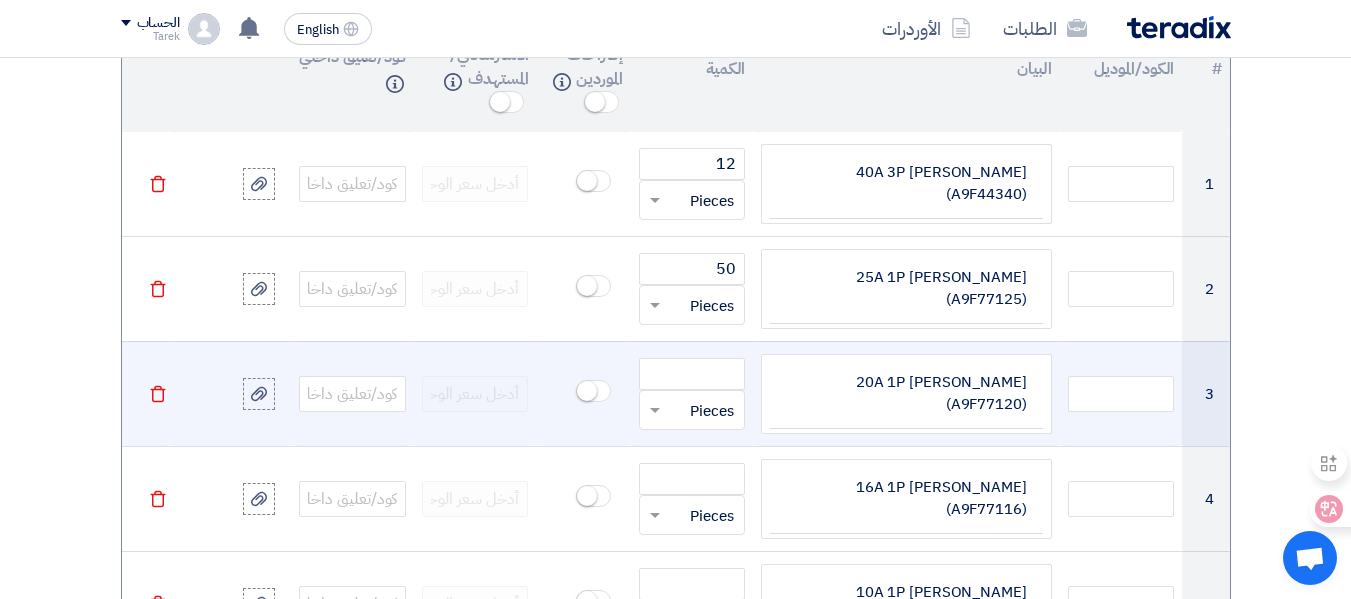drag, startPoint x: 724, startPoint y: 330, endPoint x: 741, endPoint y: 394, distance: 66.21933 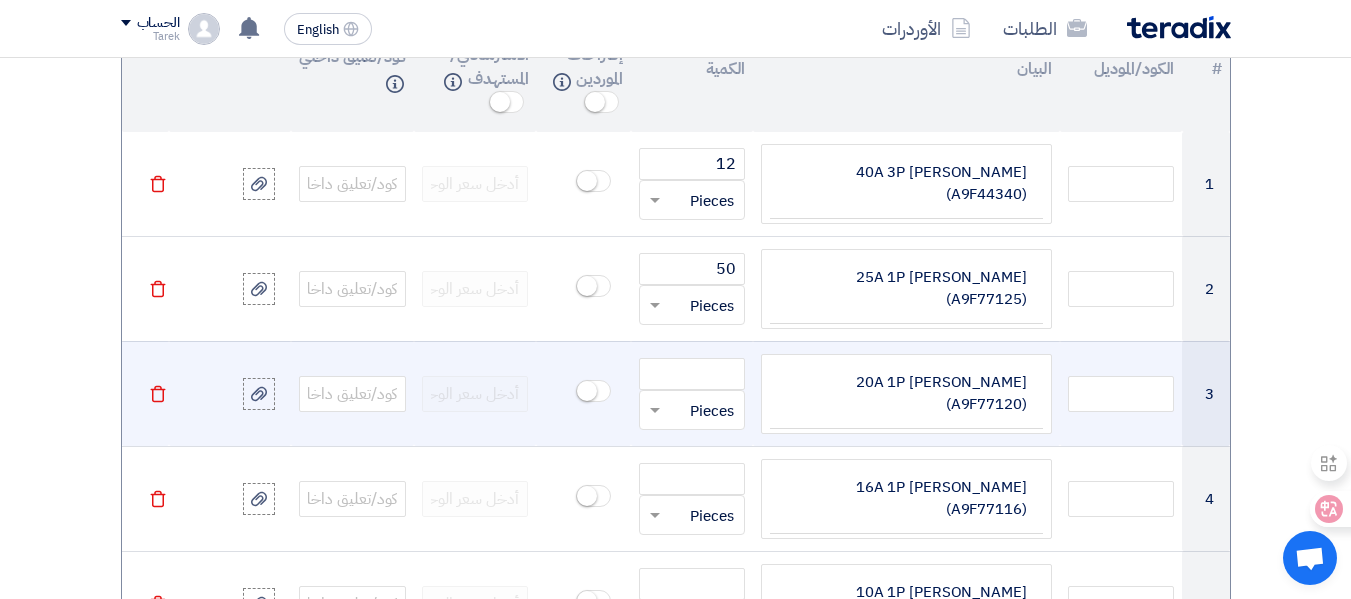 click on "قطعة
×
Pieces" 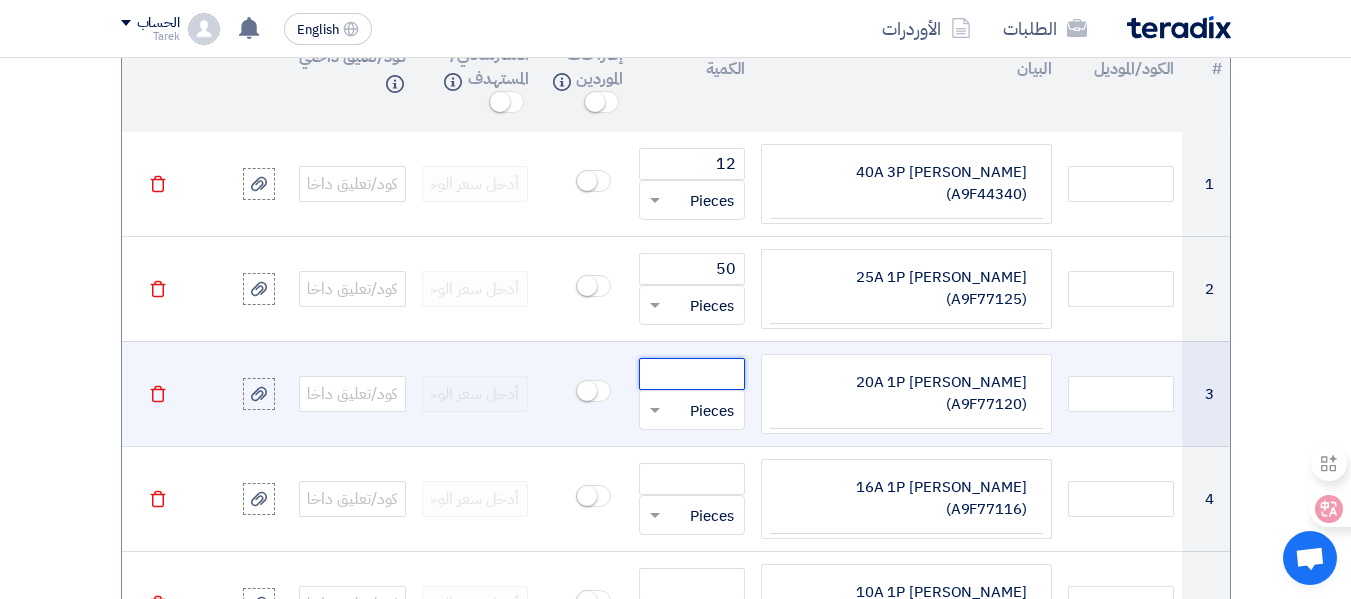 click 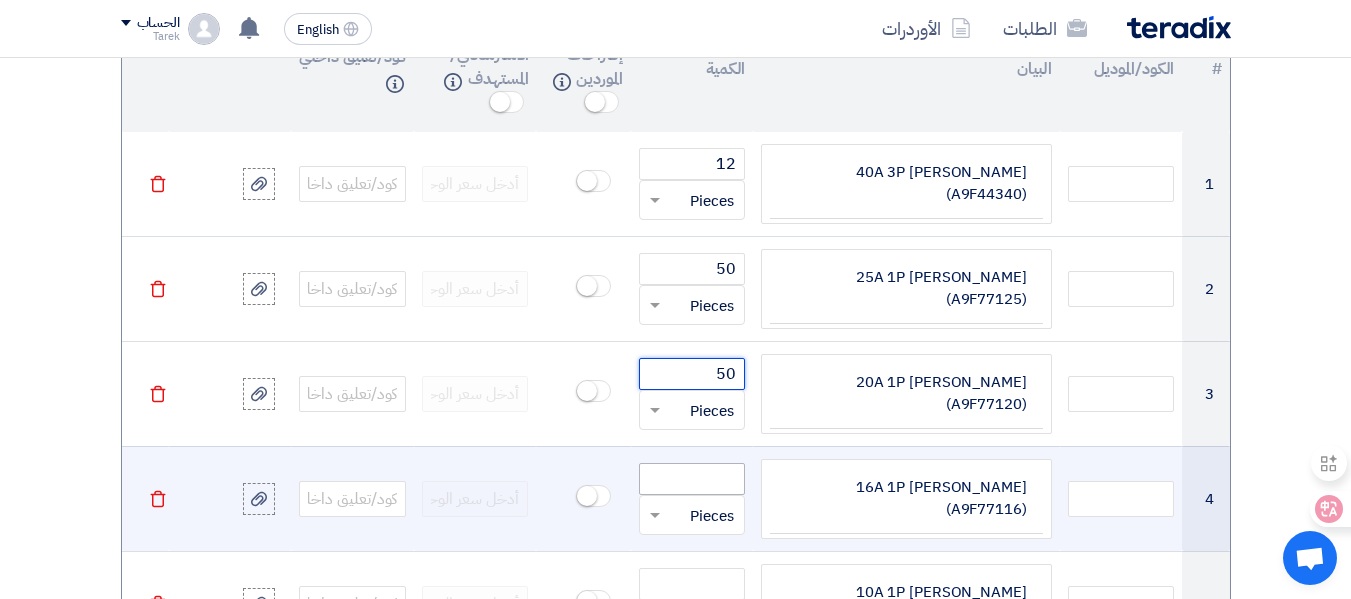 type on "50" 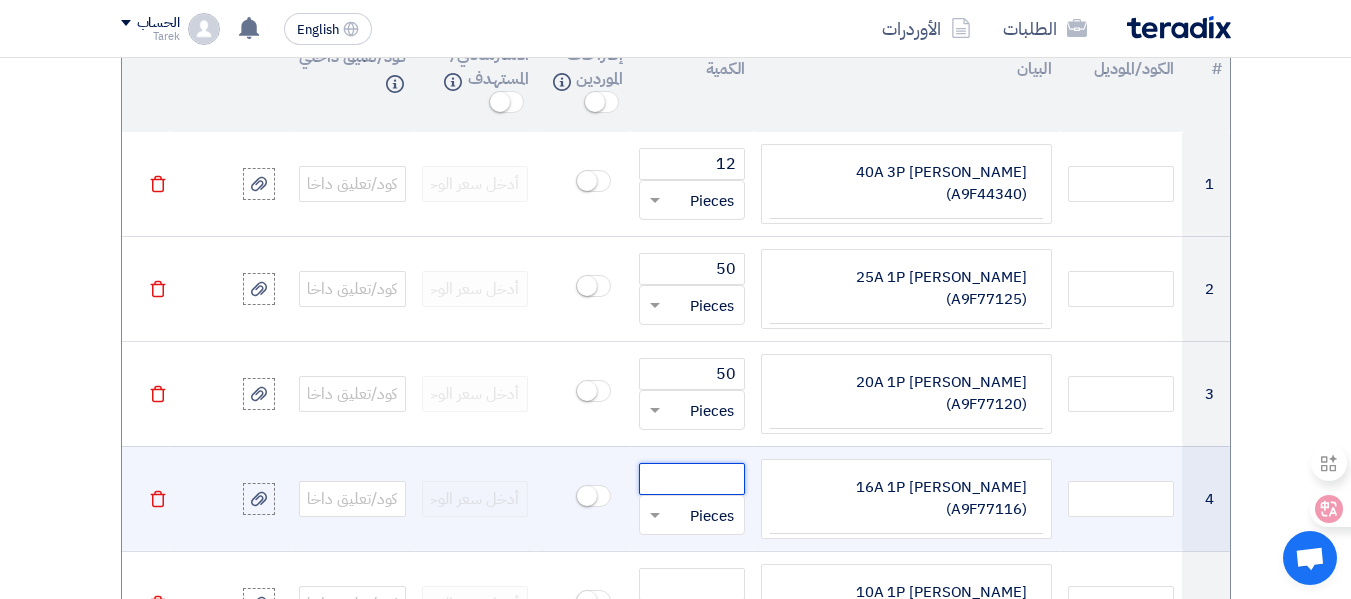 click 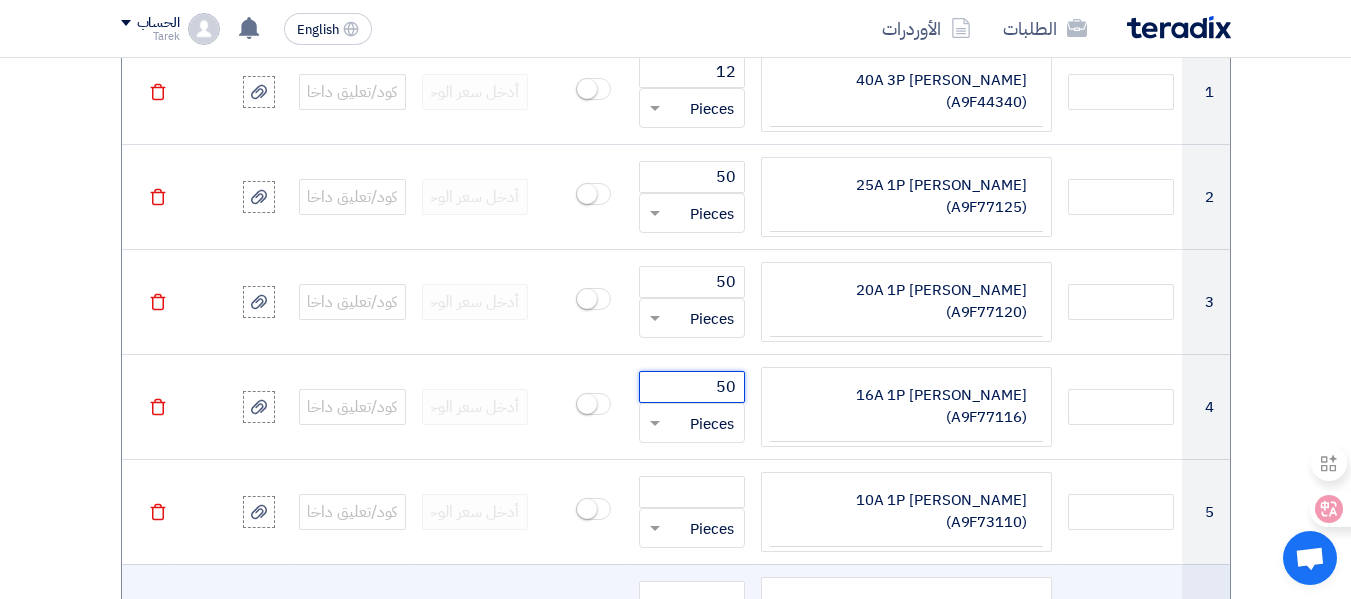 scroll, scrollTop: 1969, scrollLeft: 0, axis: vertical 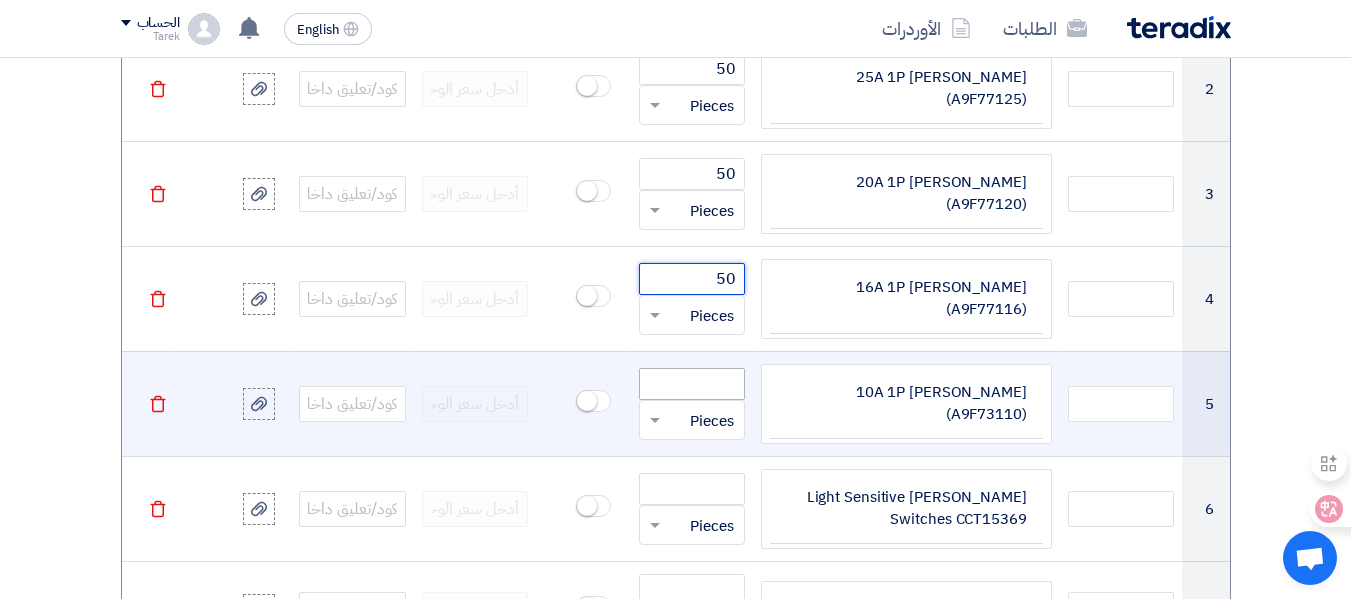 type on "50" 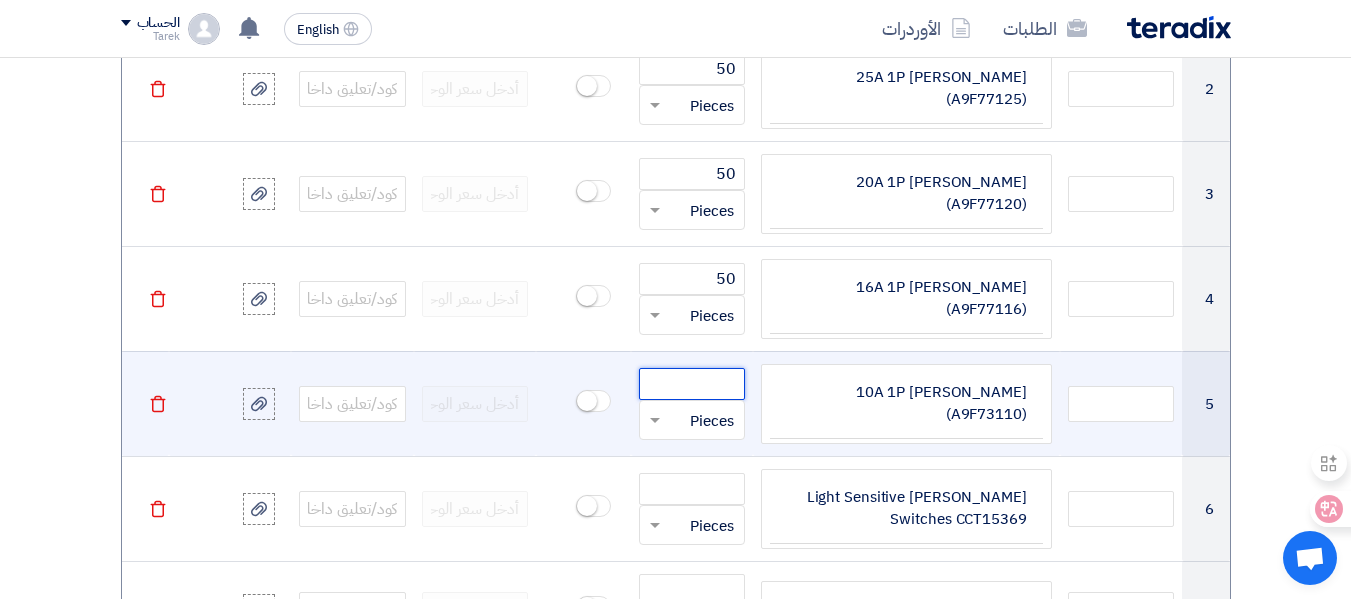 click 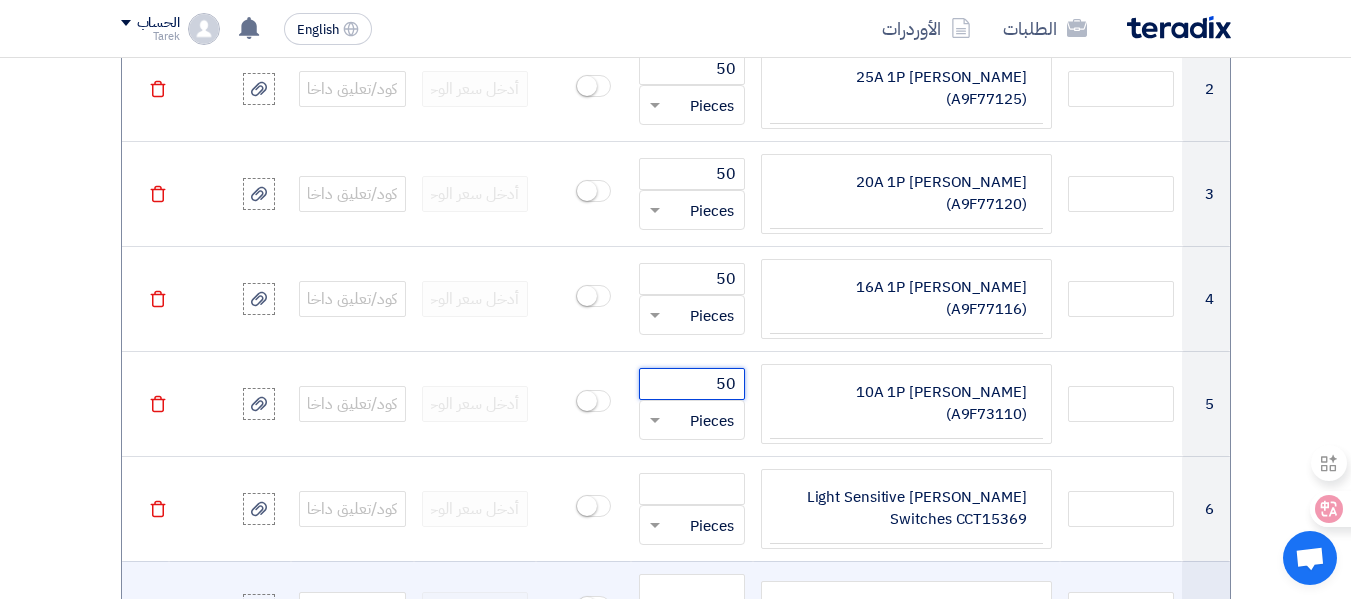 type on "50" 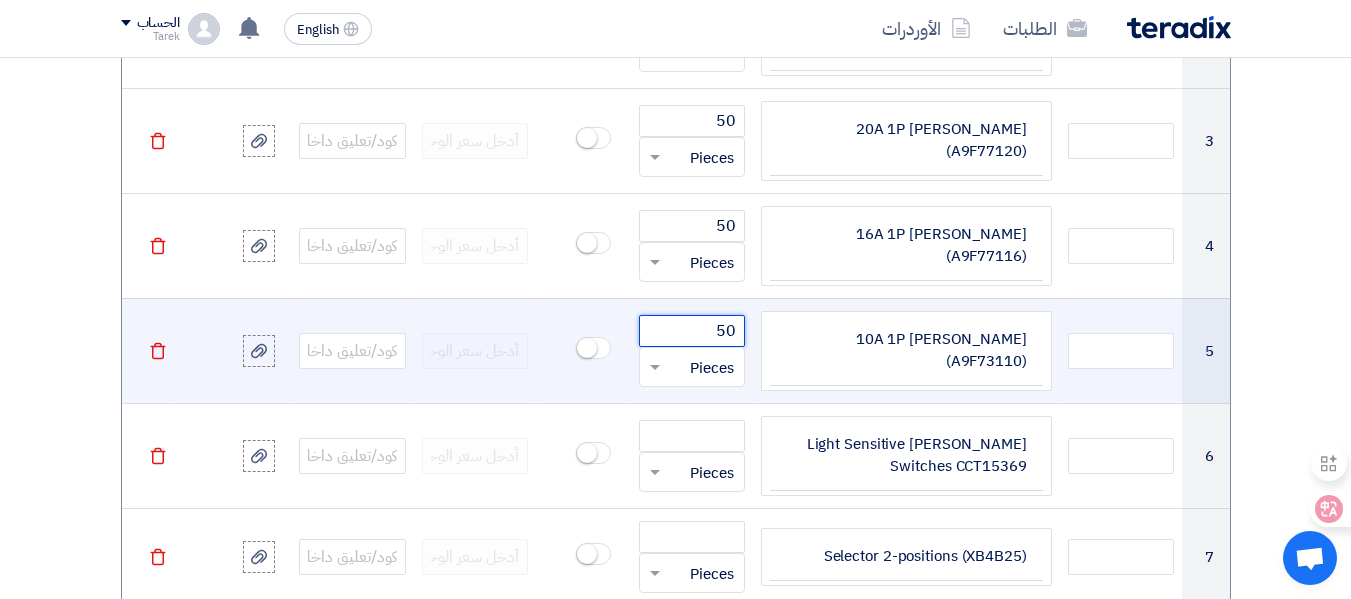 scroll, scrollTop: 2069, scrollLeft: 0, axis: vertical 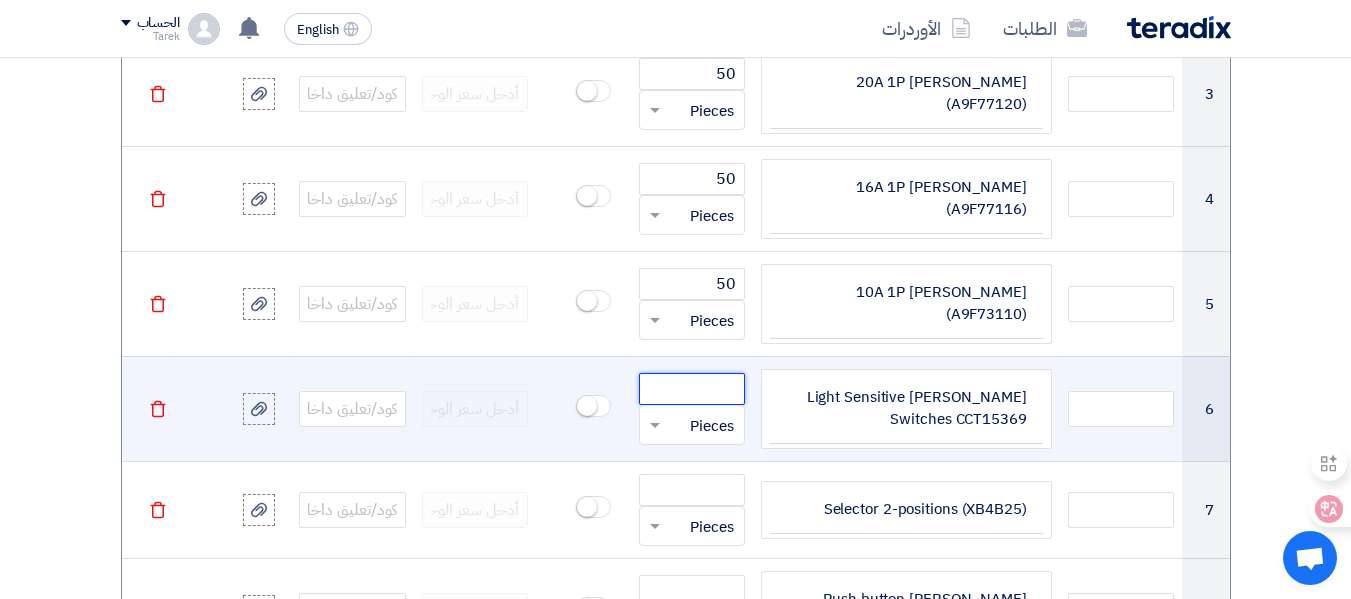 click 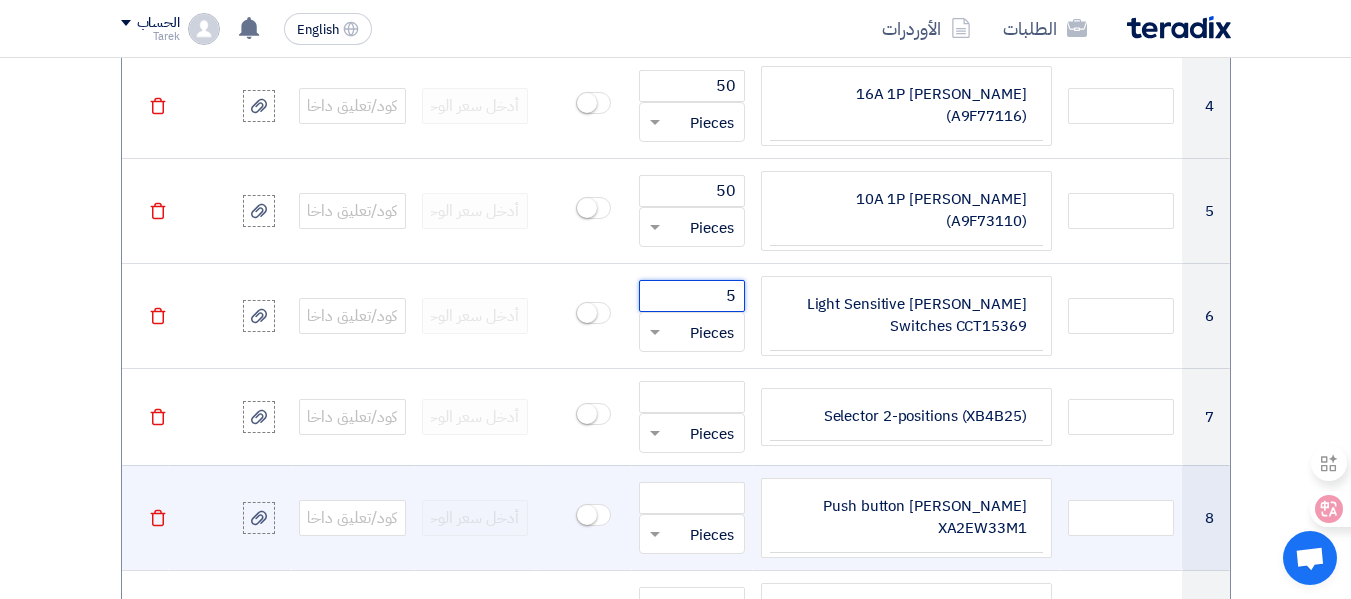 scroll, scrollTop: 2269, scrollLeft: 0, axis: vertical 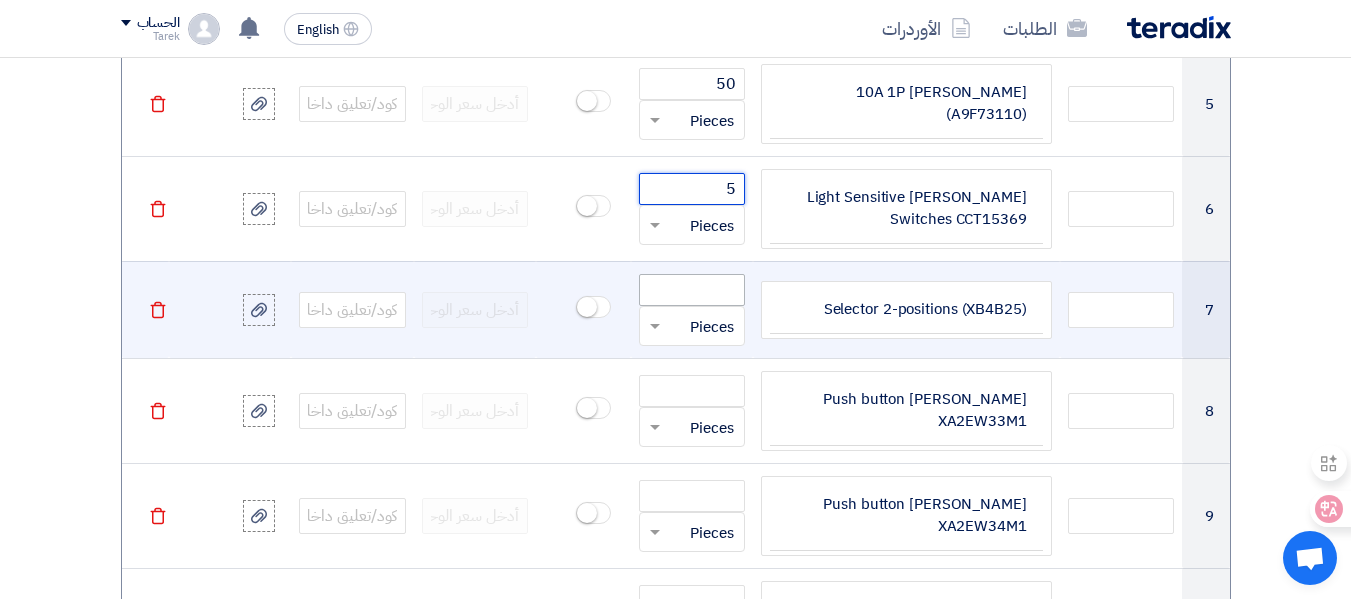 type on "5" 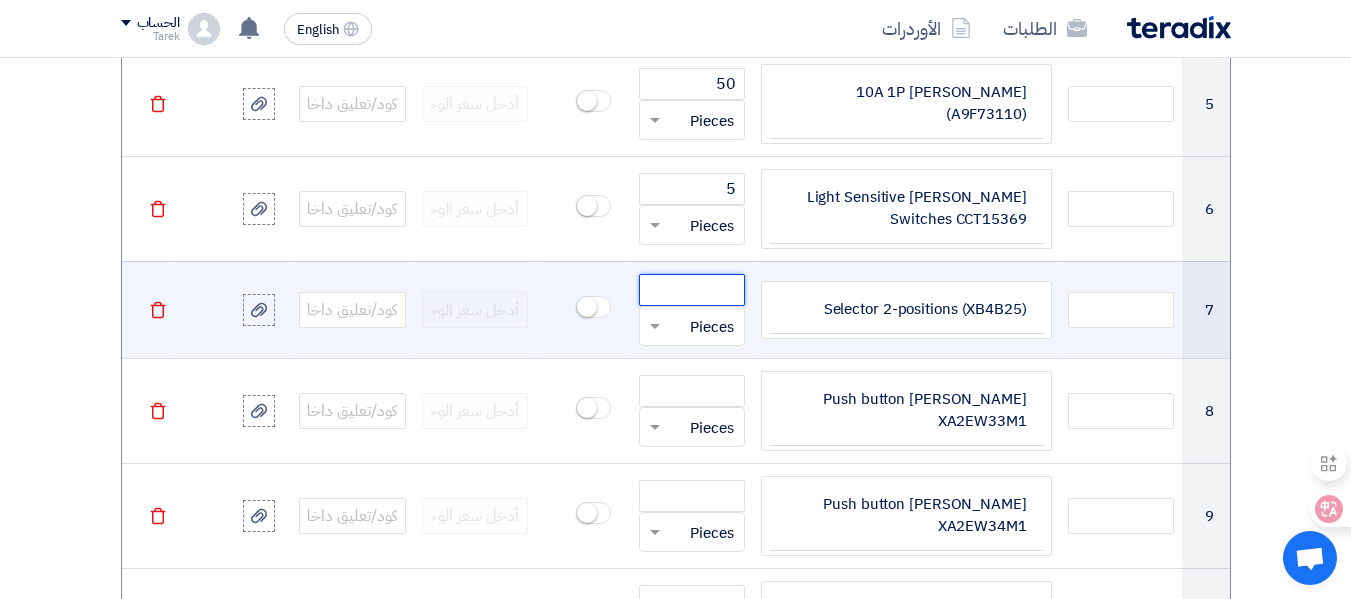 click 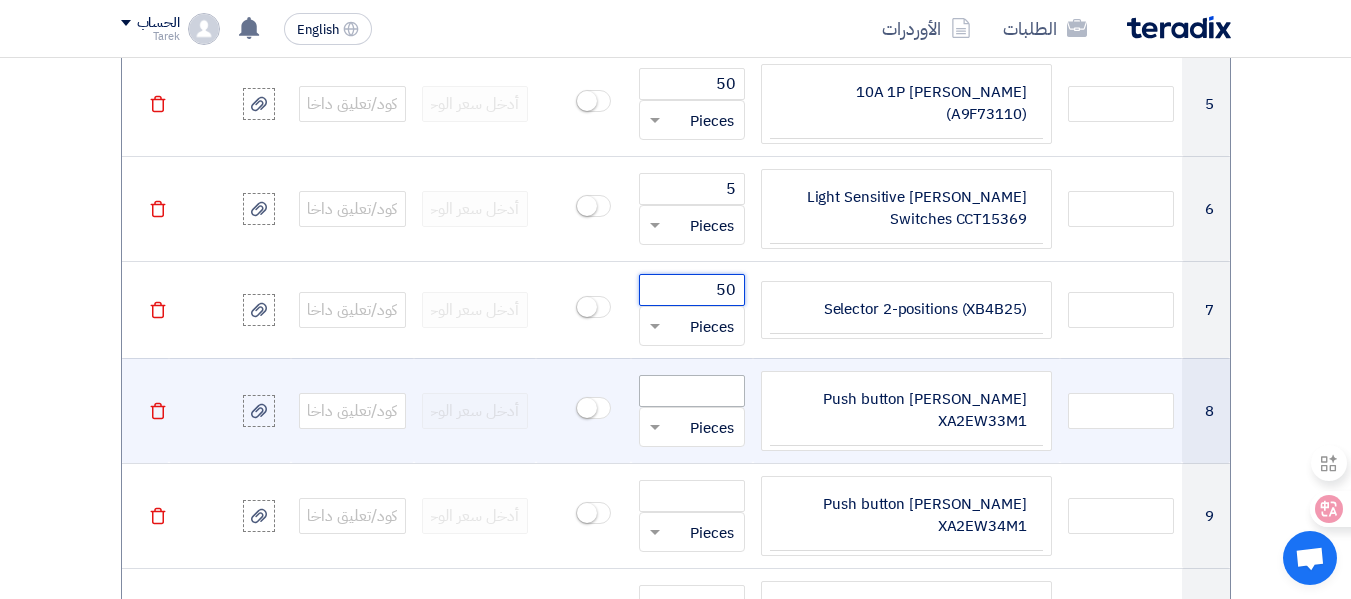 type on "50" 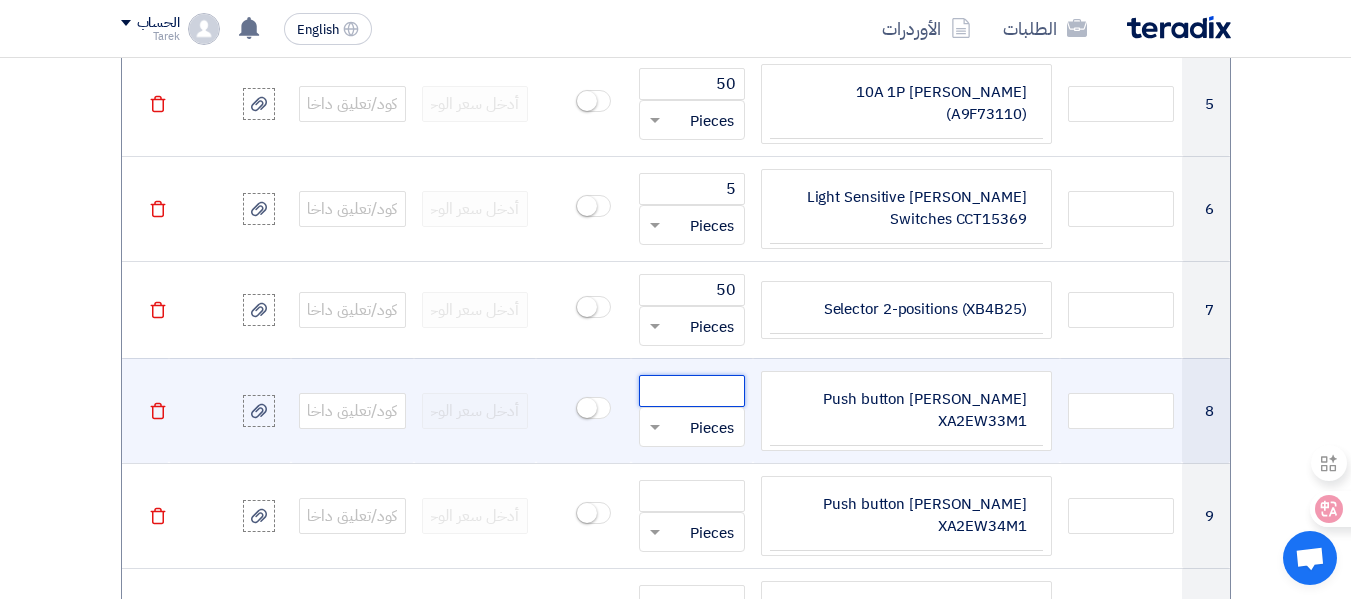click 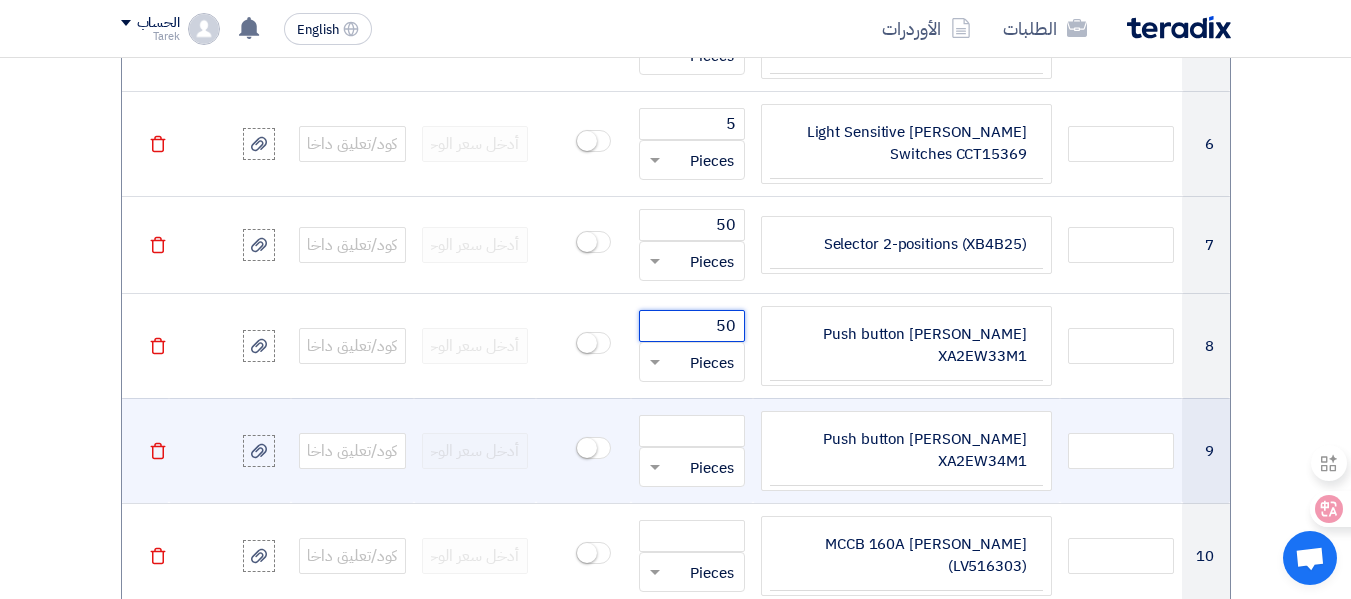 scroll, scrollTop: 2369, scrollLeft: 0, axis: vertical 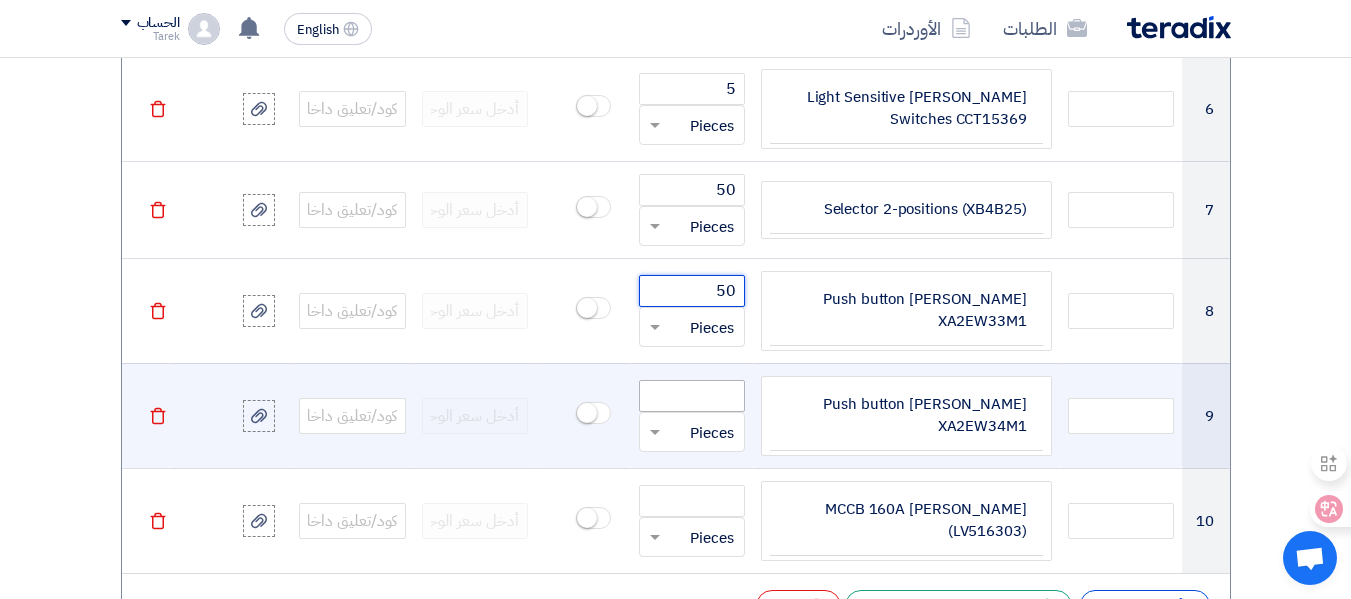 type on "50" 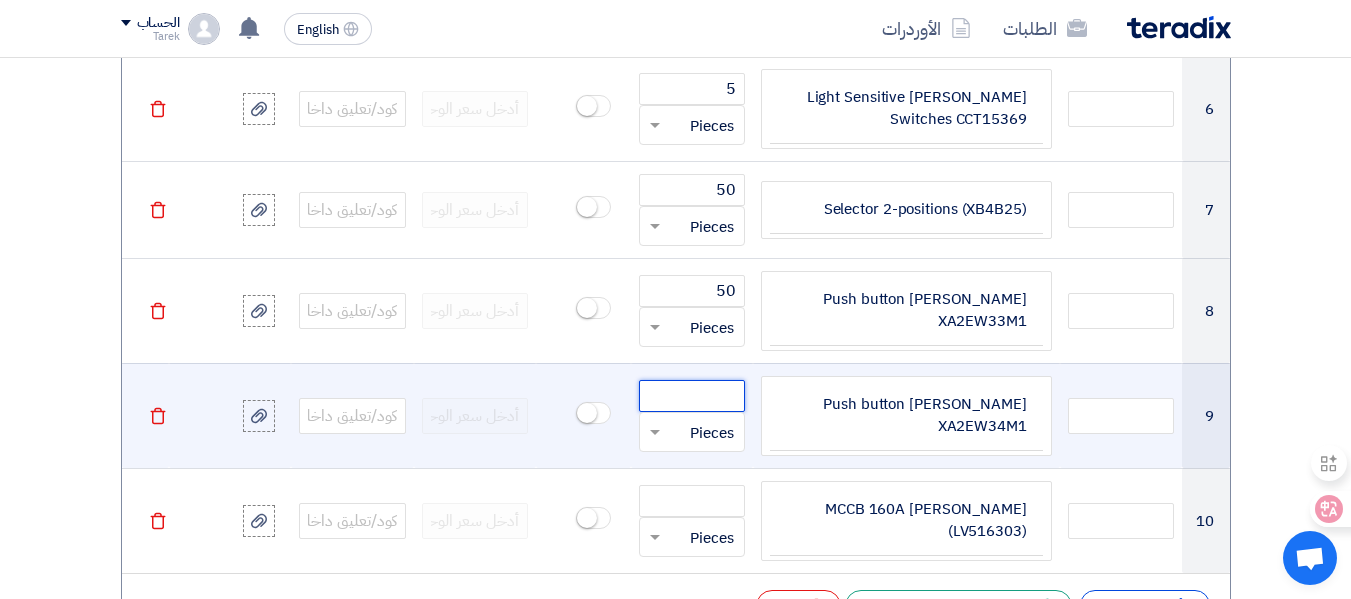 click 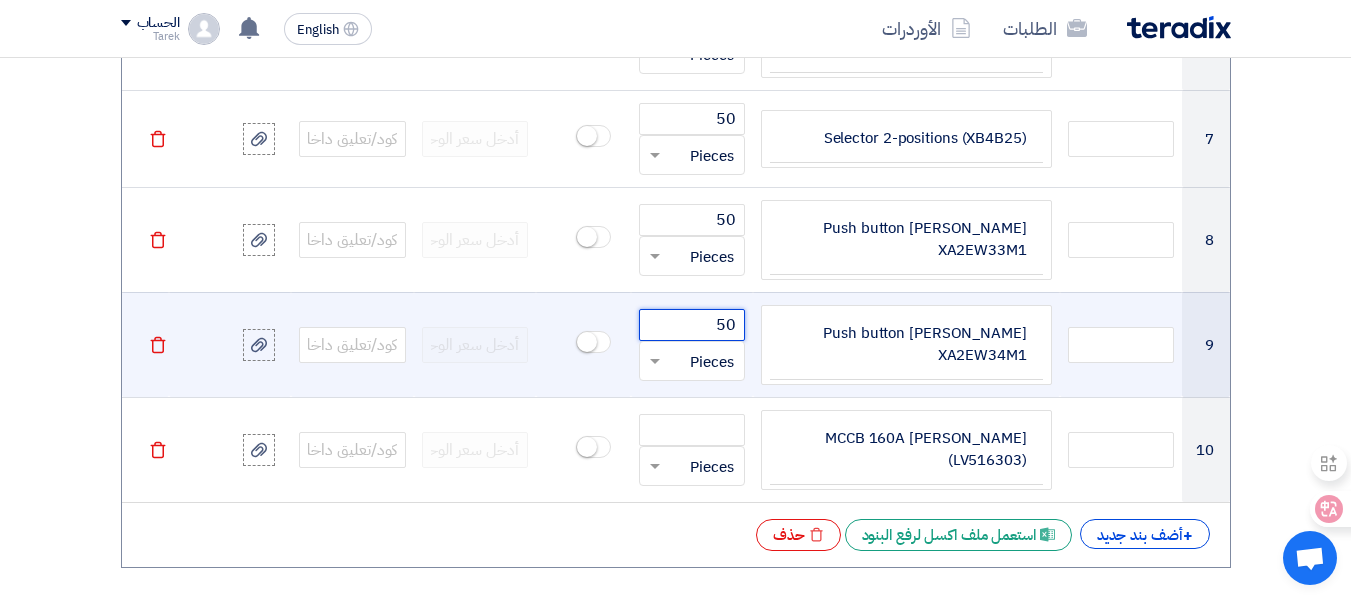 scroll, scrollTop: 2469, scrollLeft: 0, axis: vertical 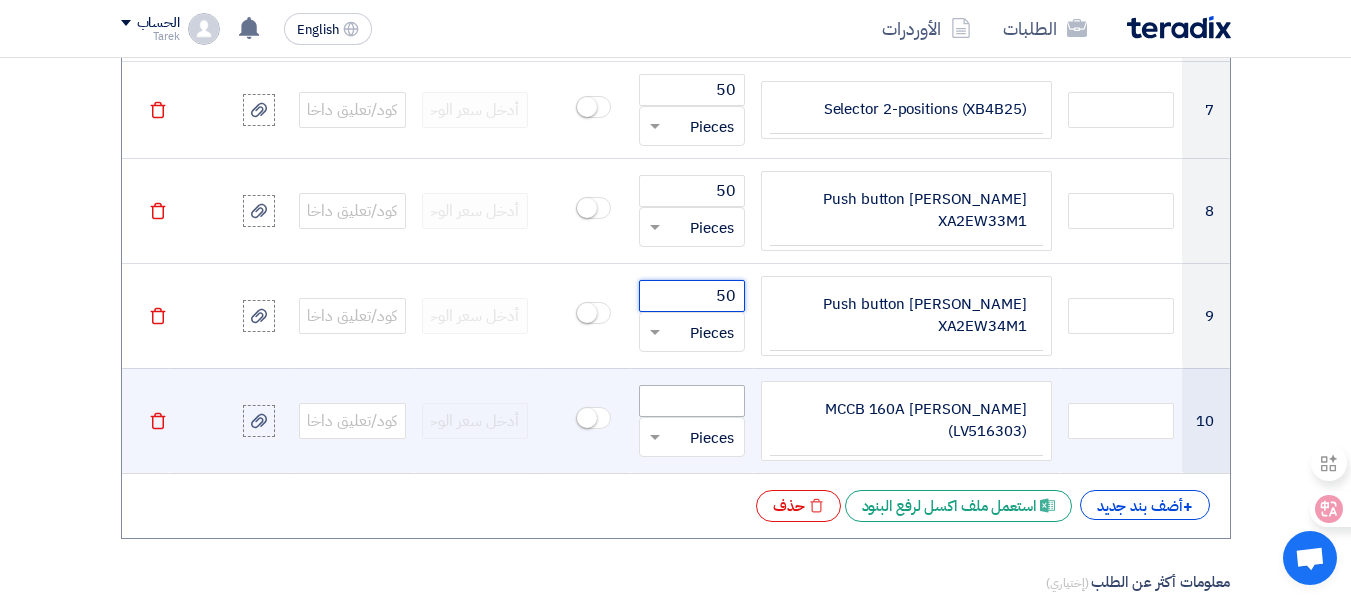 type on "50" 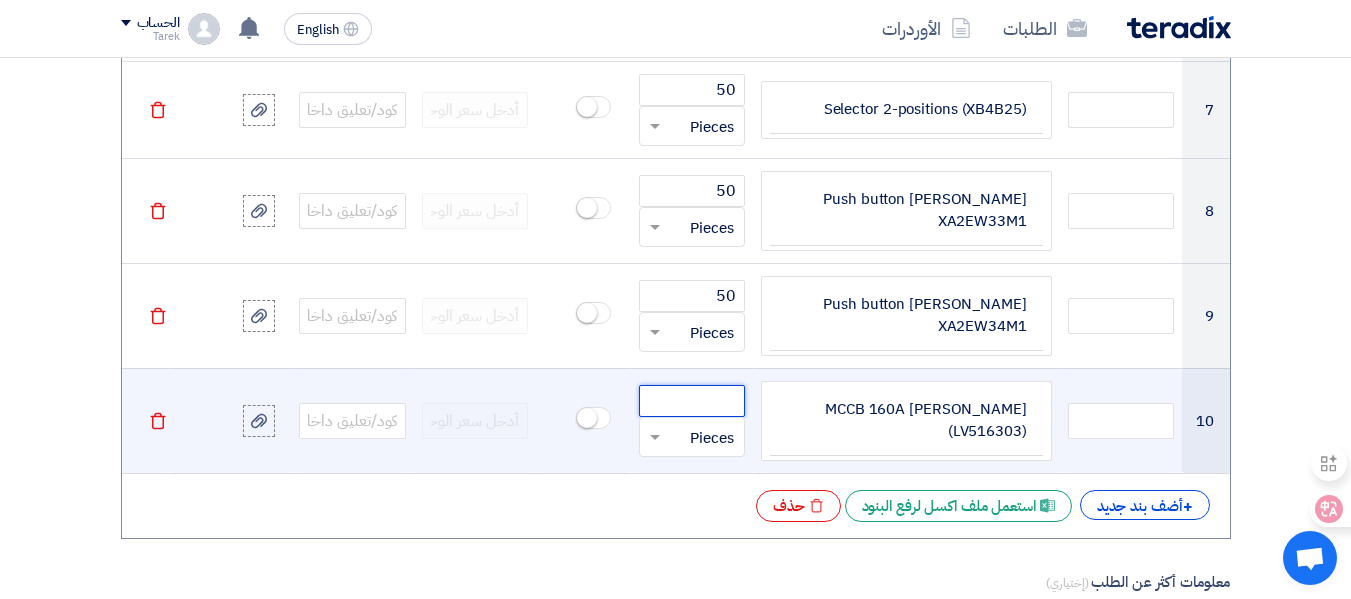 click 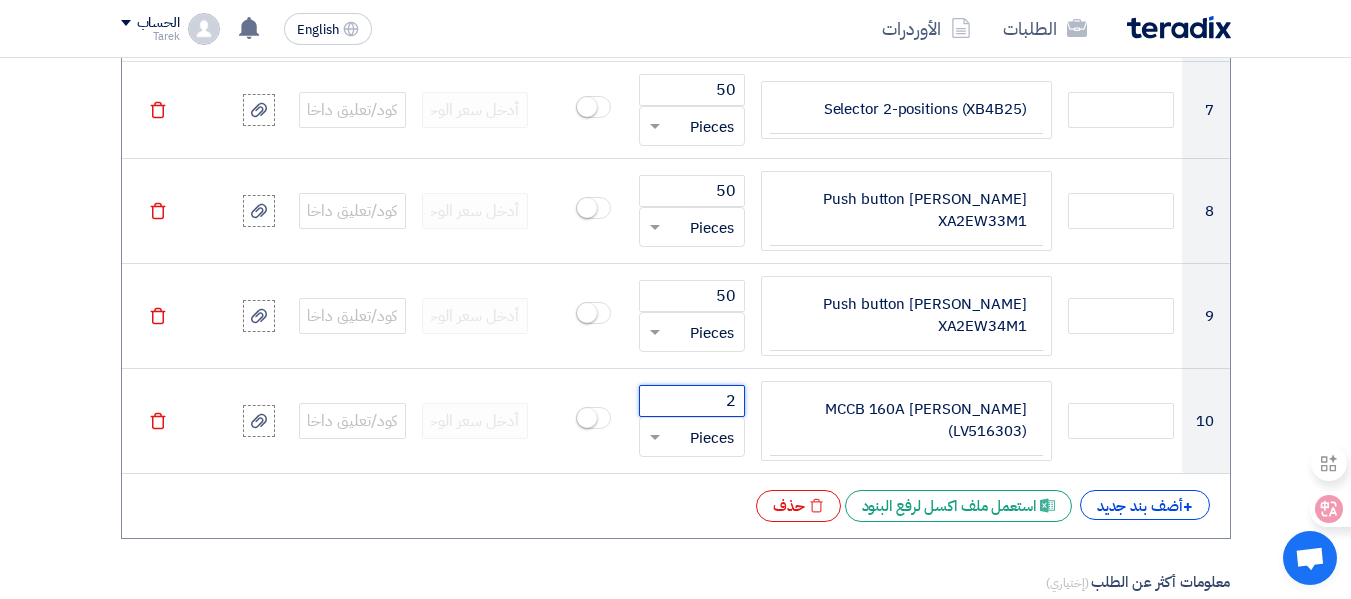 type on "2" 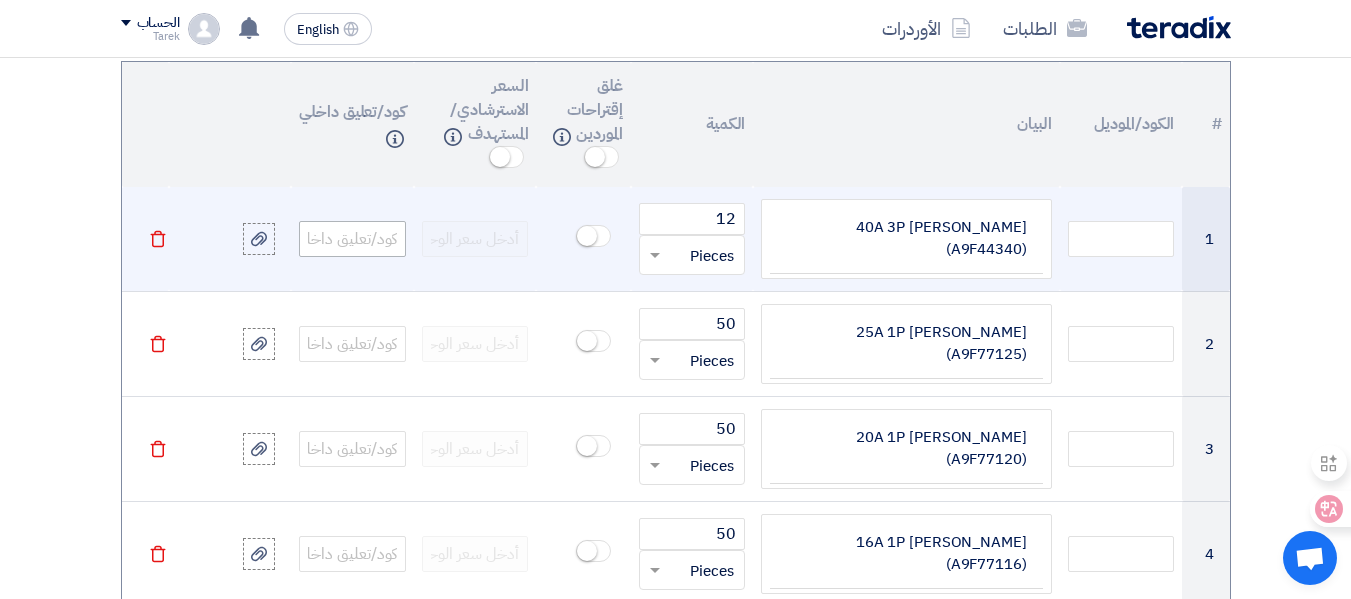 scroll, scrollTop: 1669, scrollLeft: 0, axis: vertical 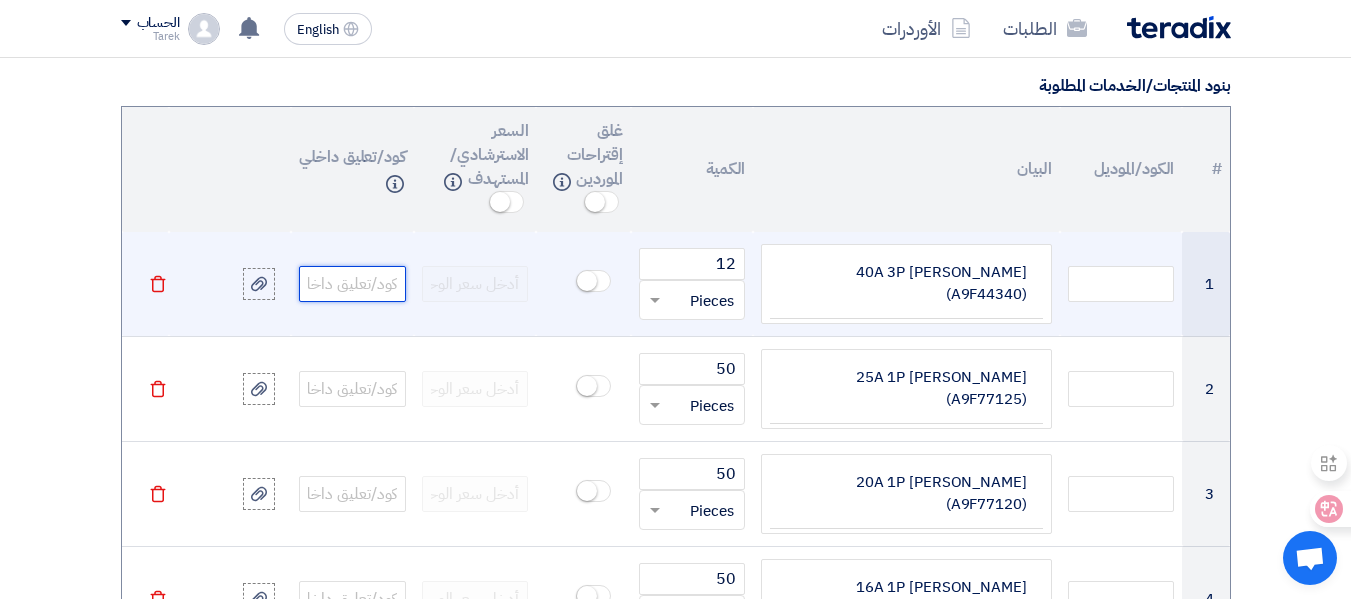 click 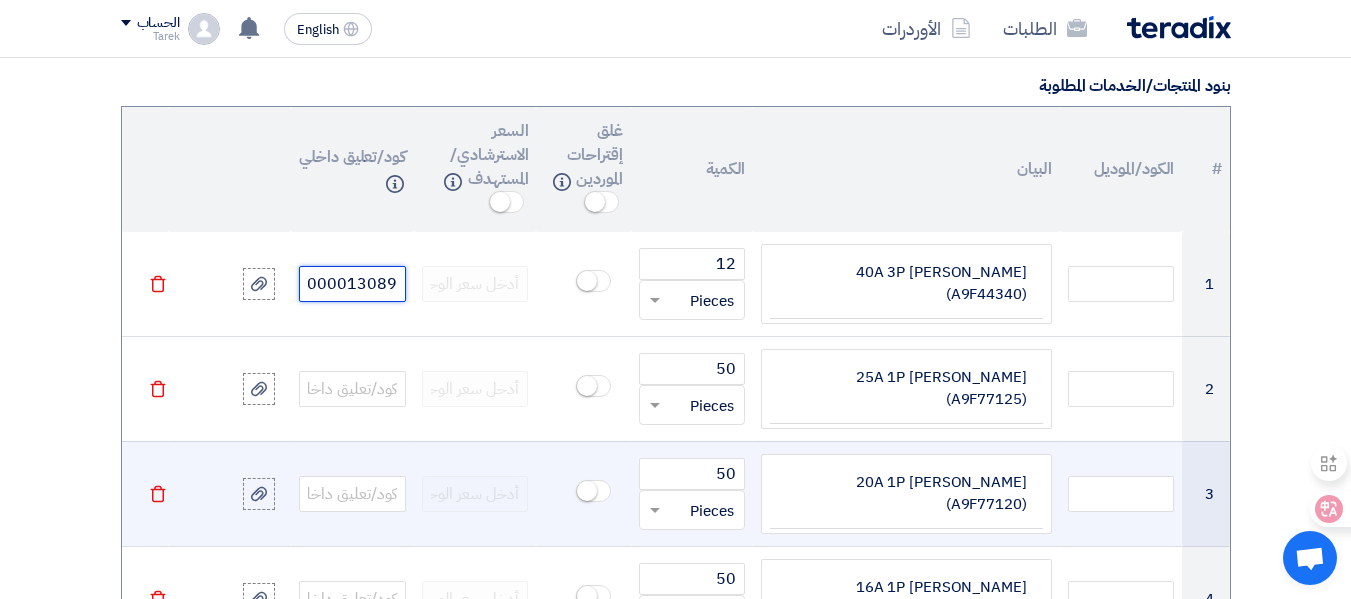 scroll, scrollTop: 0, scrollLeft: -17, axis: horizontal 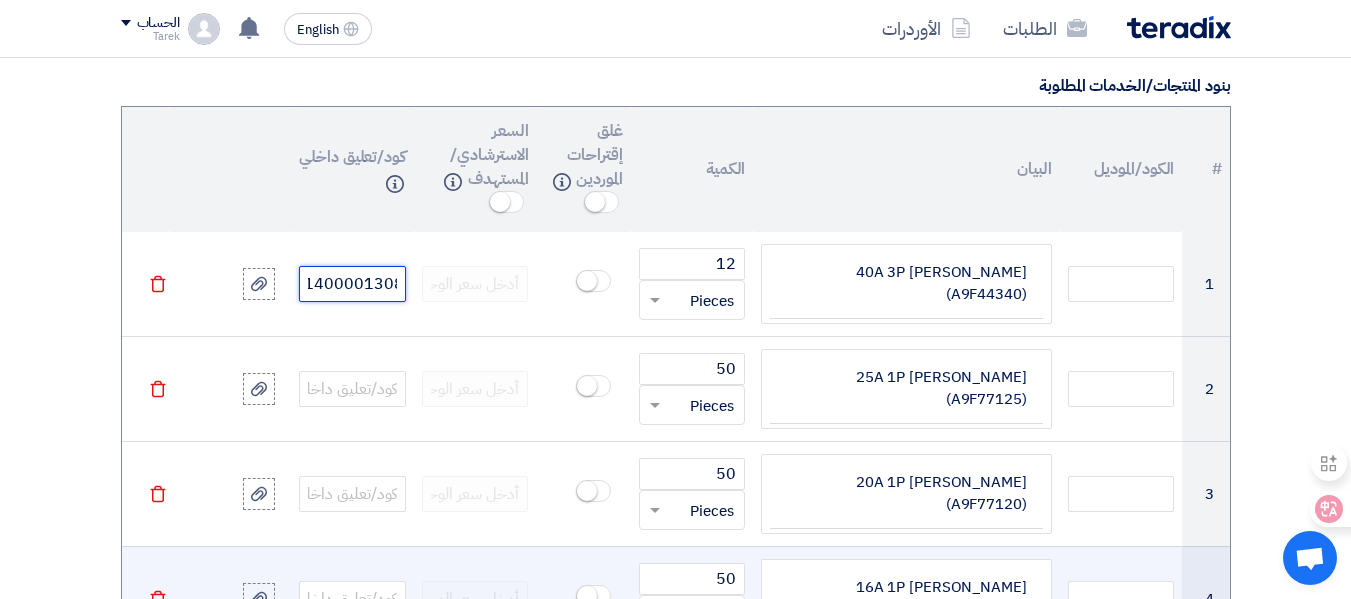 type on "14000013089" 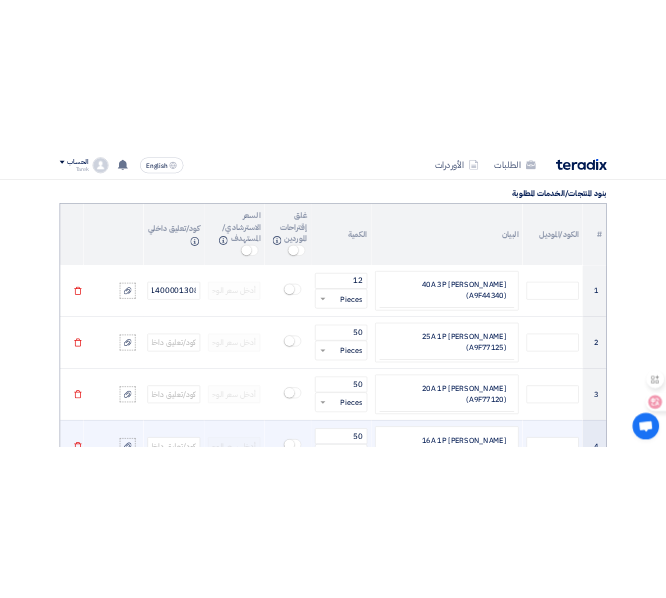 scroll, scrollTop: 0, scrollLeft: 0, axis: both 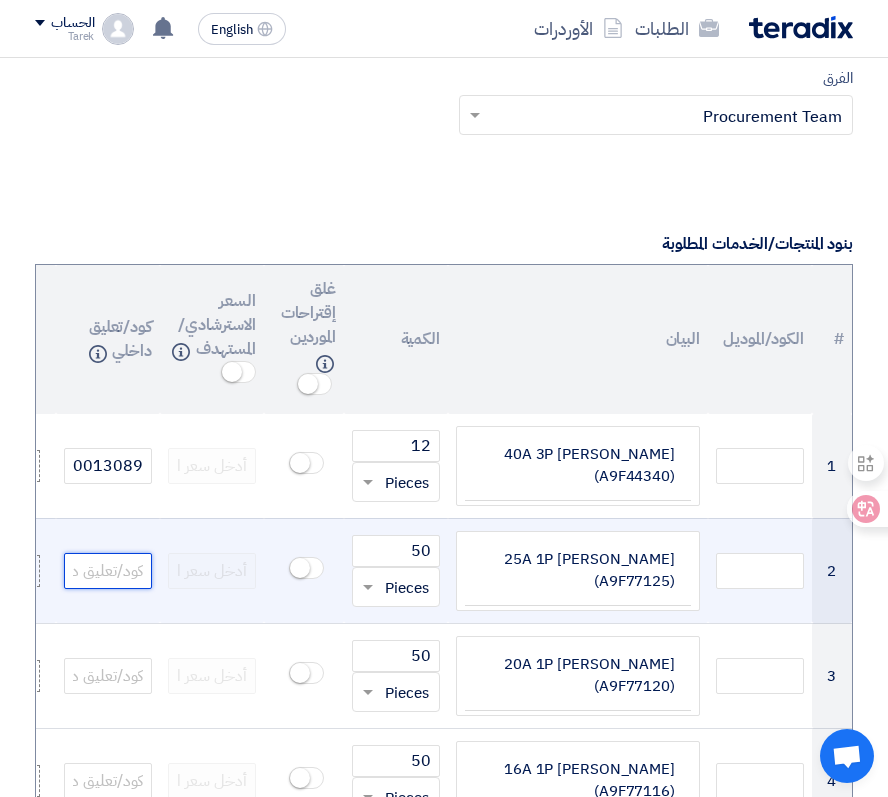 click 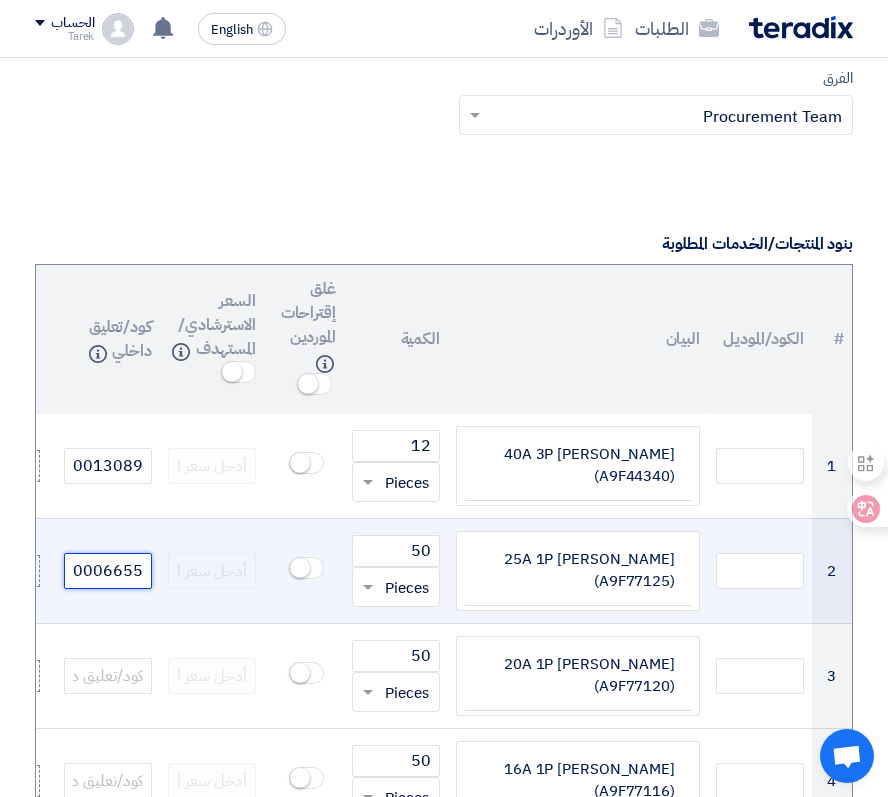 scroll, scrollTop: 0, scrollLeft: -36, axis: horizontal 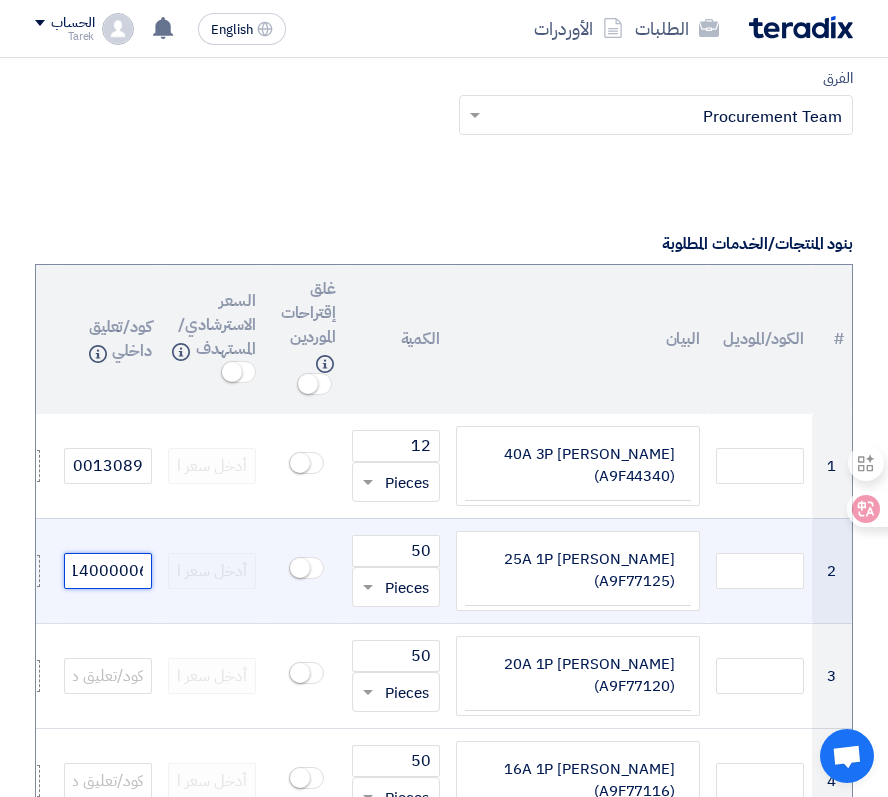 click on "14000006655" 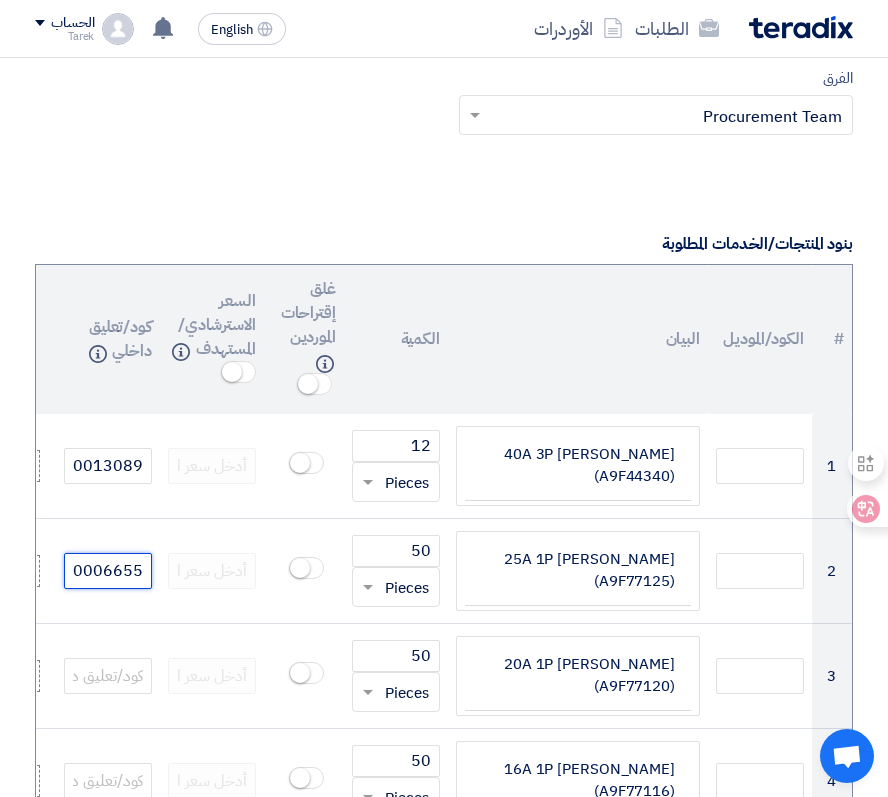 type on "14000006655" 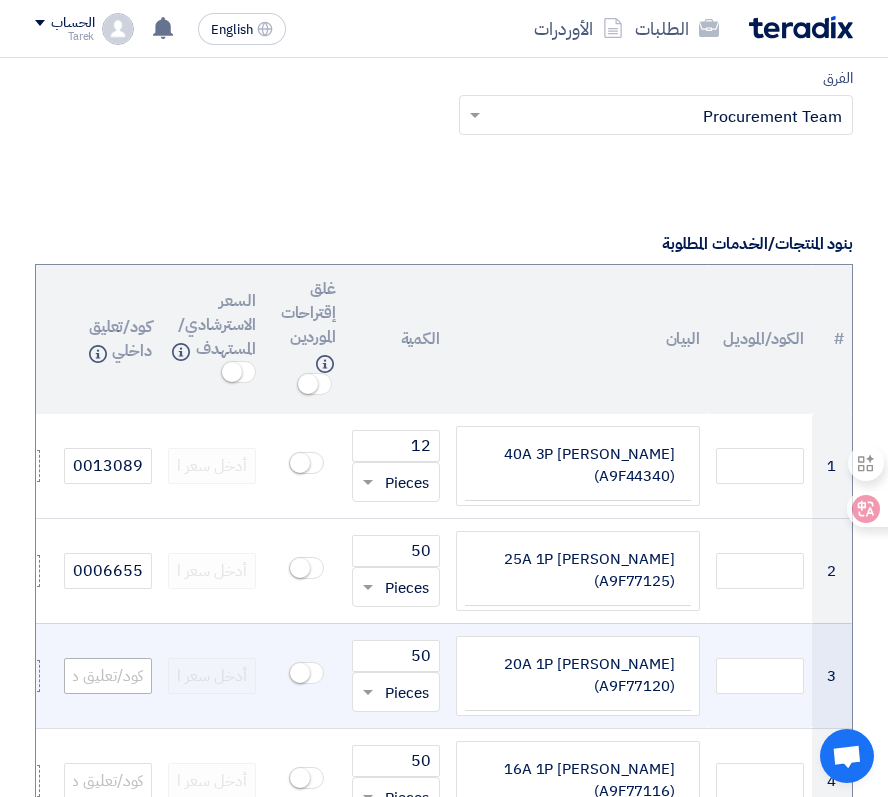 drag, startPoint x: 153, startPoint y: 568, endPoint x: 128, endPoint y: 565, distance: 25.179358 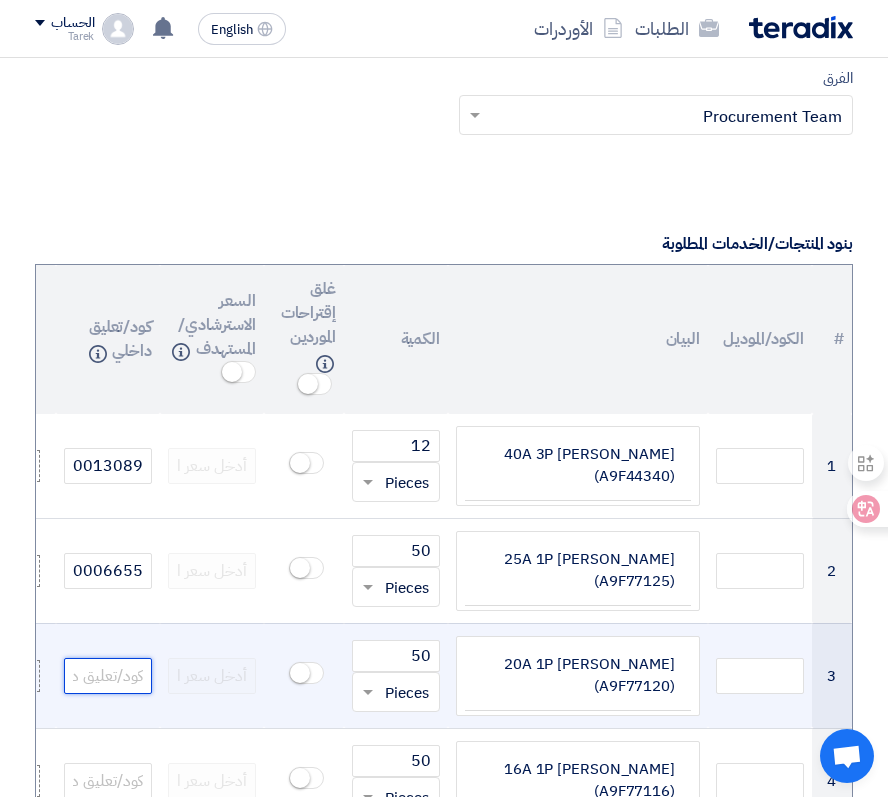 click 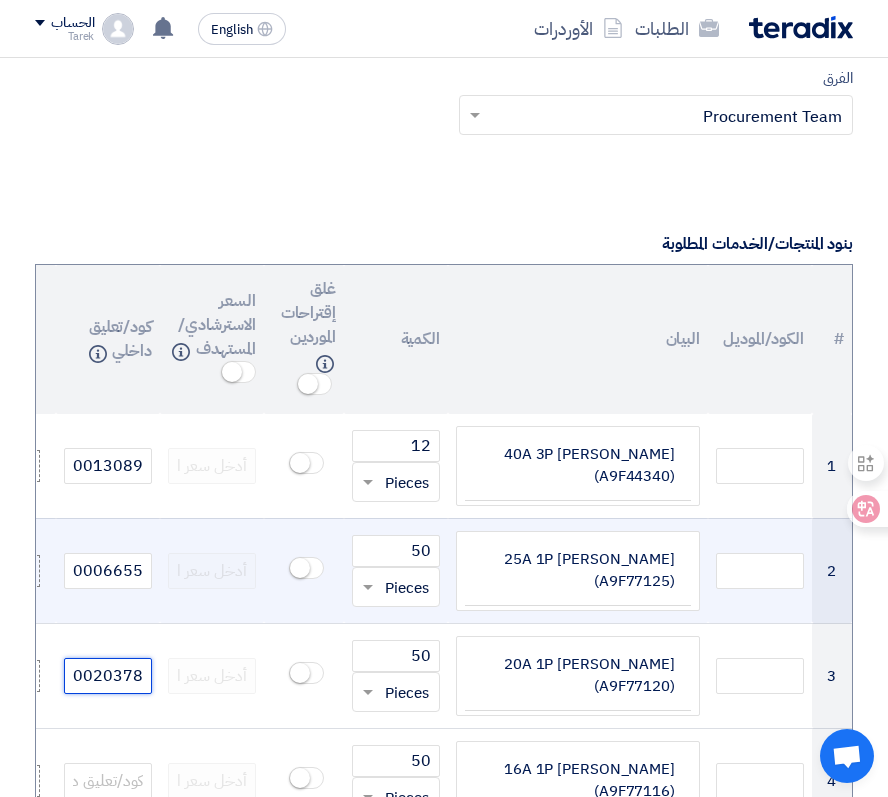 scroll, scrollTop: 0, scrollLeft: -36, axis: horizontal 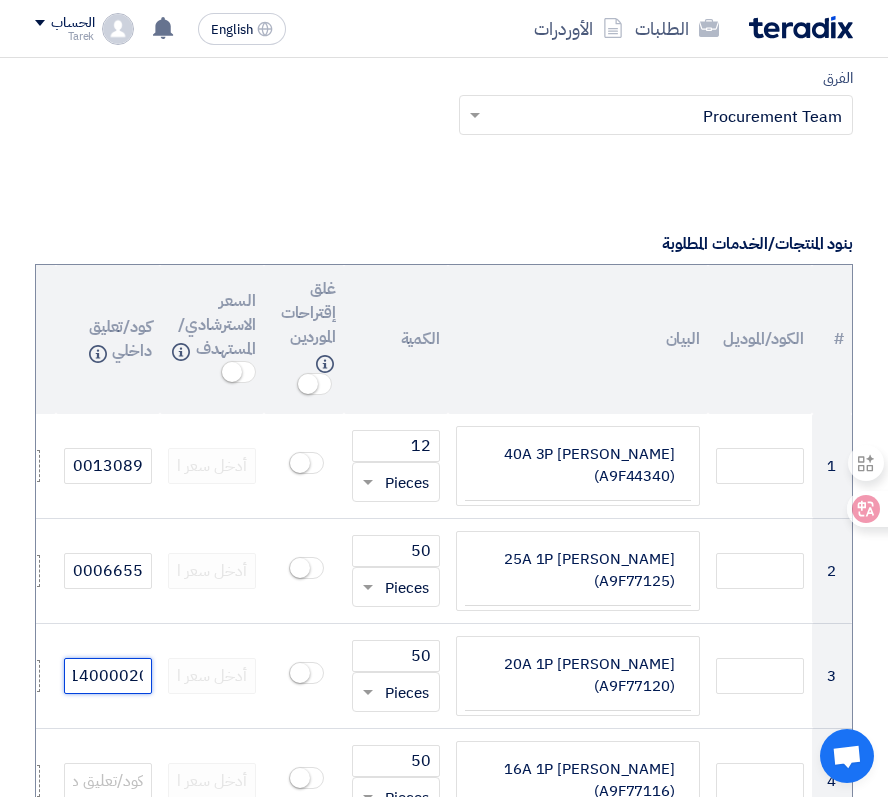 type on "14000020378" 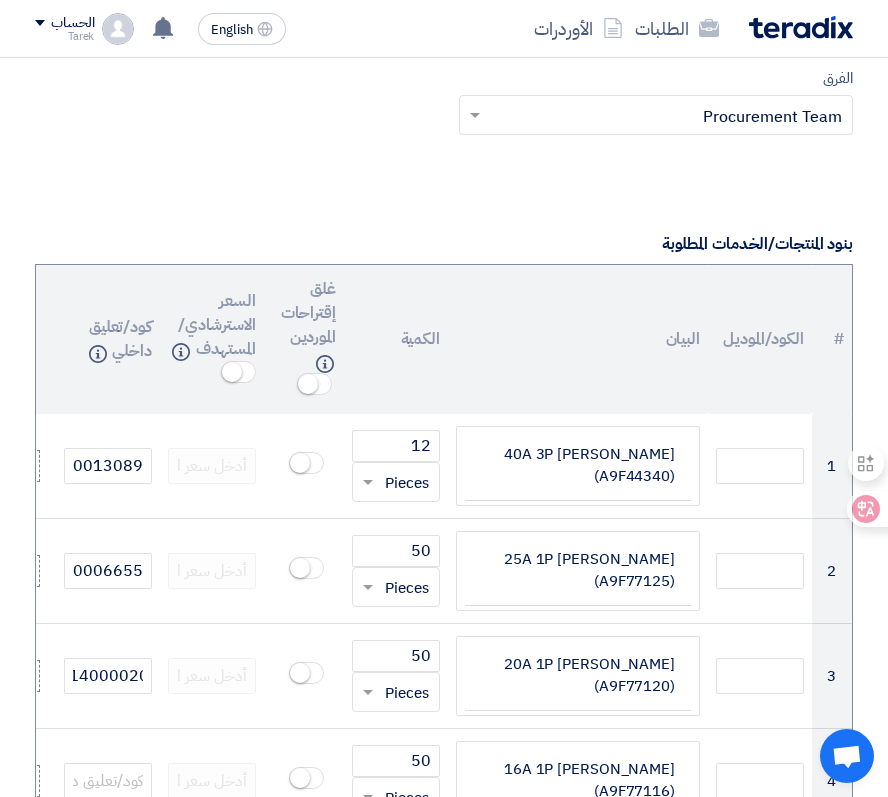 scroll, scrollTop: 0, scrollLeft: 0, axis: both 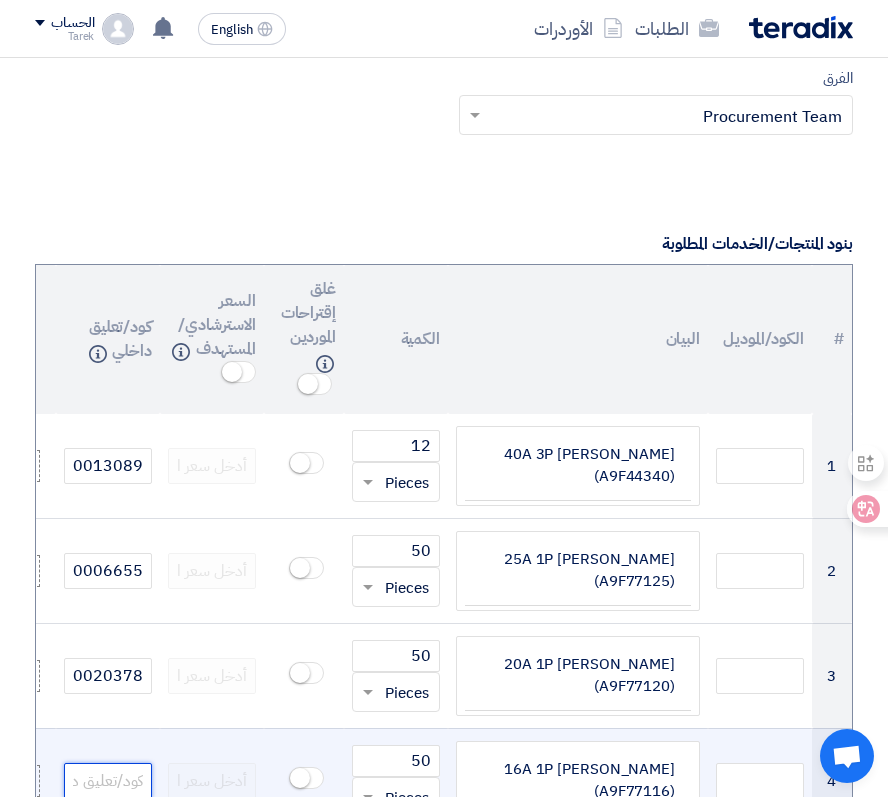 click 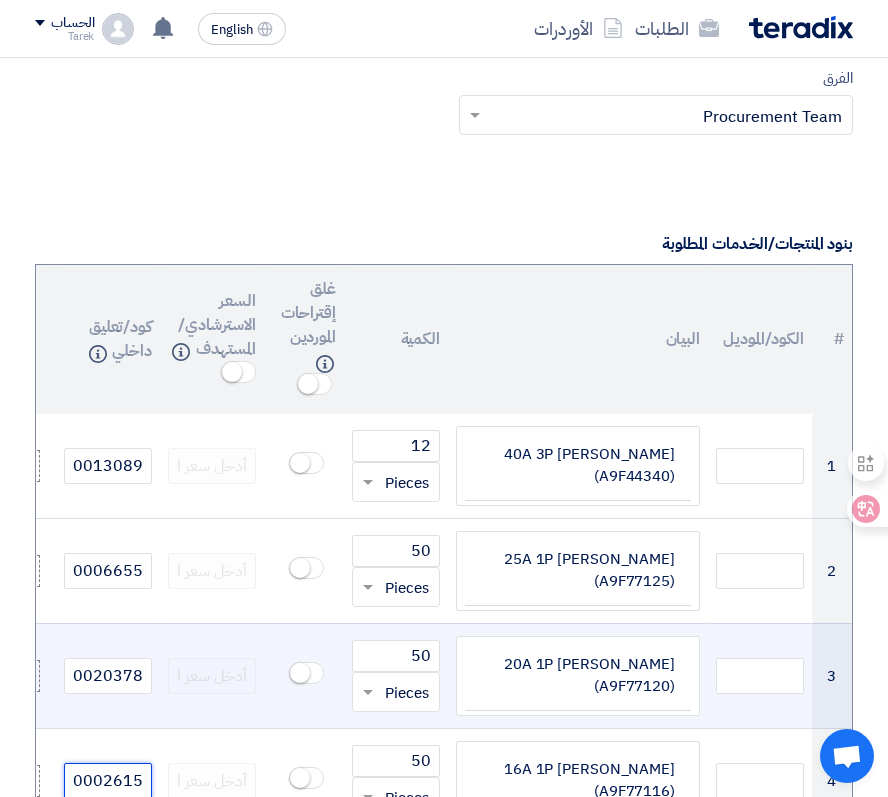 scroll, scrollTop: 0, scrollLeft: -36, axis: horizontal 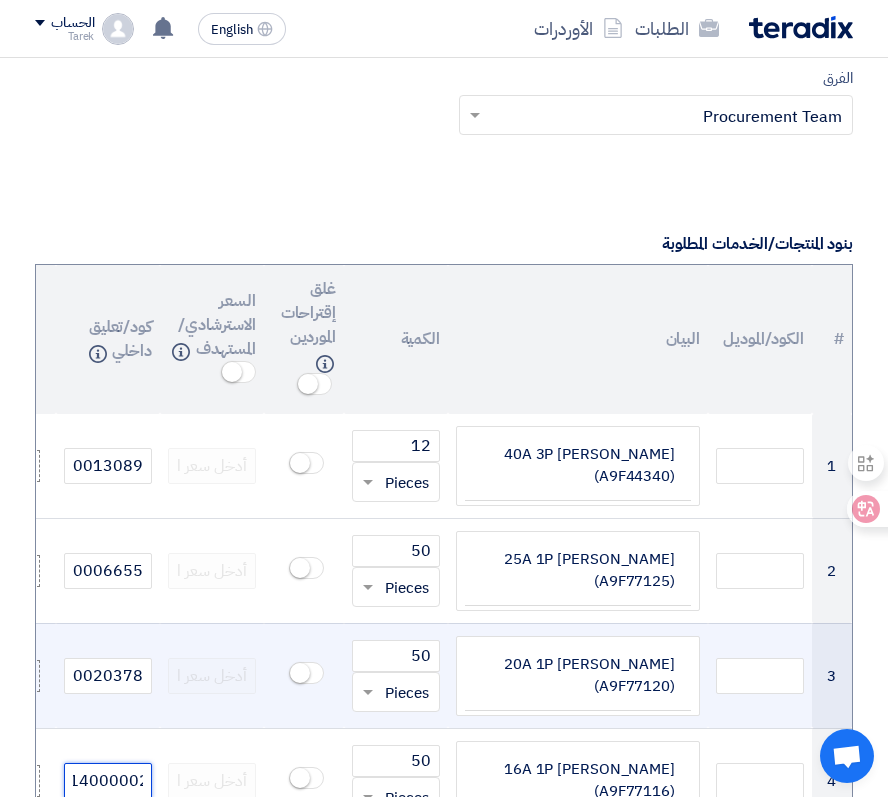 type on "14000002615" 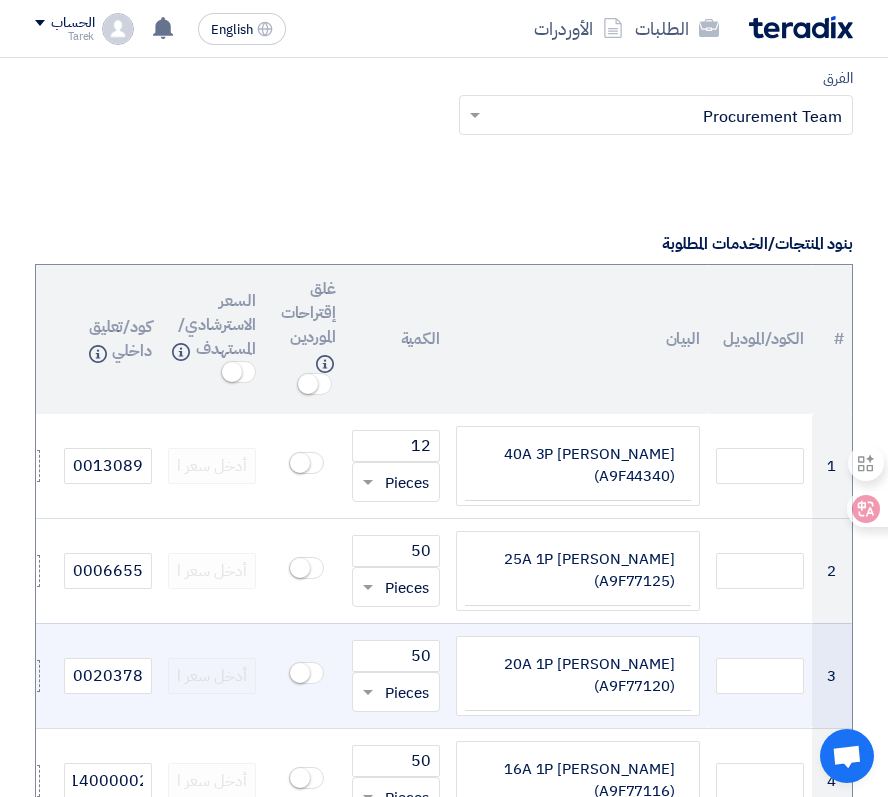 scroll, scrollTop: 0, scrollLeft: 0, axis: both 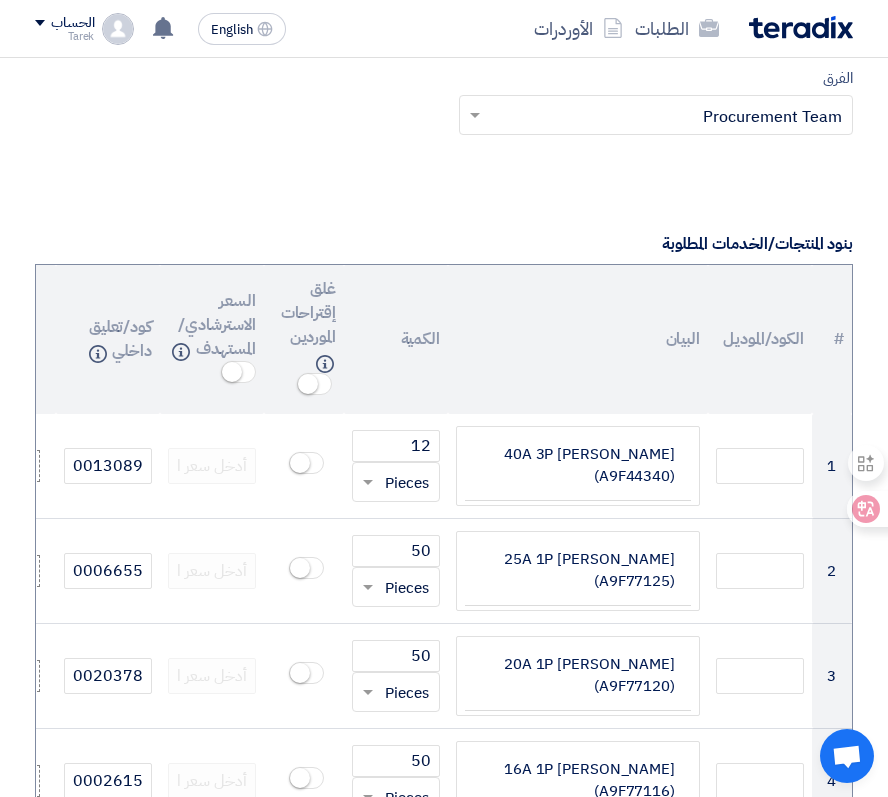 click 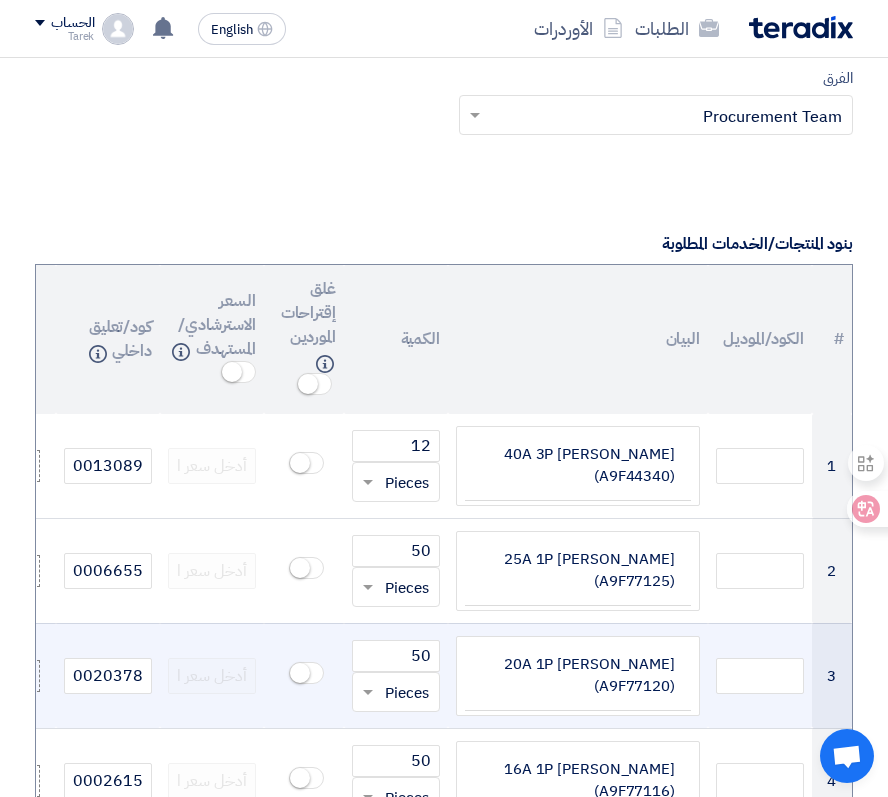 scroll, scrollTop: 0, scrollLeft: -36, axis: horizontal 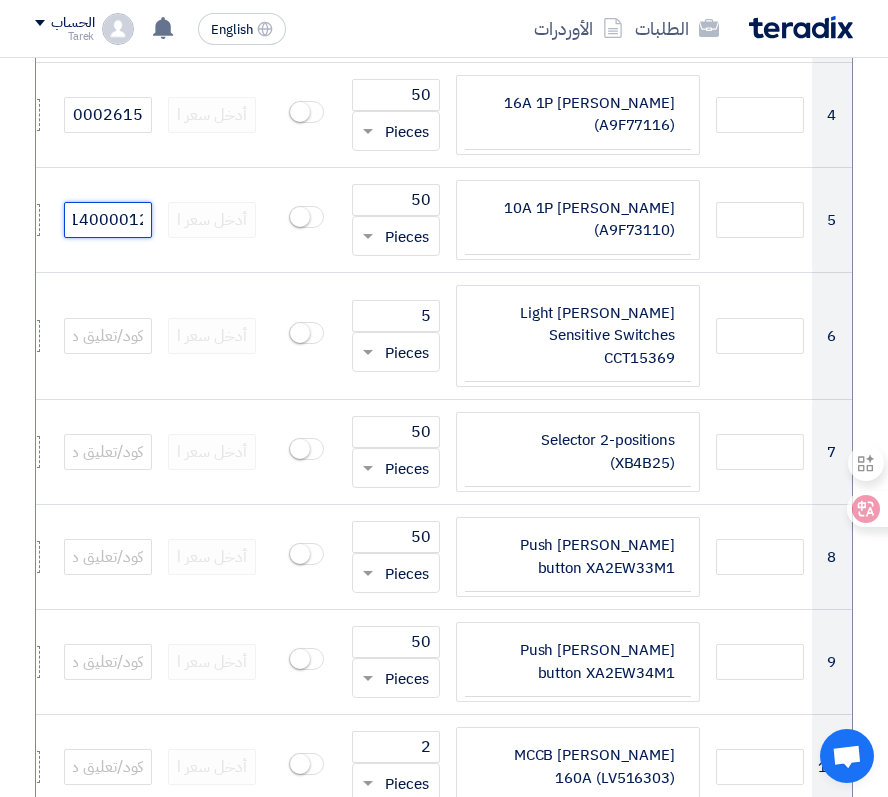 type on "14000012379" 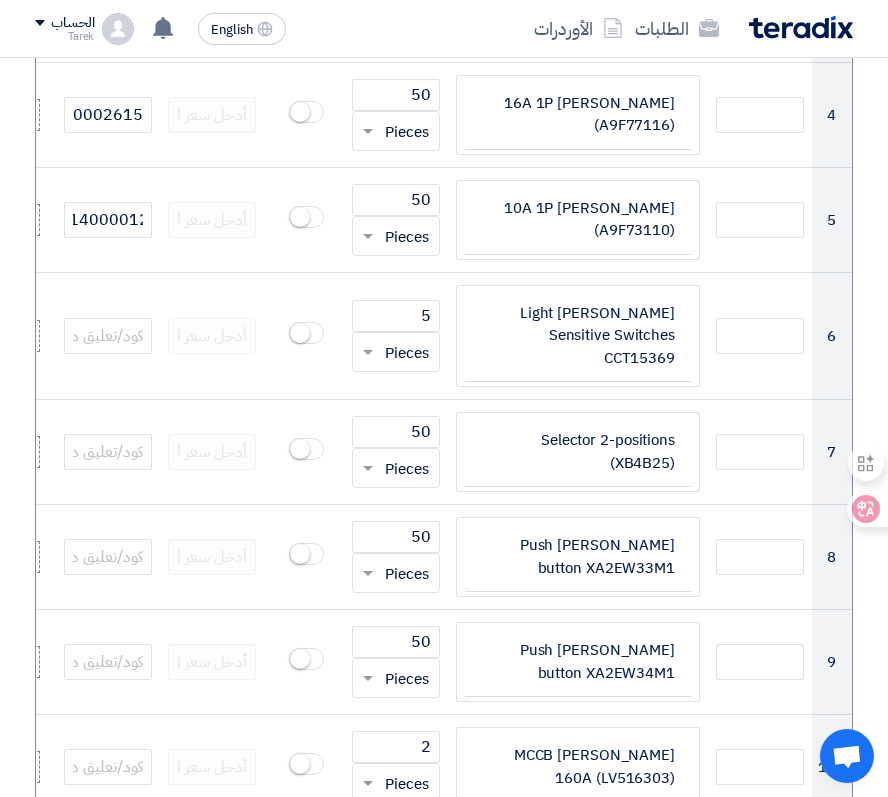 scroll, scrollTop: 0, scrollLeft: 0, axis: both 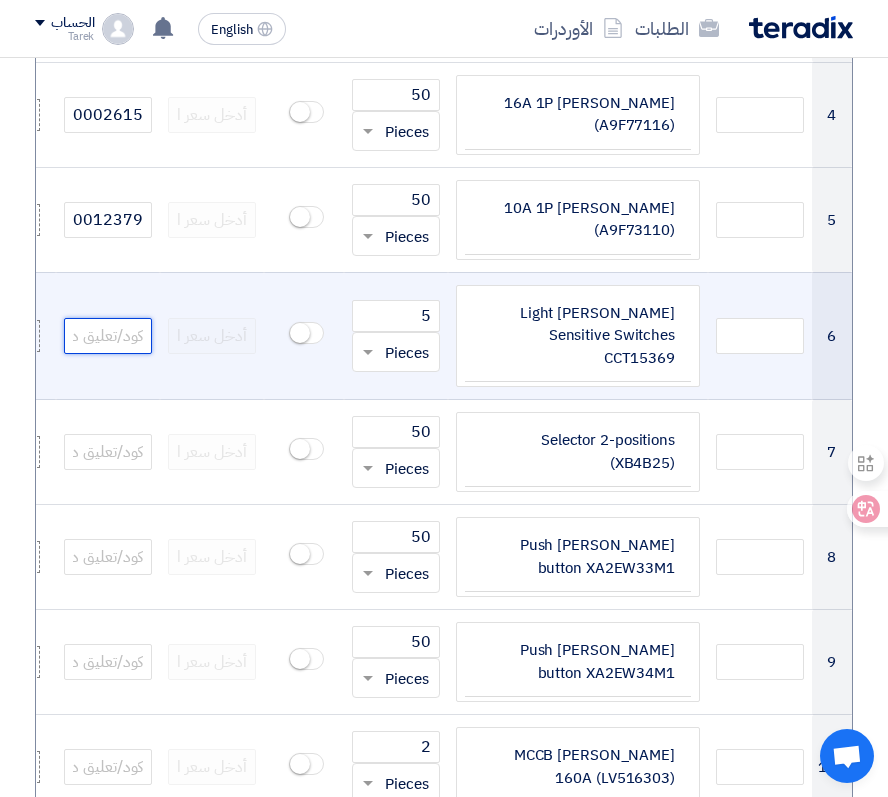 click 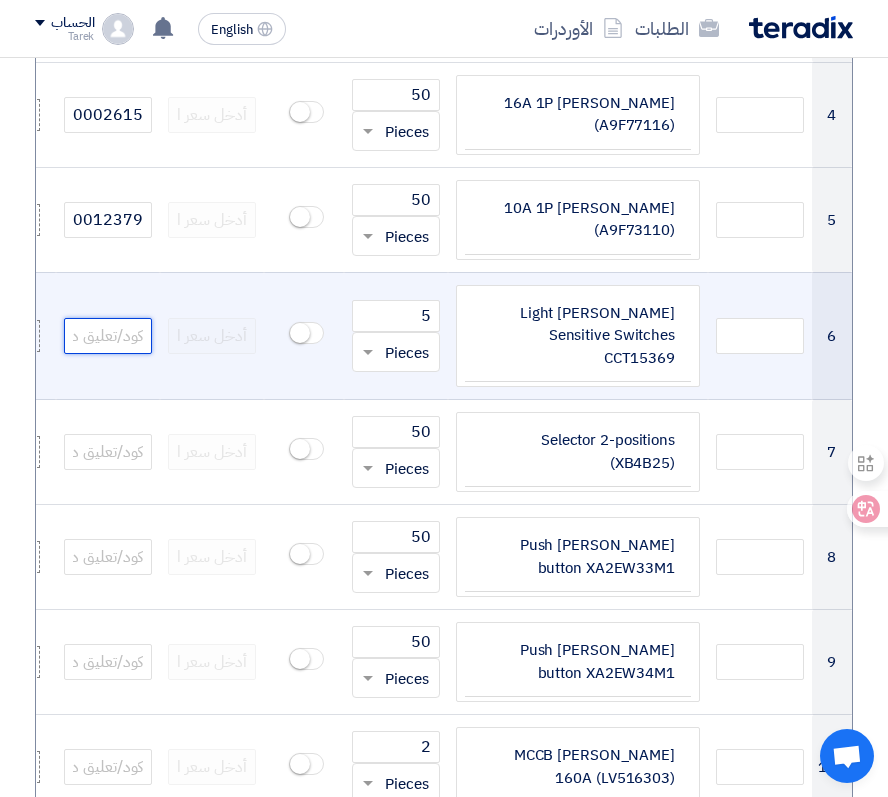 paste on "14000006657" 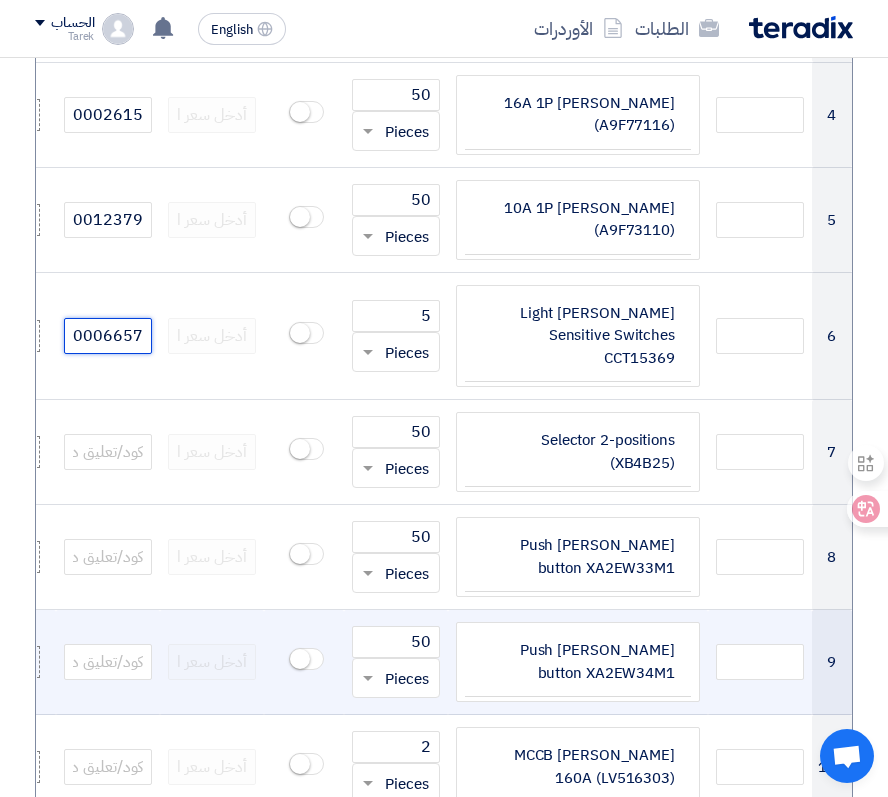 scroll, scrollTop: 0, scrollLeft: -36, axis: horizontal 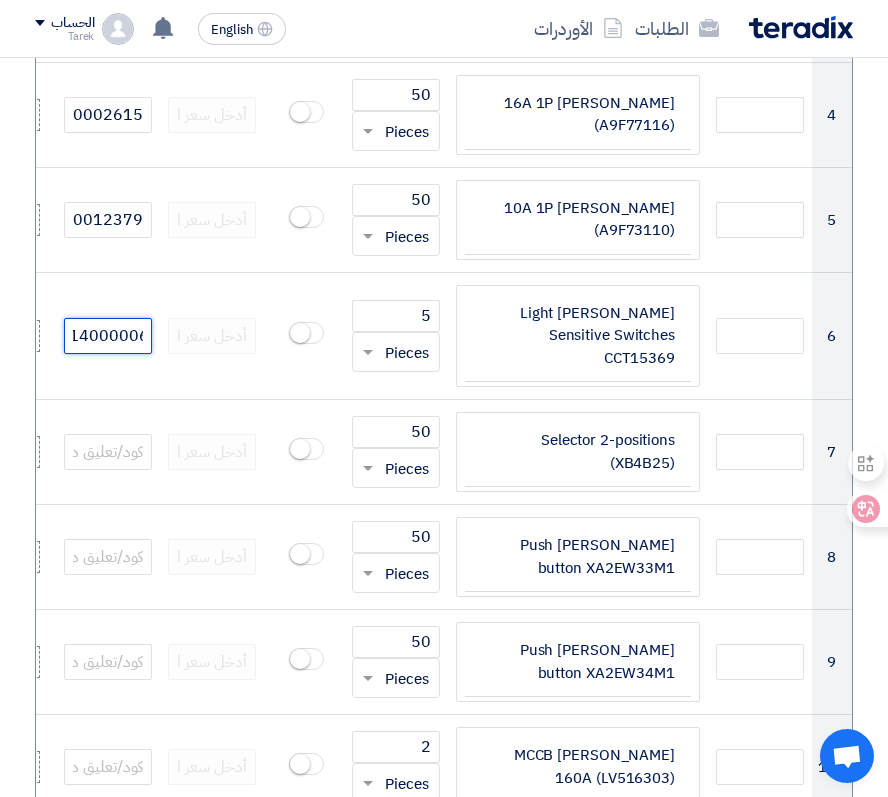 type on "14000006657" 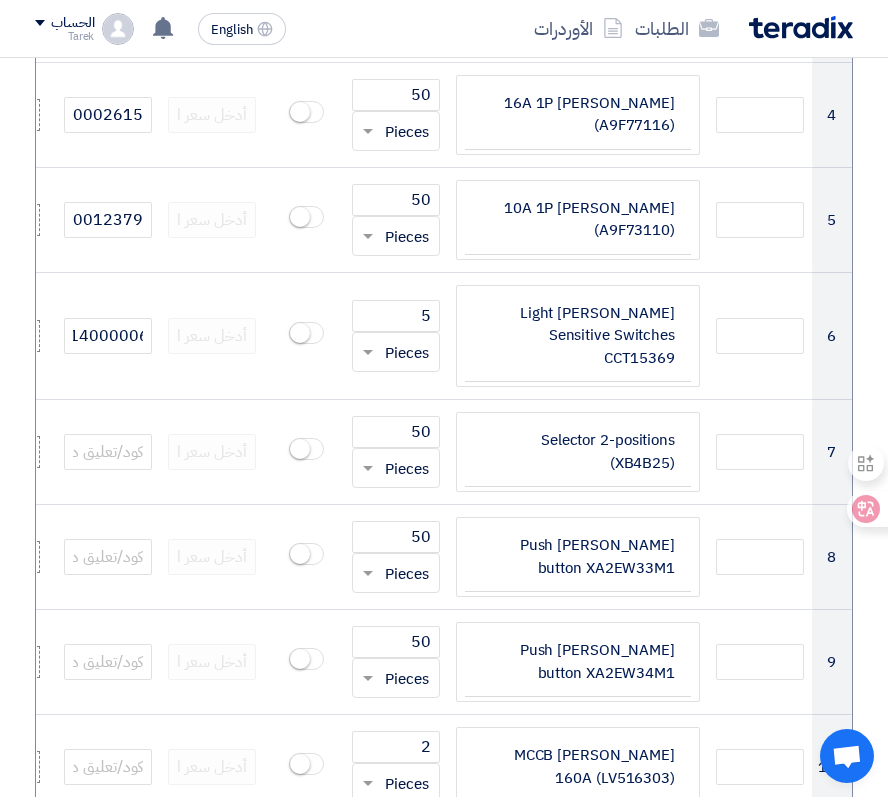 scroll, scrollTop: 0, scrollLeft: 0, axis: both 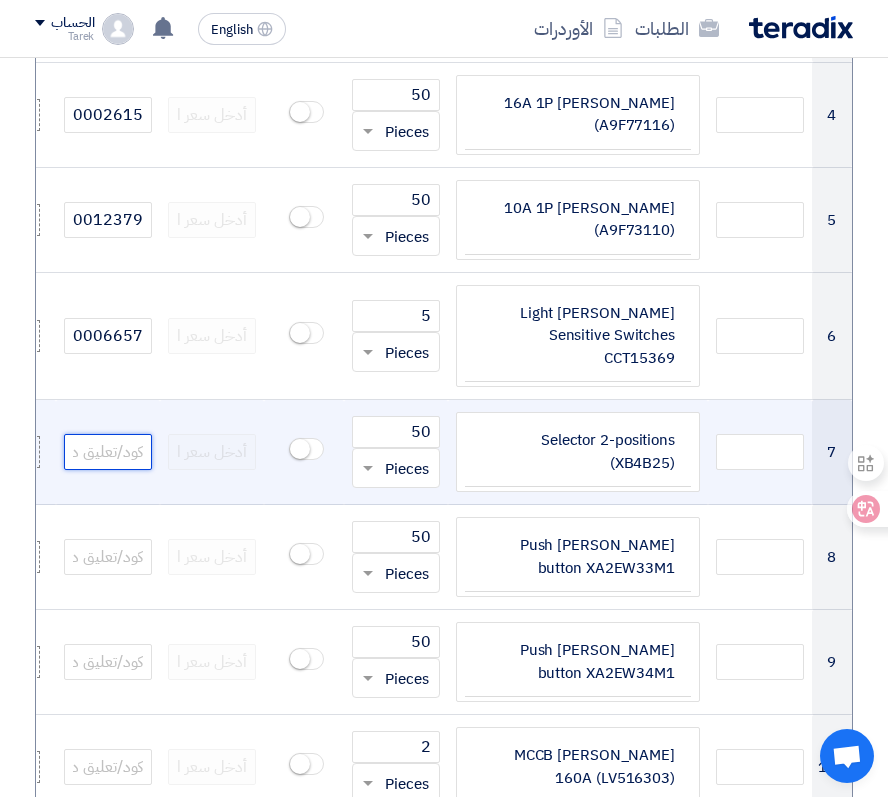 click 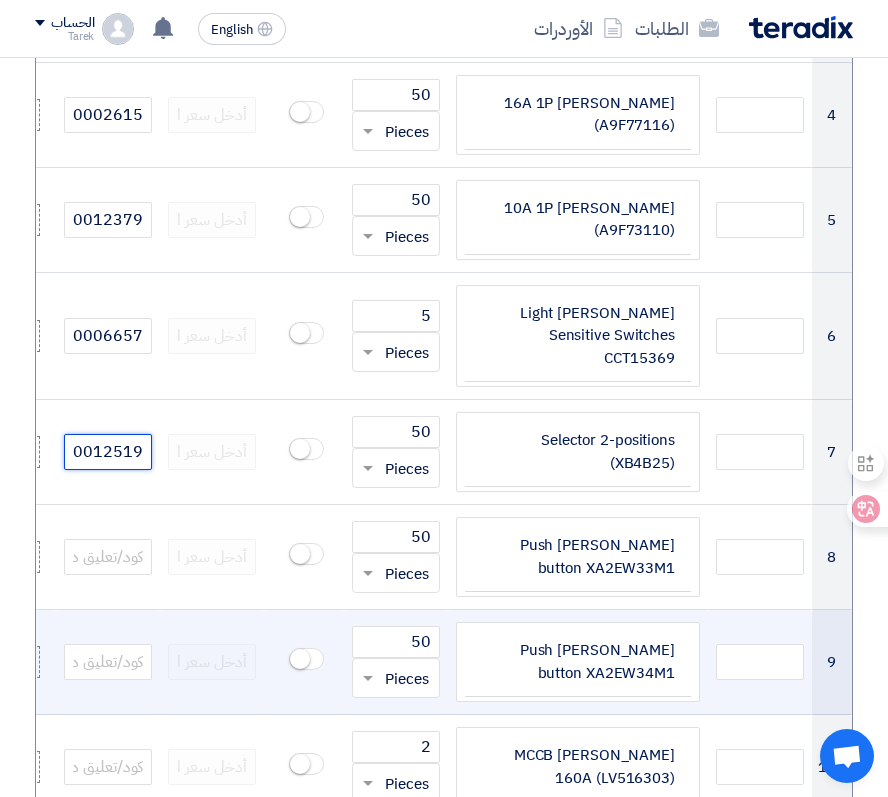 scroll, scrollTop: 0, scrollLeft: -36, axis: horizontal 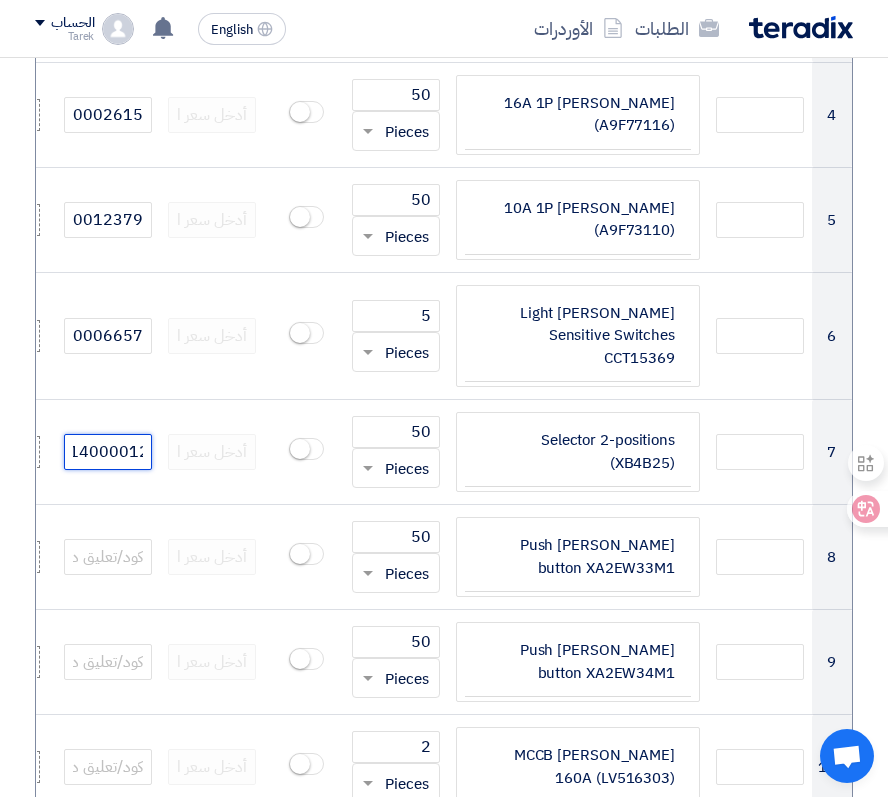 type on "14000012519" 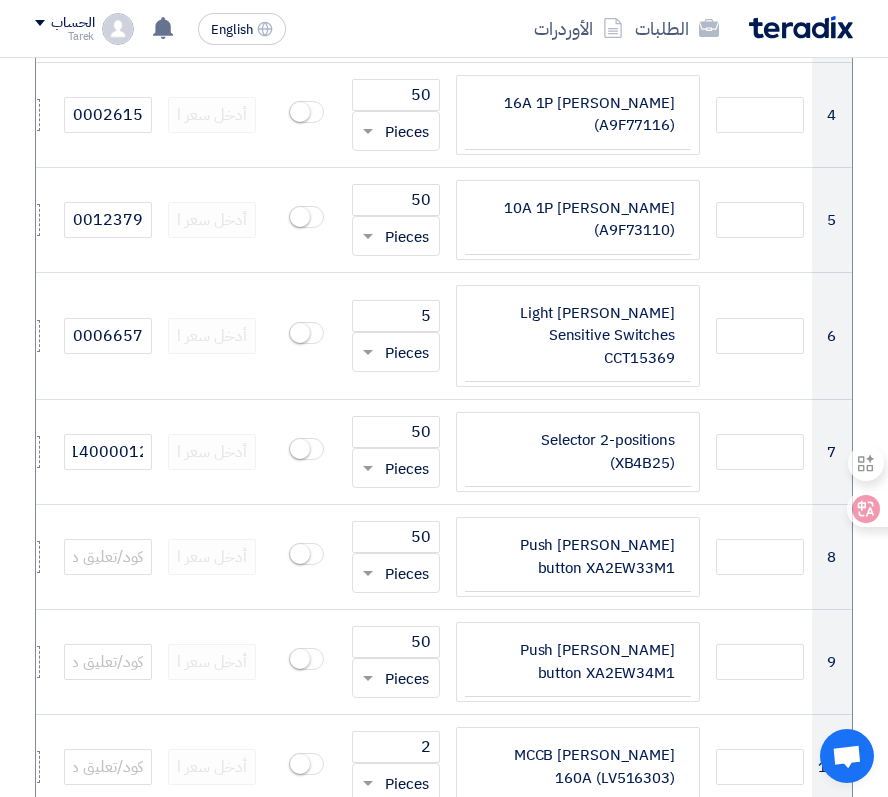 scroll, scrollTop: 0, scrollLeft: 0, axis: both 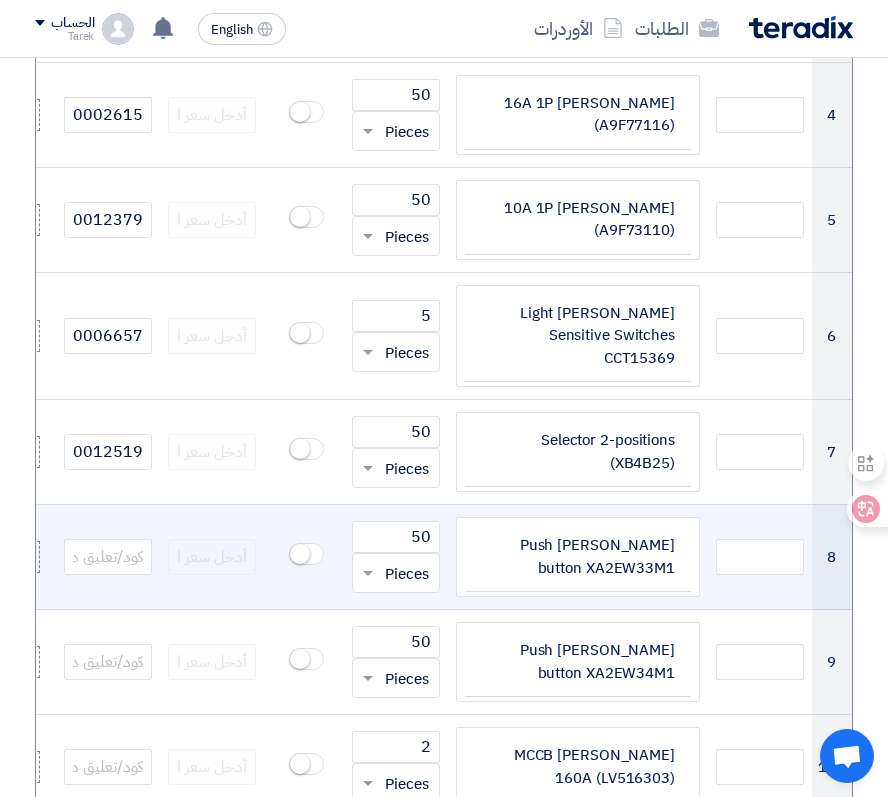click 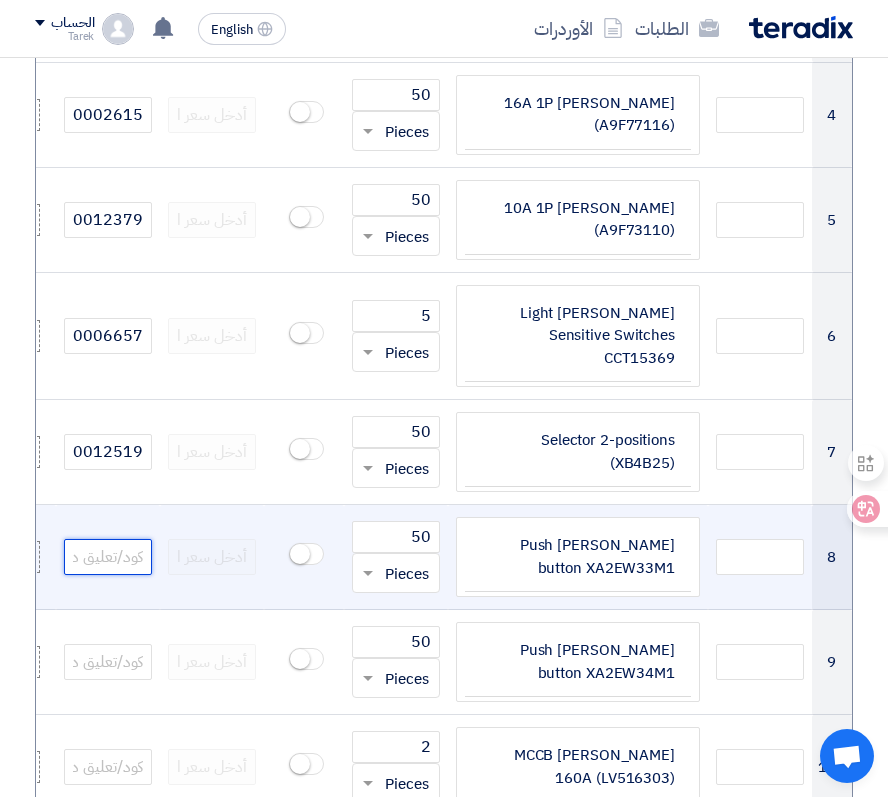 click 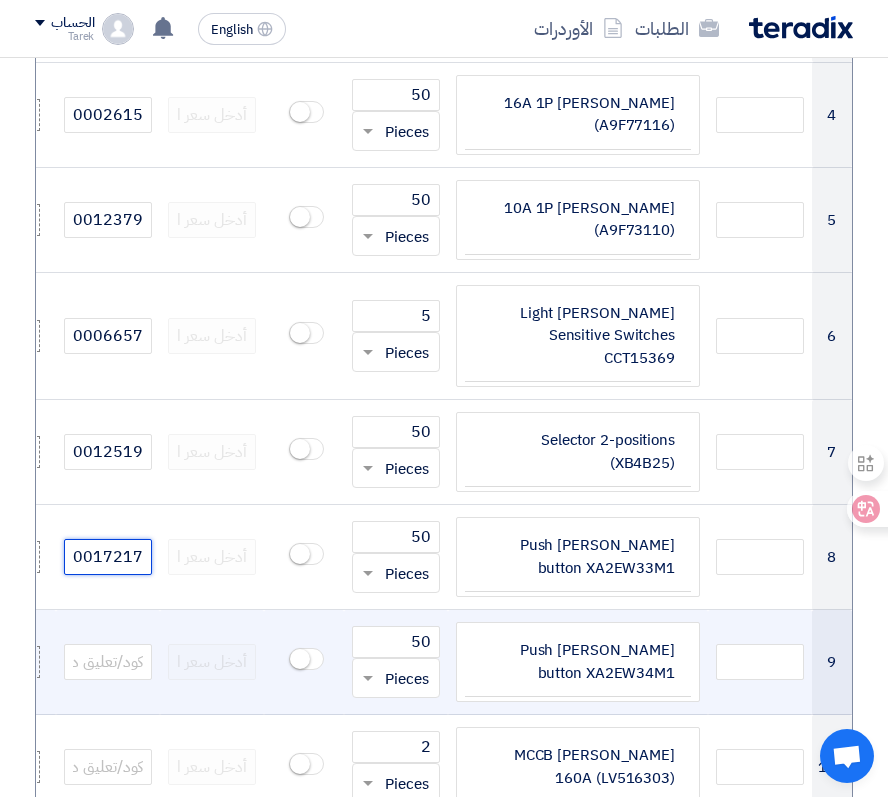 scroll, scrollTop: 0, scrollLeft: -36, axis: horizontal 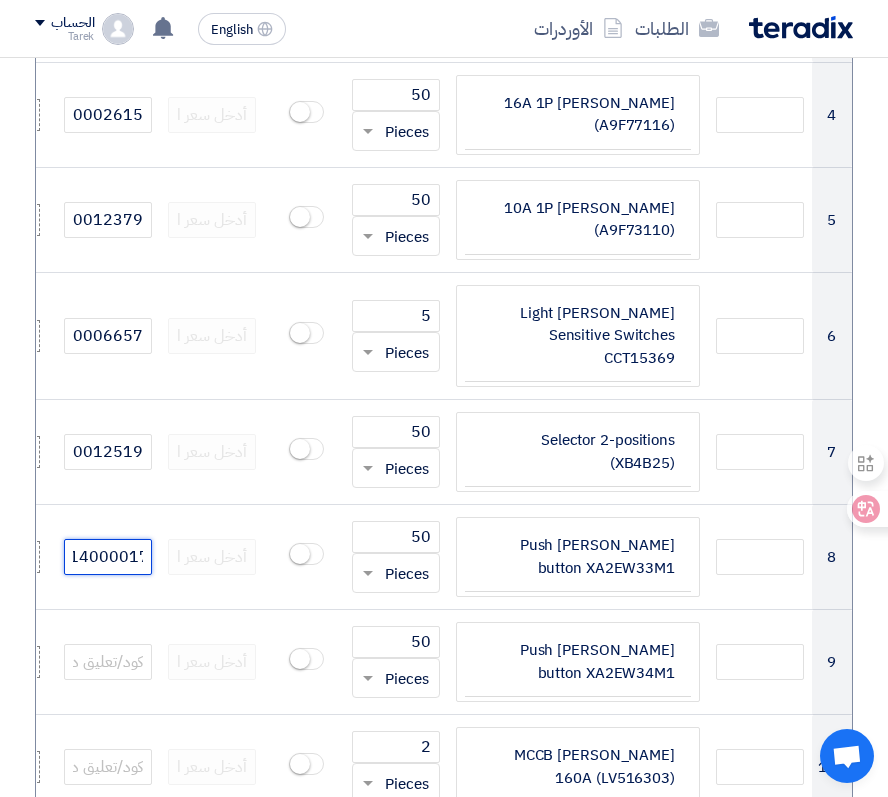 type on "14000017217" 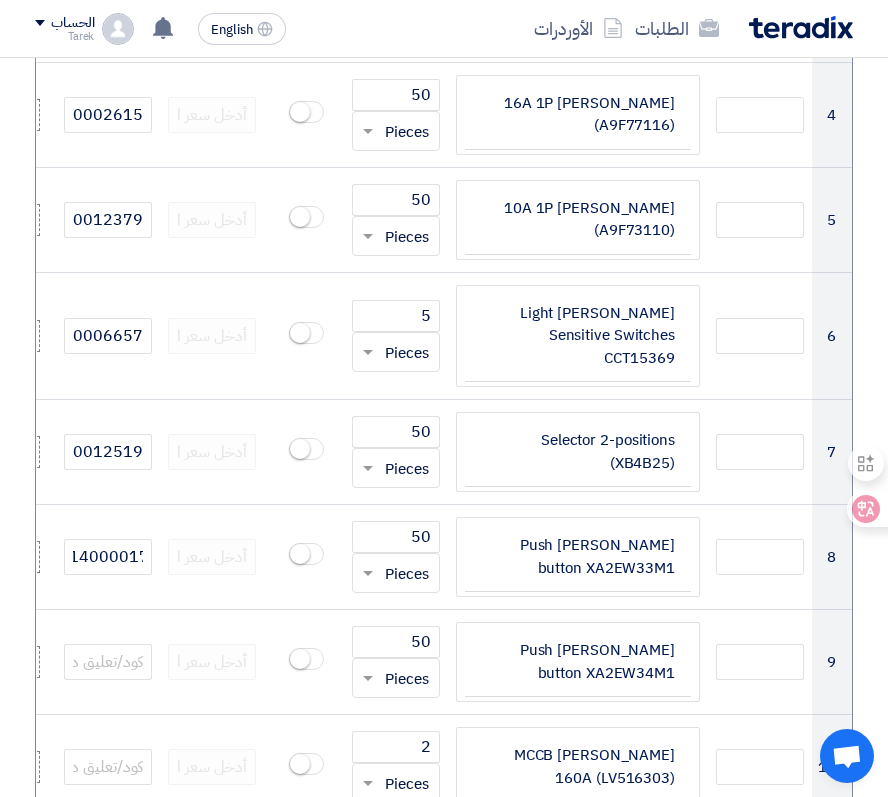 scroll, scrollTop: 0, scrollLeft: 0, axis: both 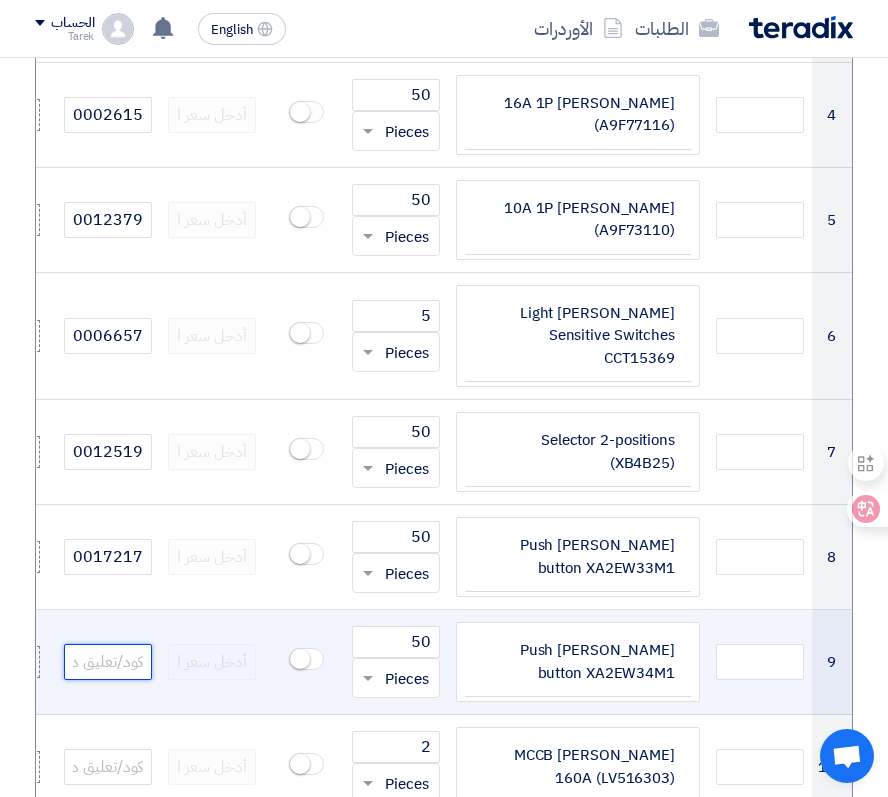 click 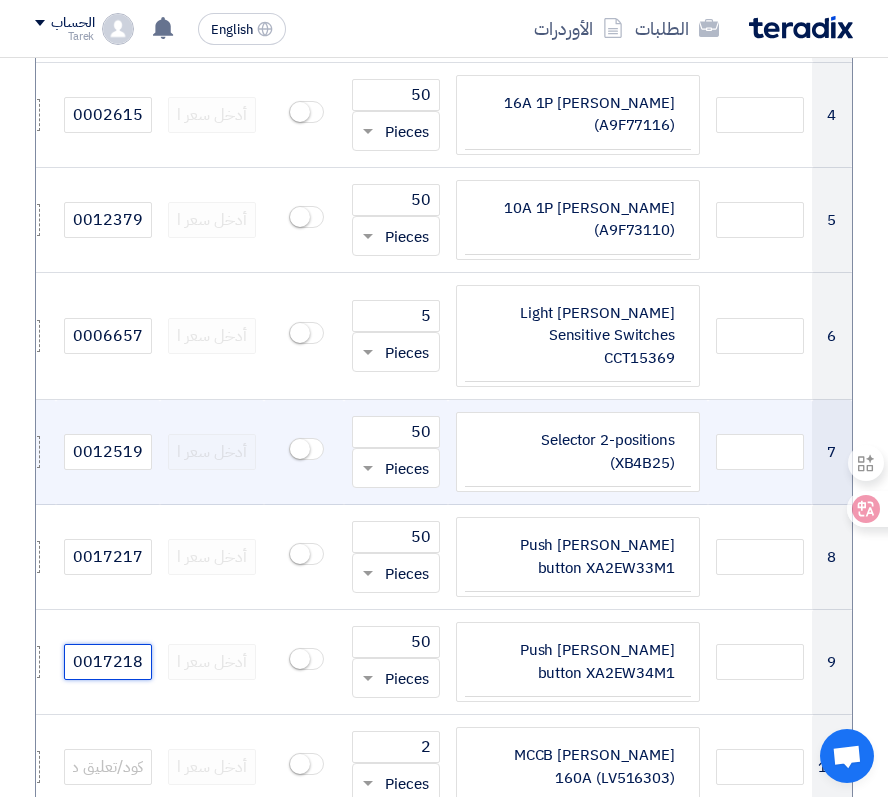 scroll, scrollTop: 0, scrollLeft: -36, axis: horizontal 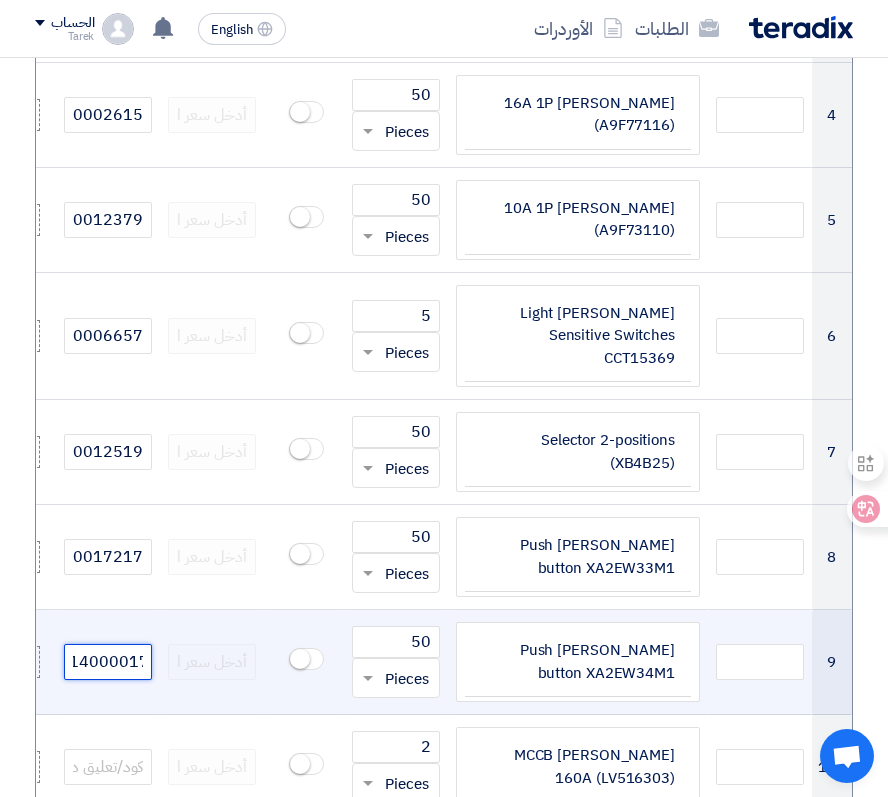 type on "14000017218" 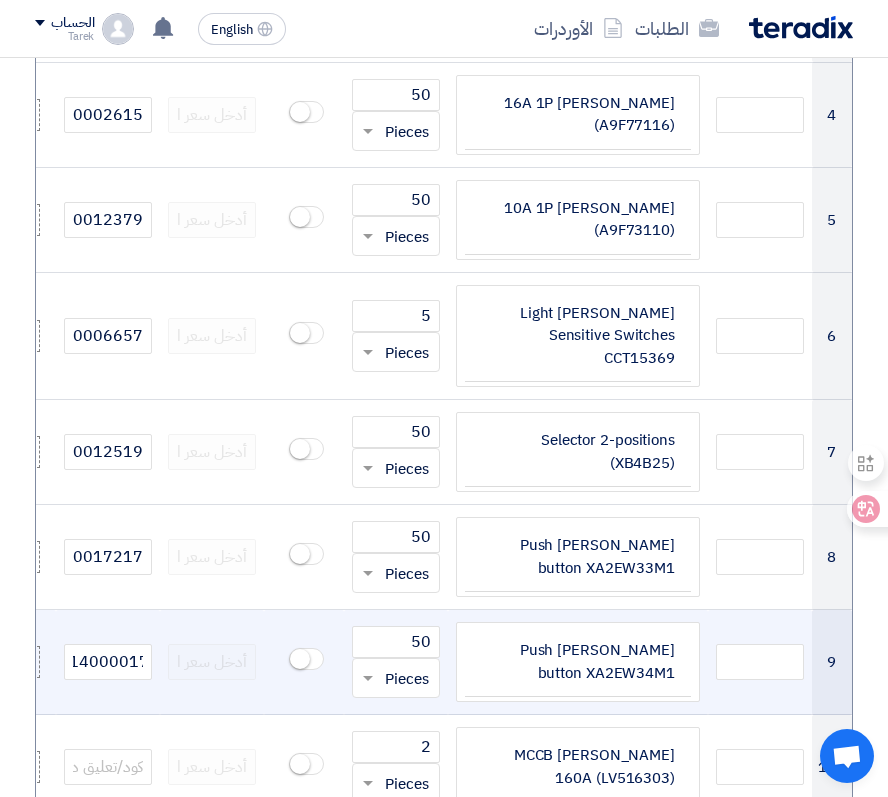 scroll, scrollTop: 0, scrollLeft: 0, axis: both 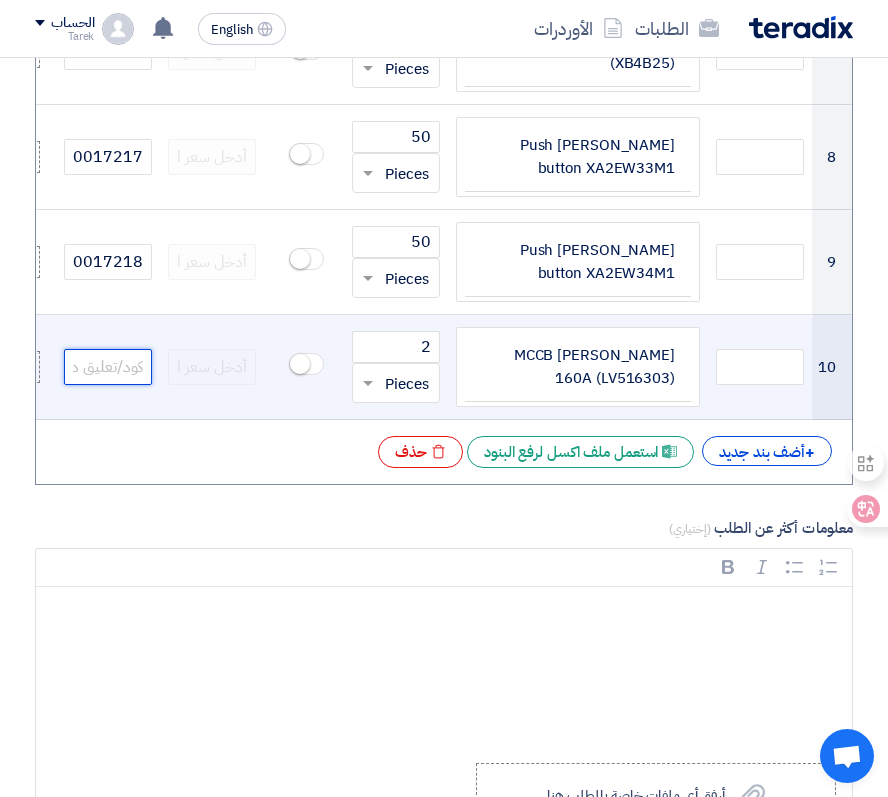 click 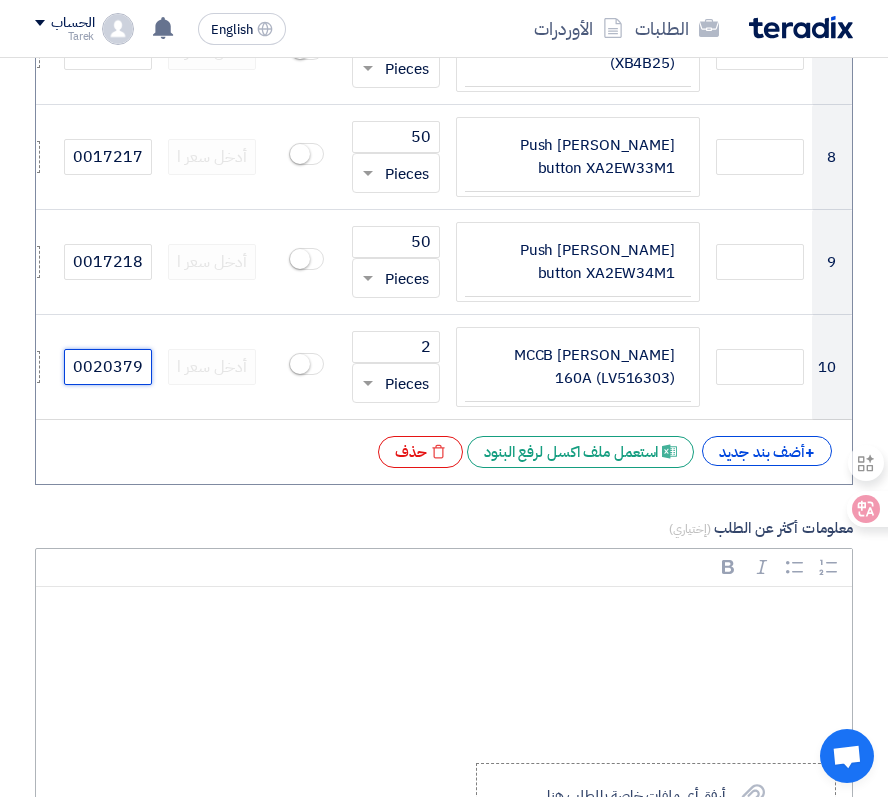 scroll, scrollTop: 0, scrollLeft: -36, axis: horizontal 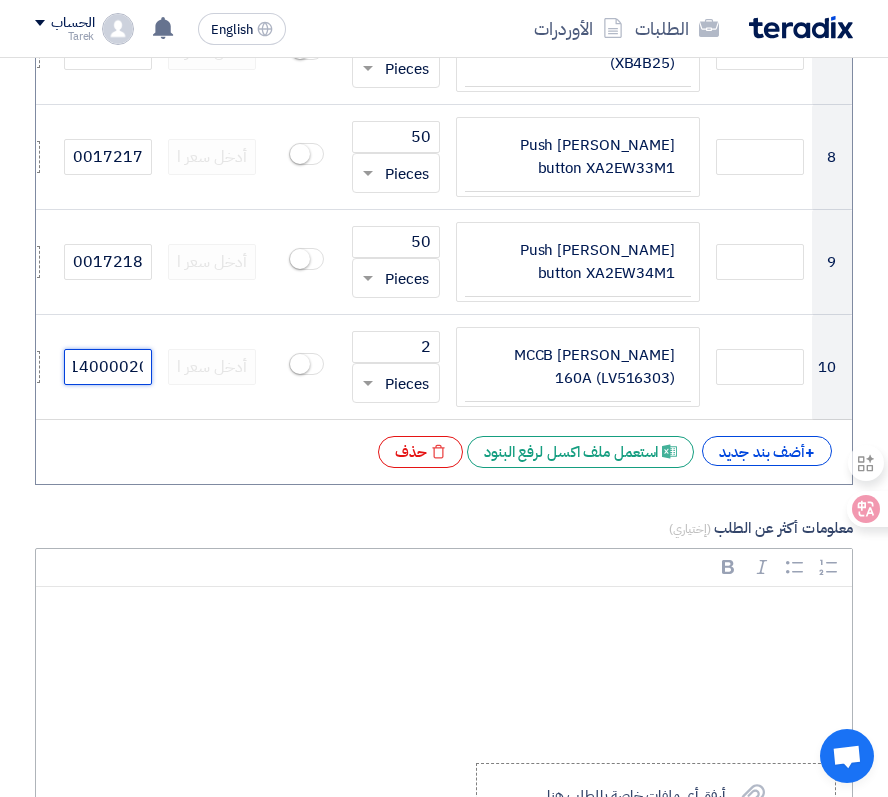 type on "14000020379" 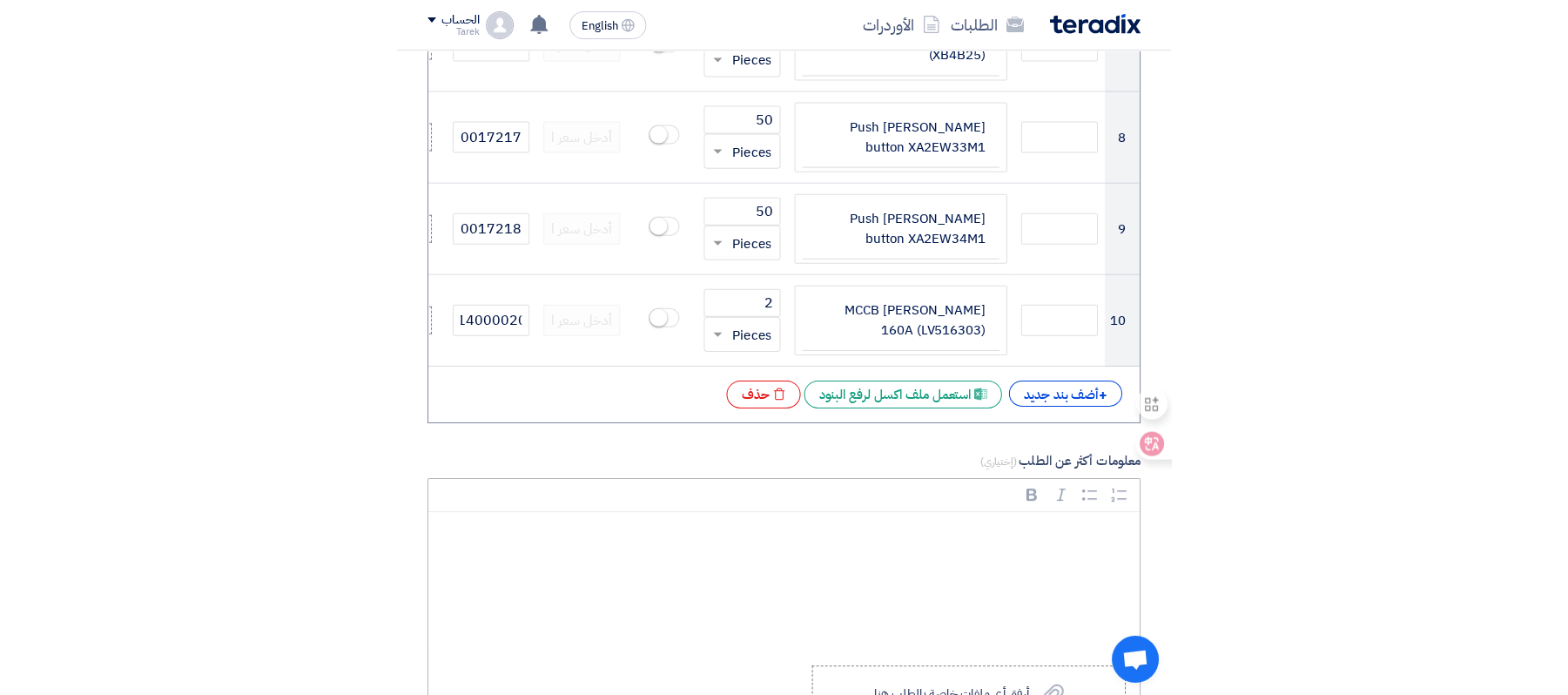 scroll, scrollTop: 0, scrollLeft: 0, axis: both 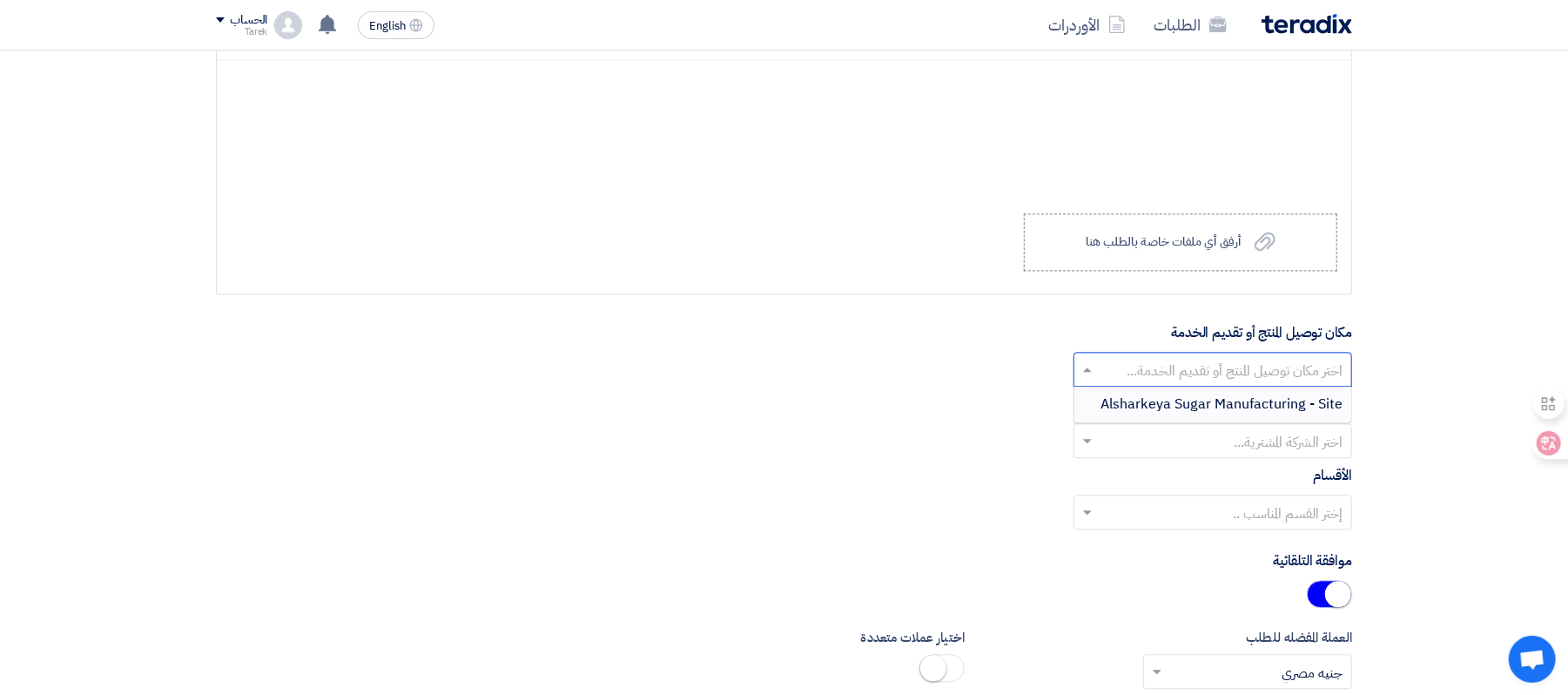 click 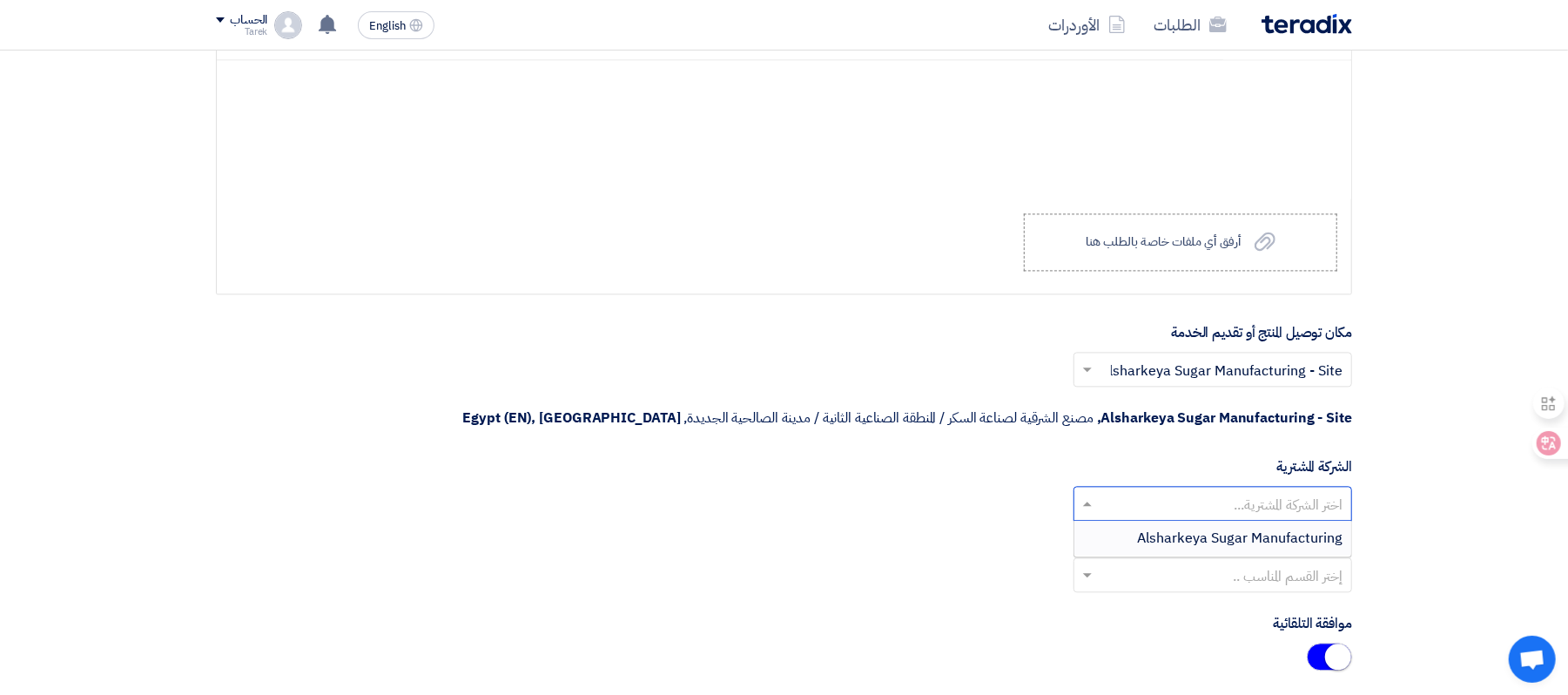 click 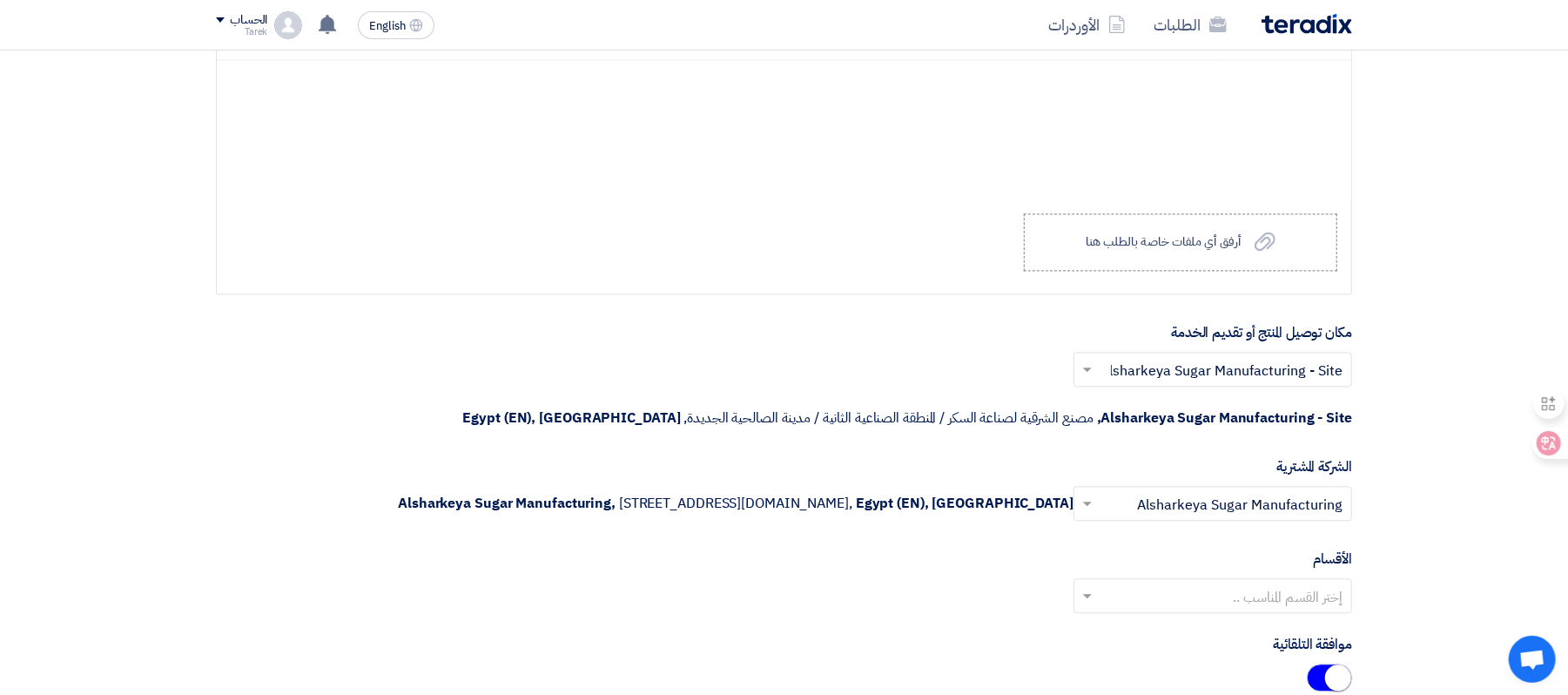scroll, scrollTop: 2702, scrollLeft: 0, axis: vertical 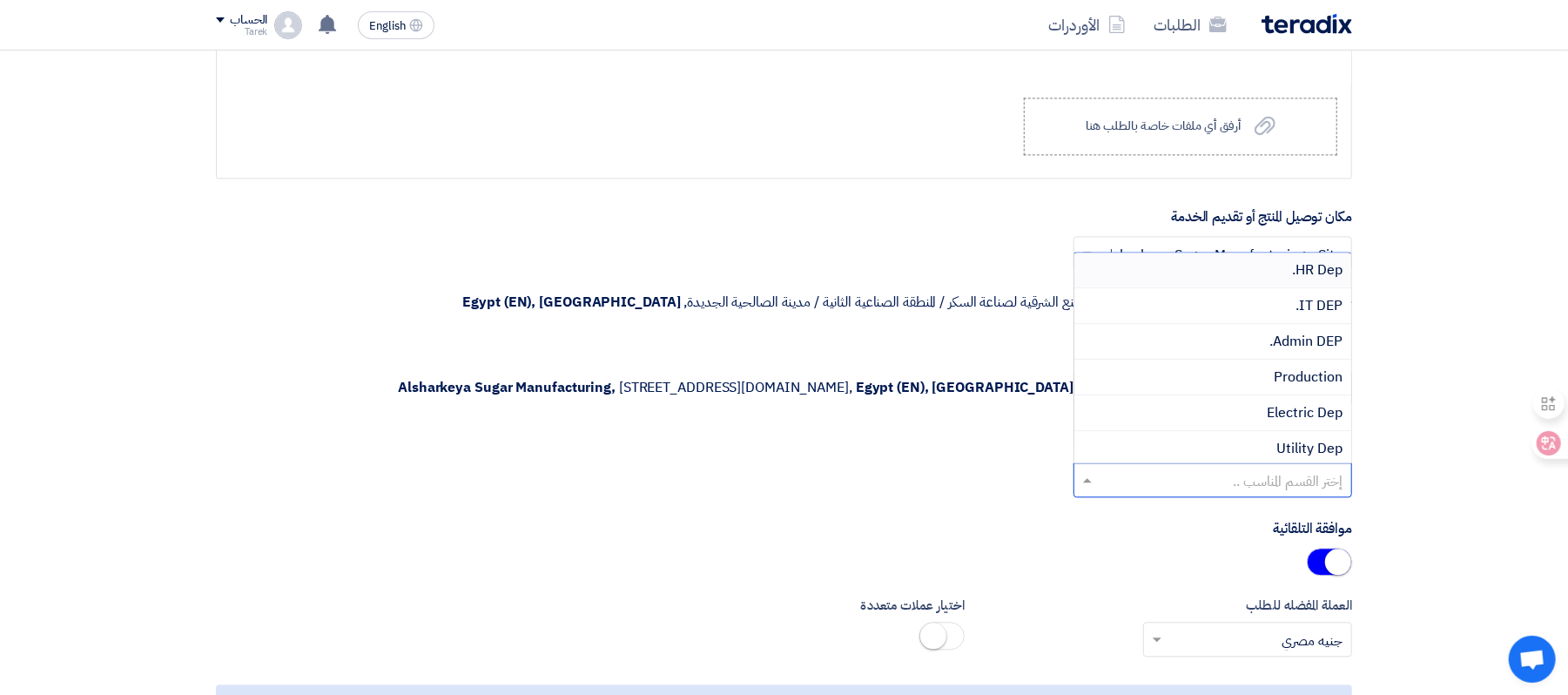click 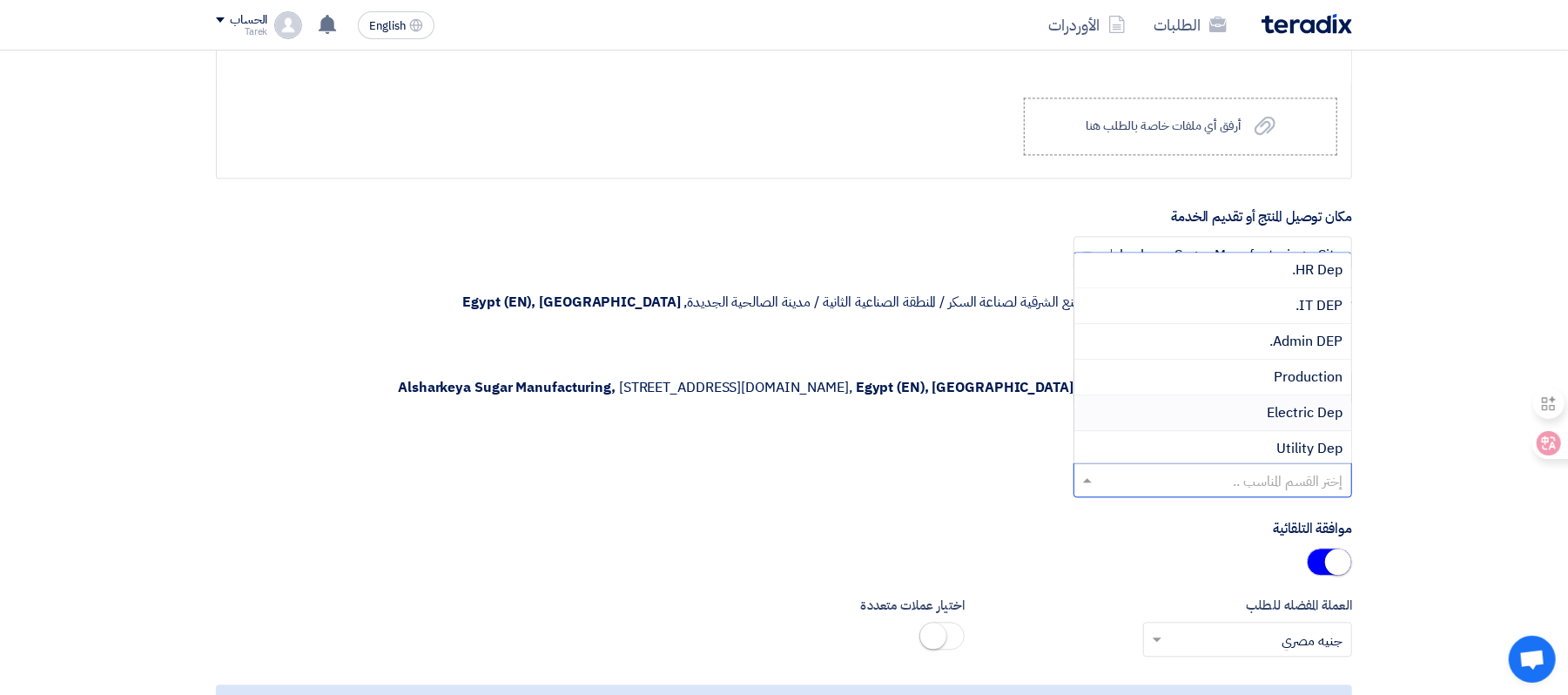 click on "Electric Dep" at bounding box center [1304, 413] 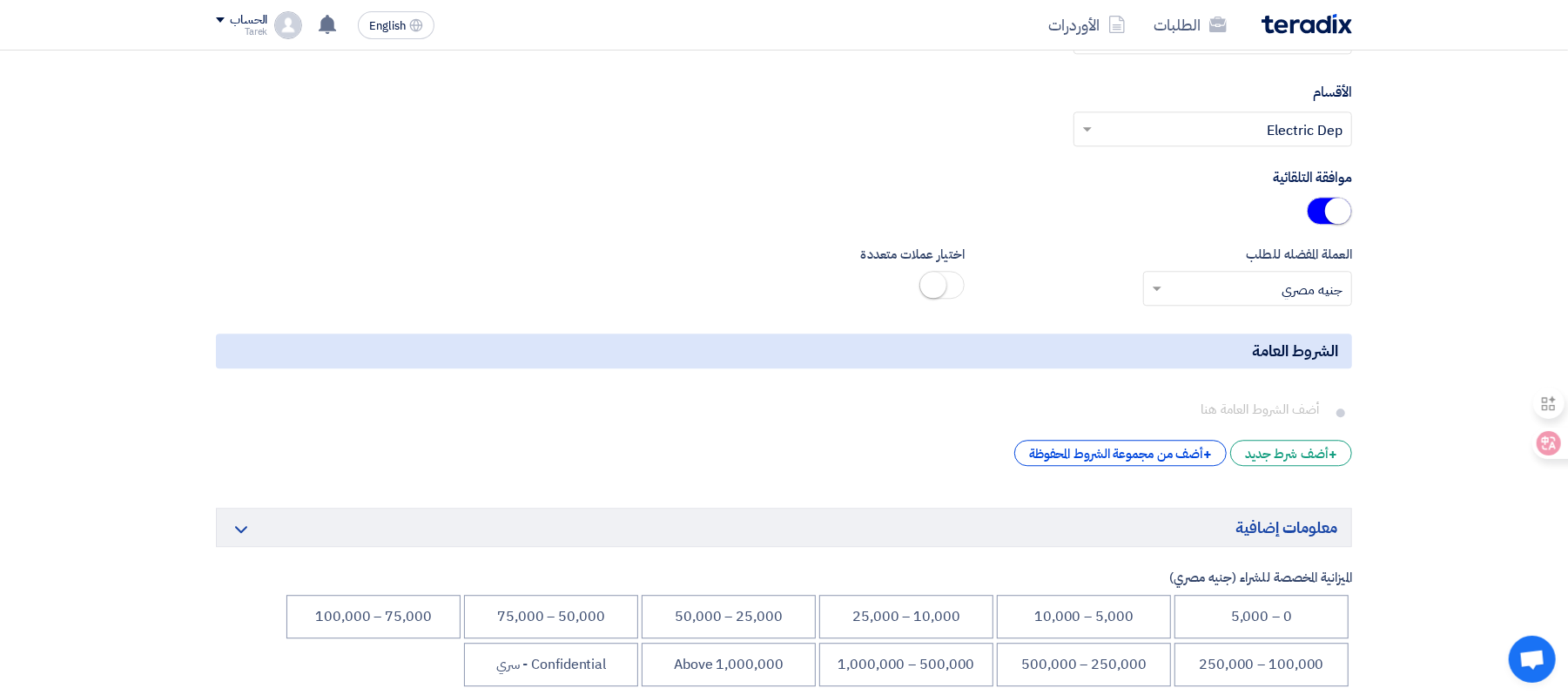 scroll, scrollTop: 3167, scrollLeft: 0, axis: vertical 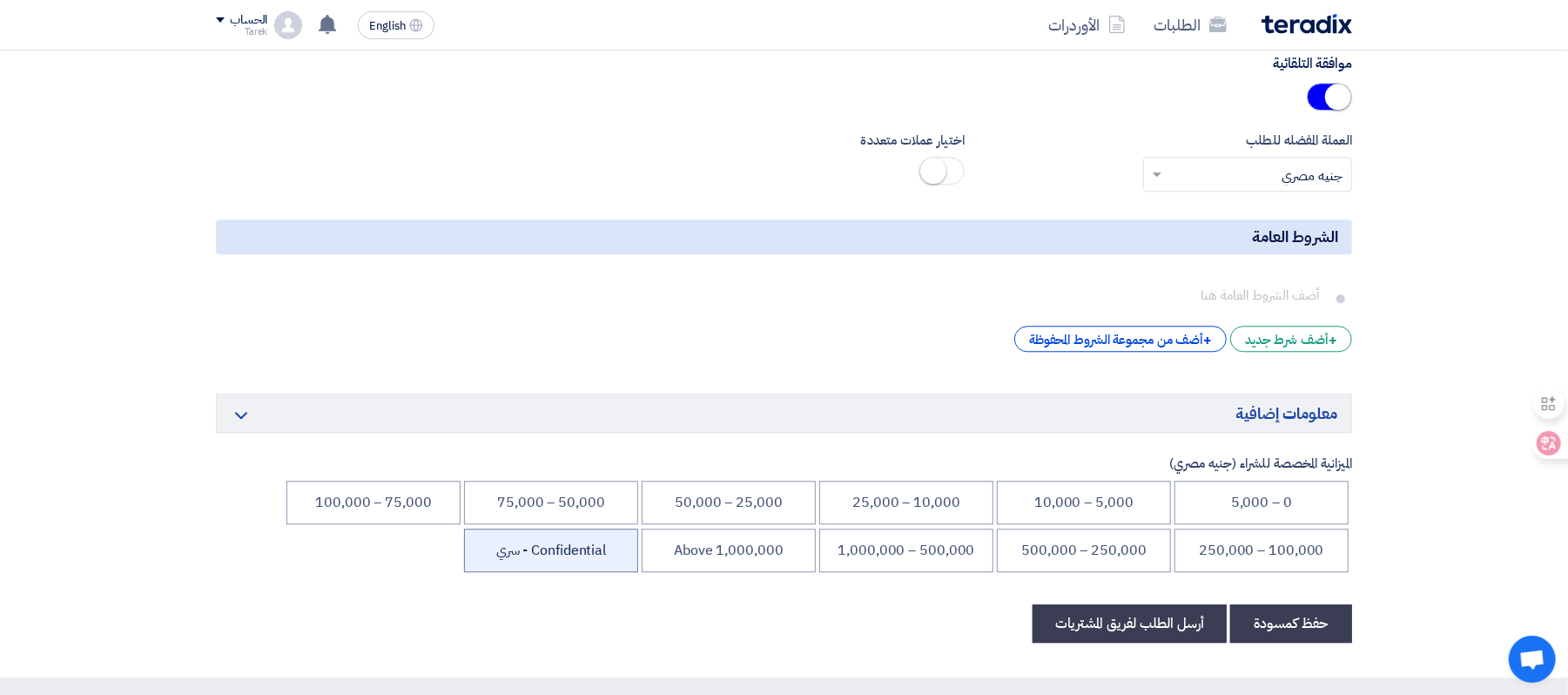 click on "Confidential - سري" at bounding box center [551, 550] 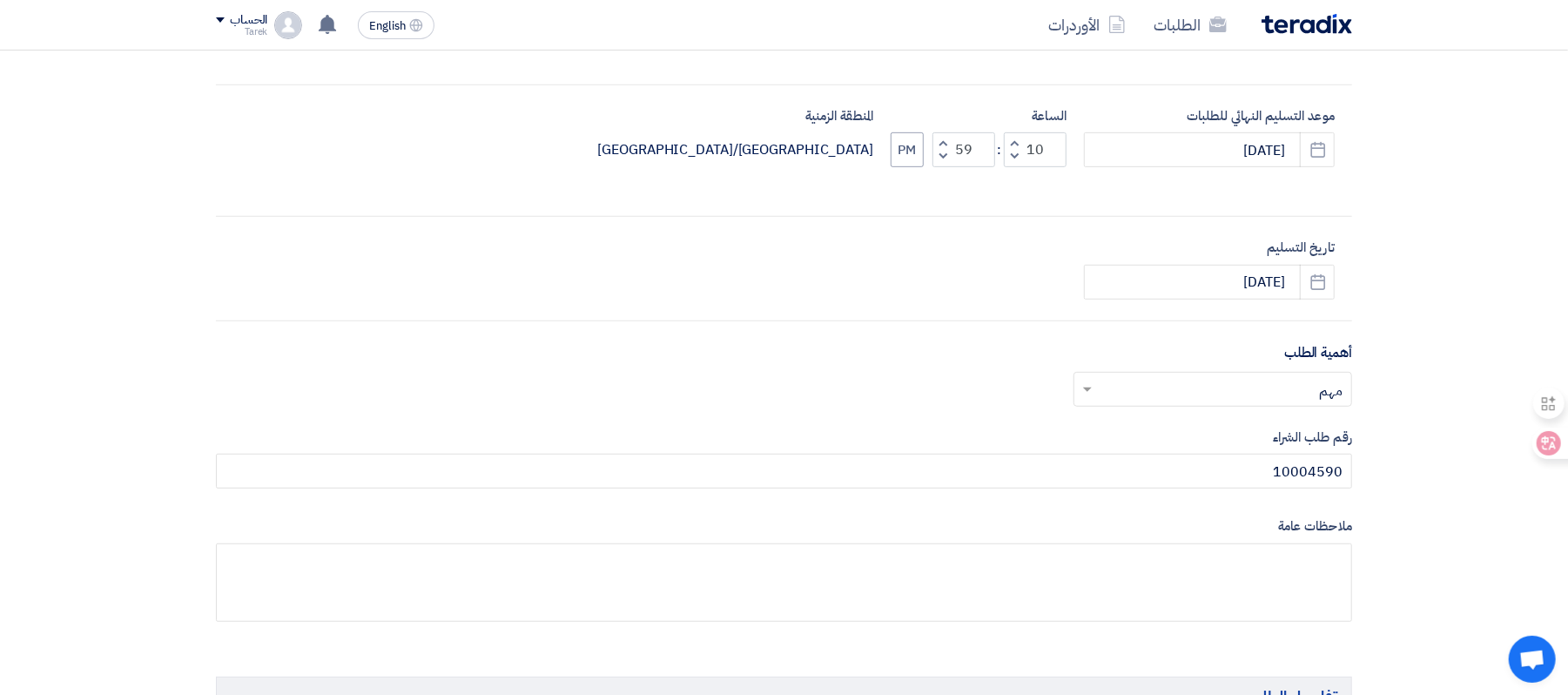 scroll, scrollTop: 813, scrollLeft: 0, axis: vertical 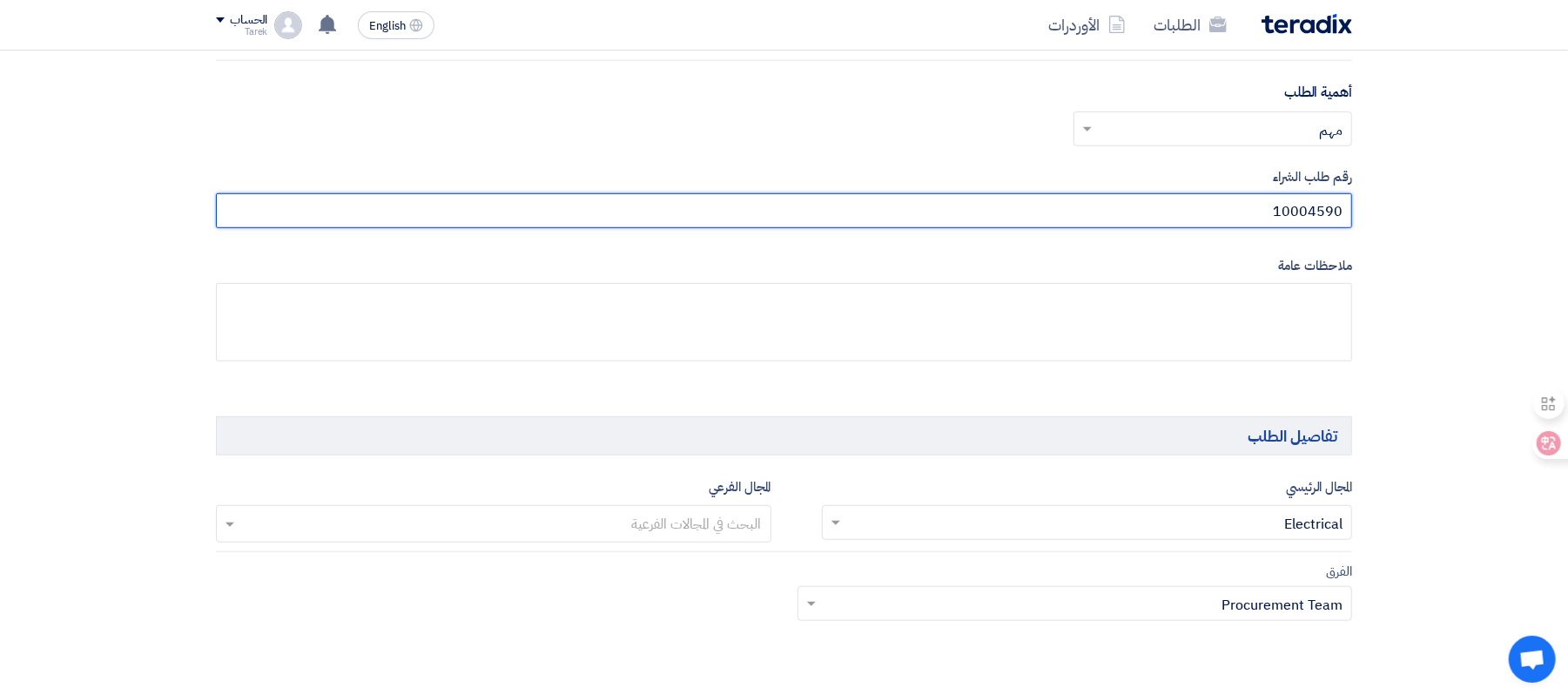 drag, startPoint x: 1346, startPoint y: 209, endPoint x: 1311, endPoint y: 217, distance: 36 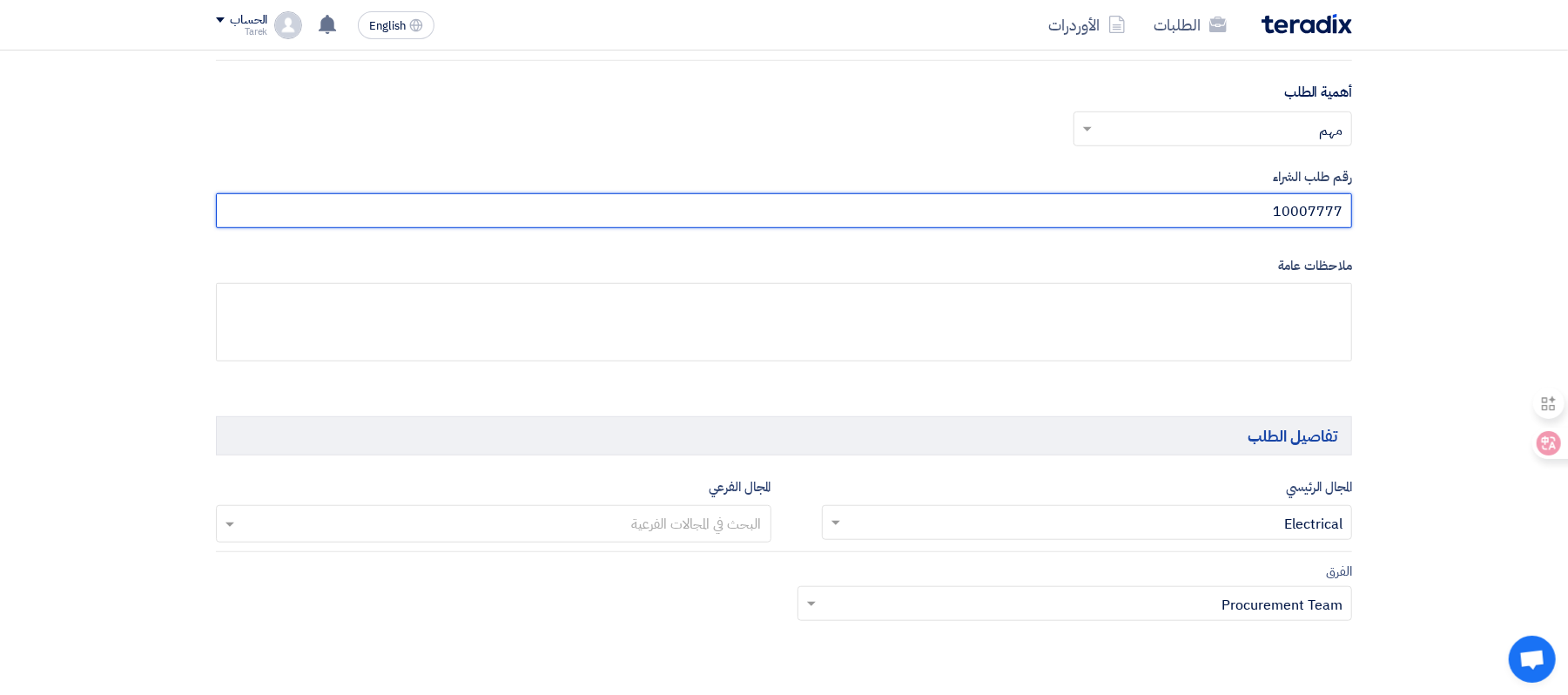 type on "10007777" 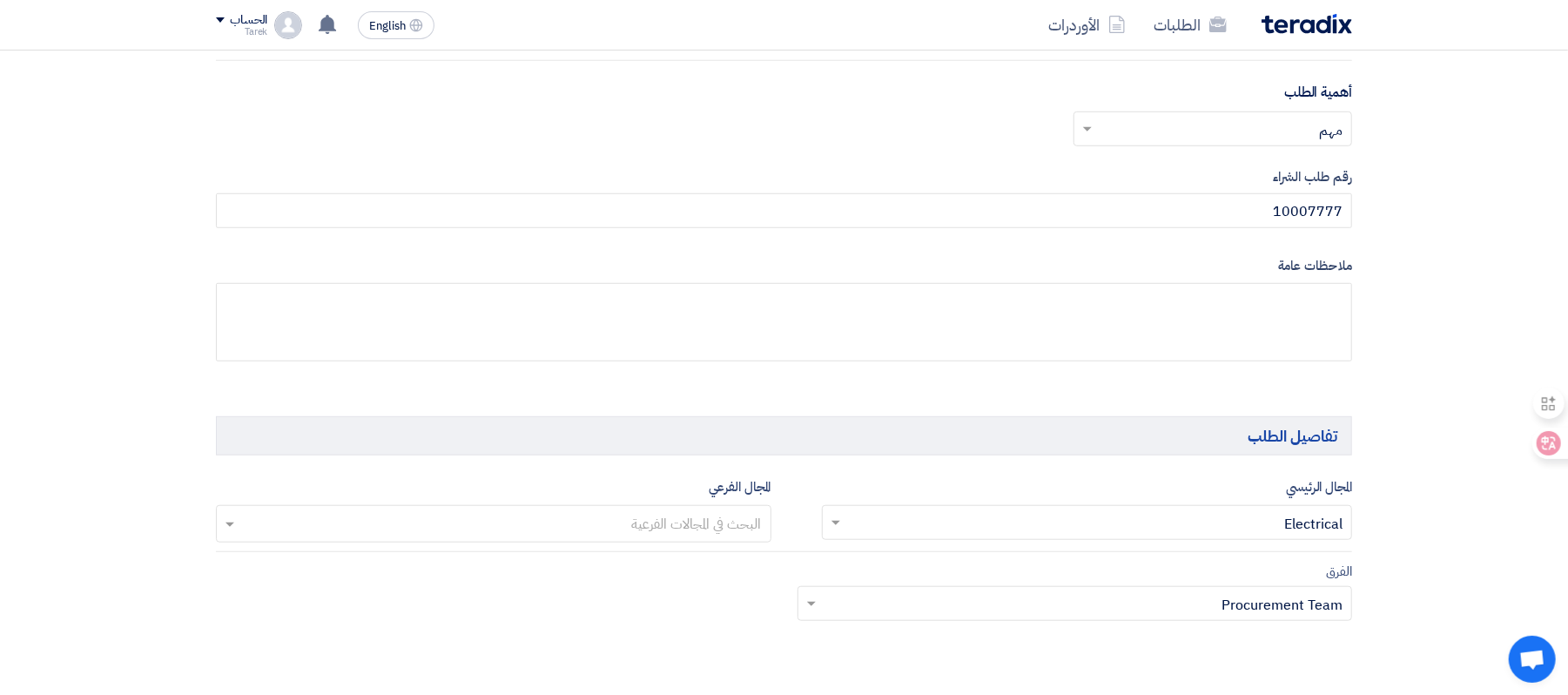 click at bounding box center (493, 525) 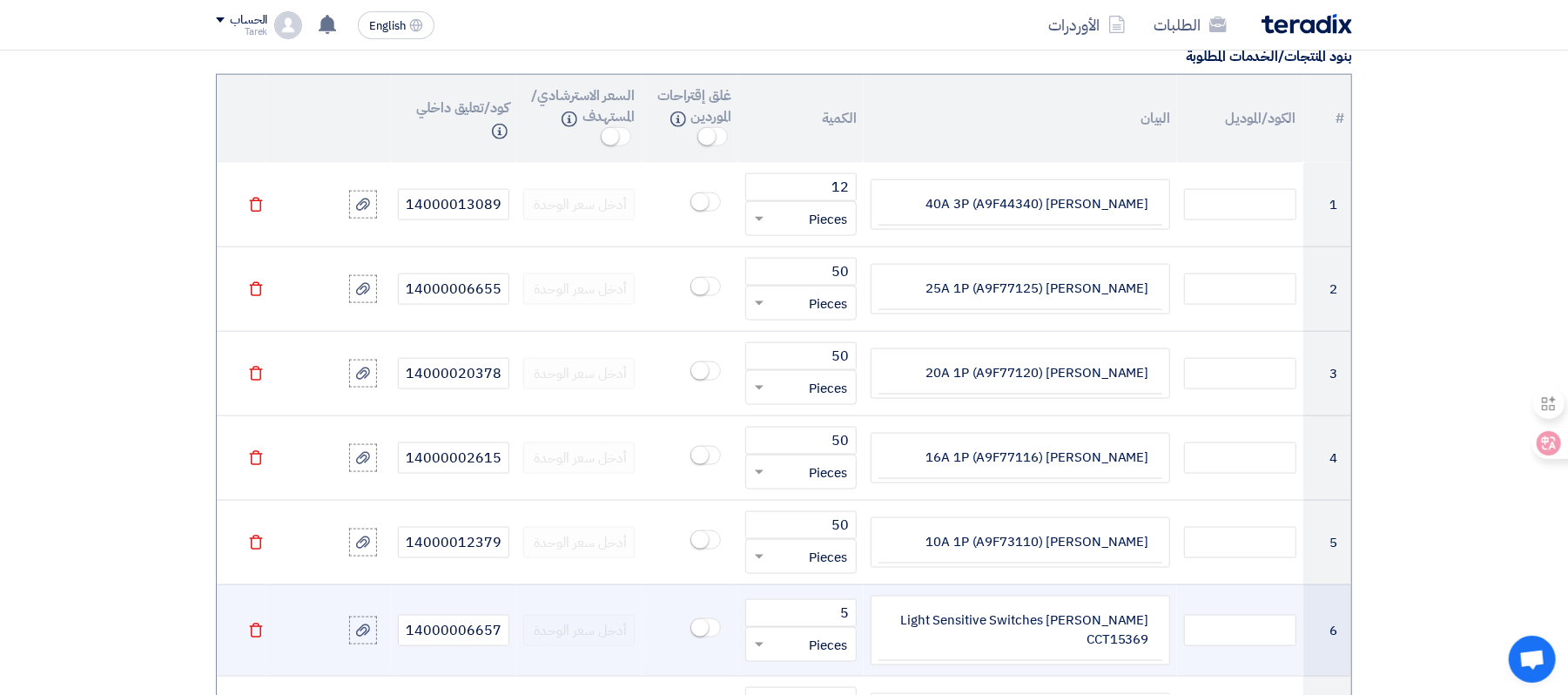 scroll, scrollTop: 1460, scrollLeft: 0, axis: vertical 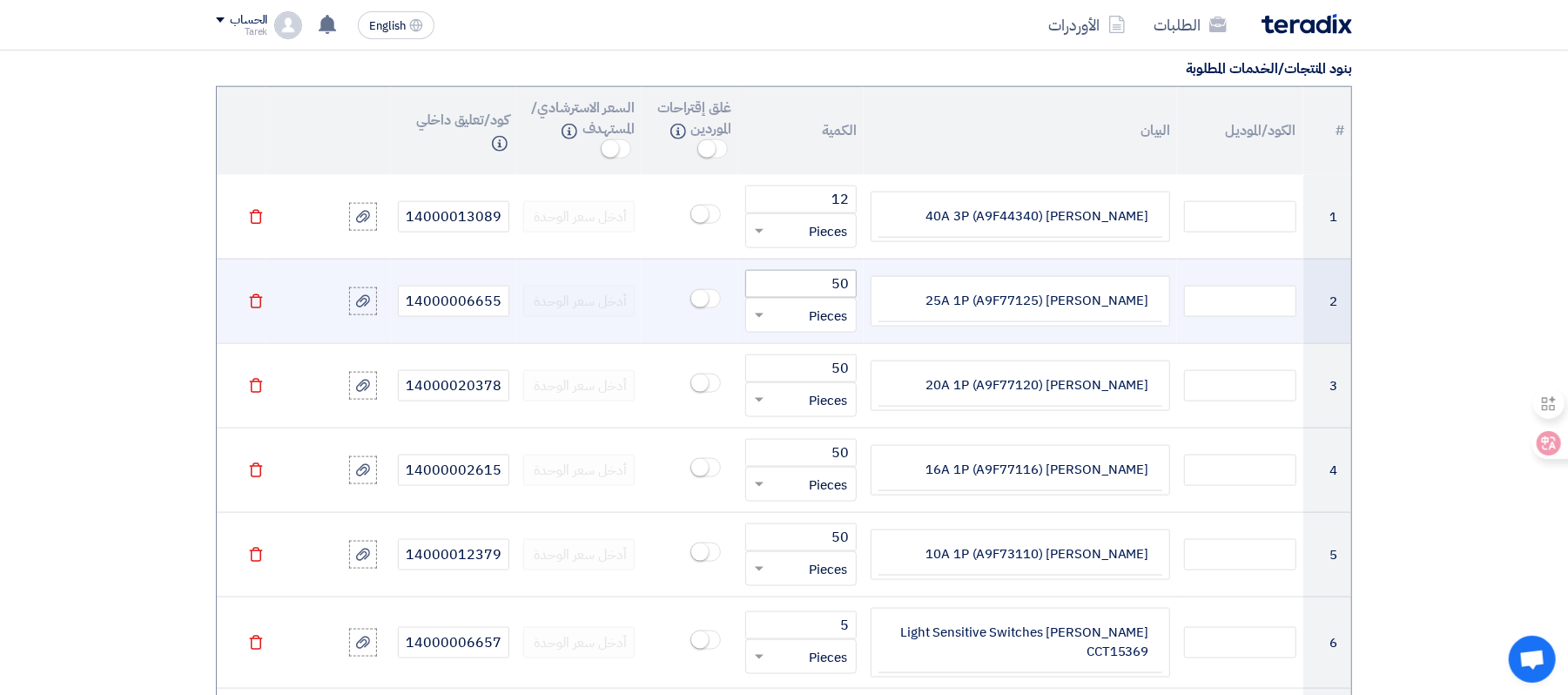 drag, startPoint x: 1161, startPoint y: 216, endPoint x: 777, endPoint y: 282, distance: 389.63059 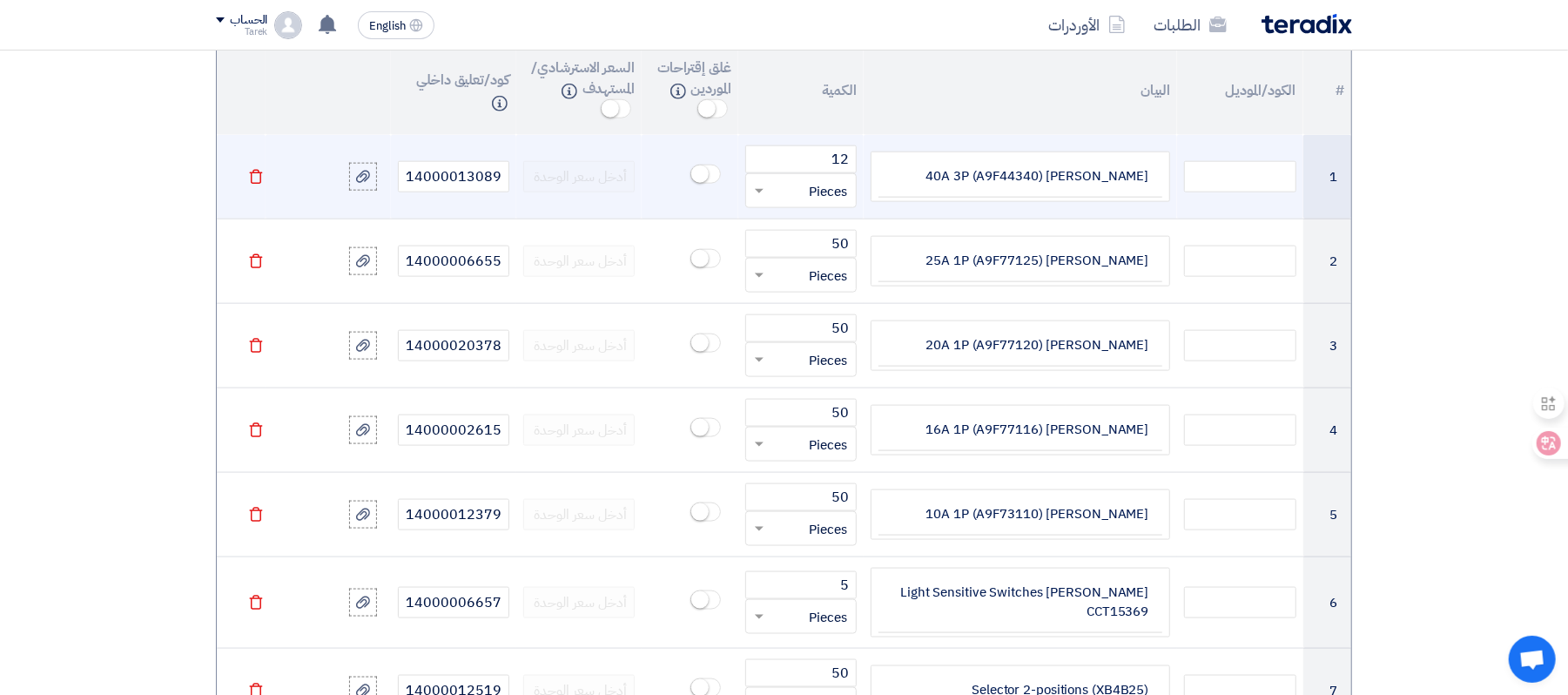 scroll, scrollTop: 1460, scrollLeft: 0, axis: vertical 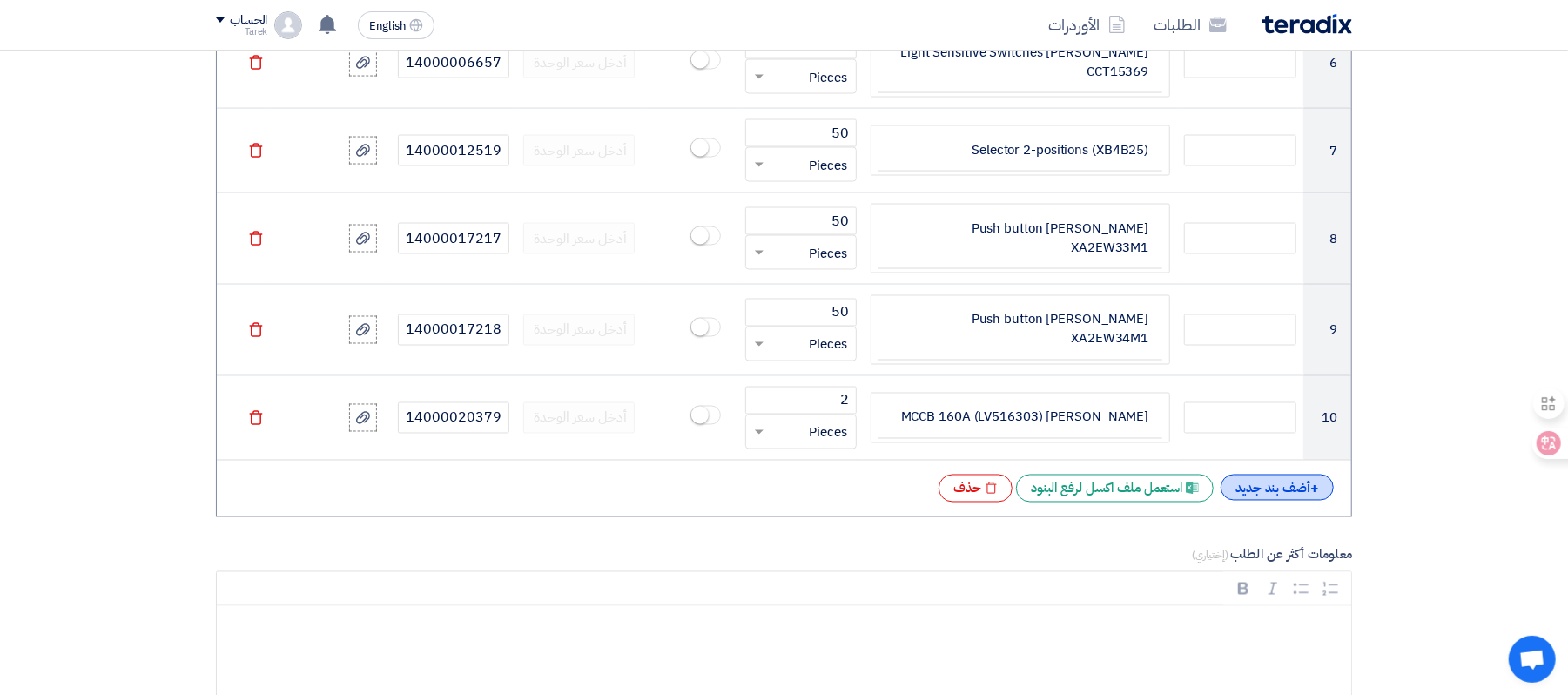 click on "+
أضف بند جديد" 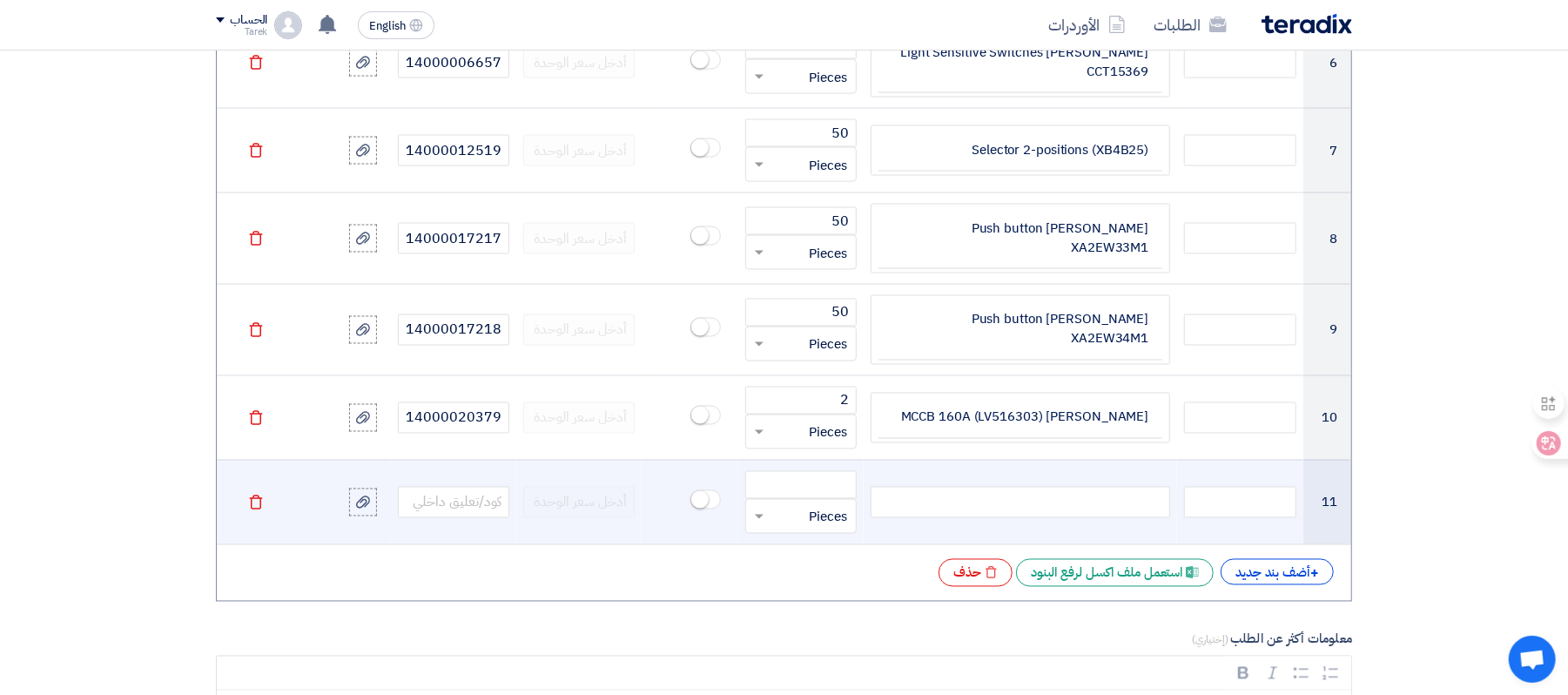 click 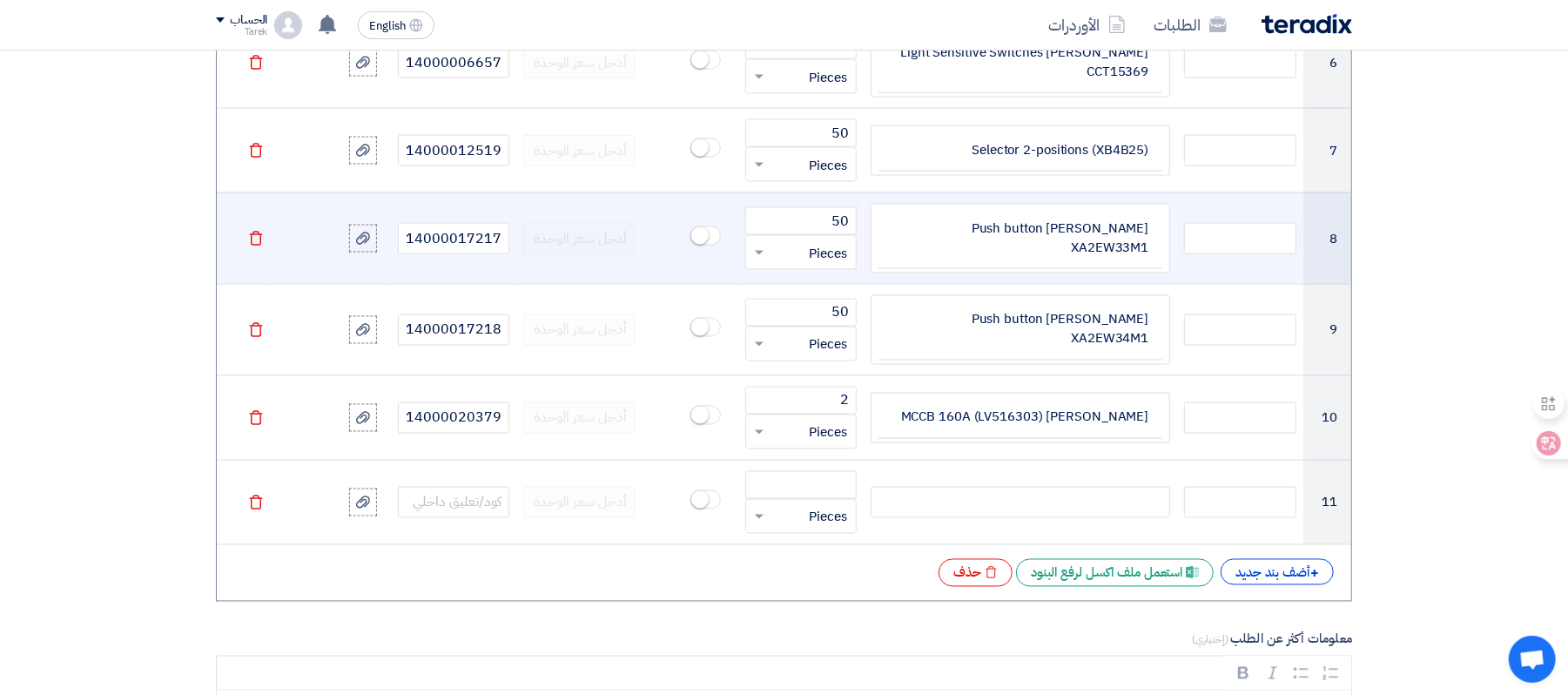 type 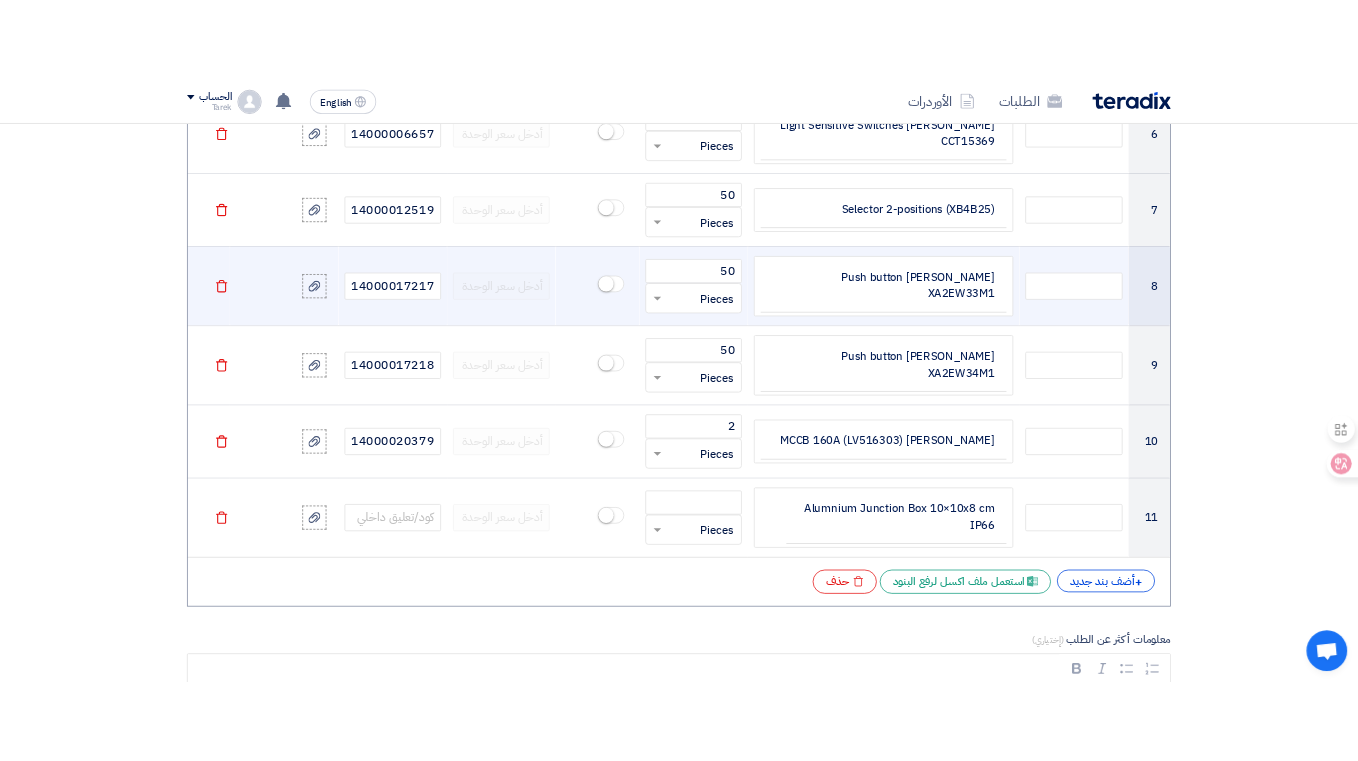 scroll, scrollTop: 2325, scrollLeft: 0, axis: vertical 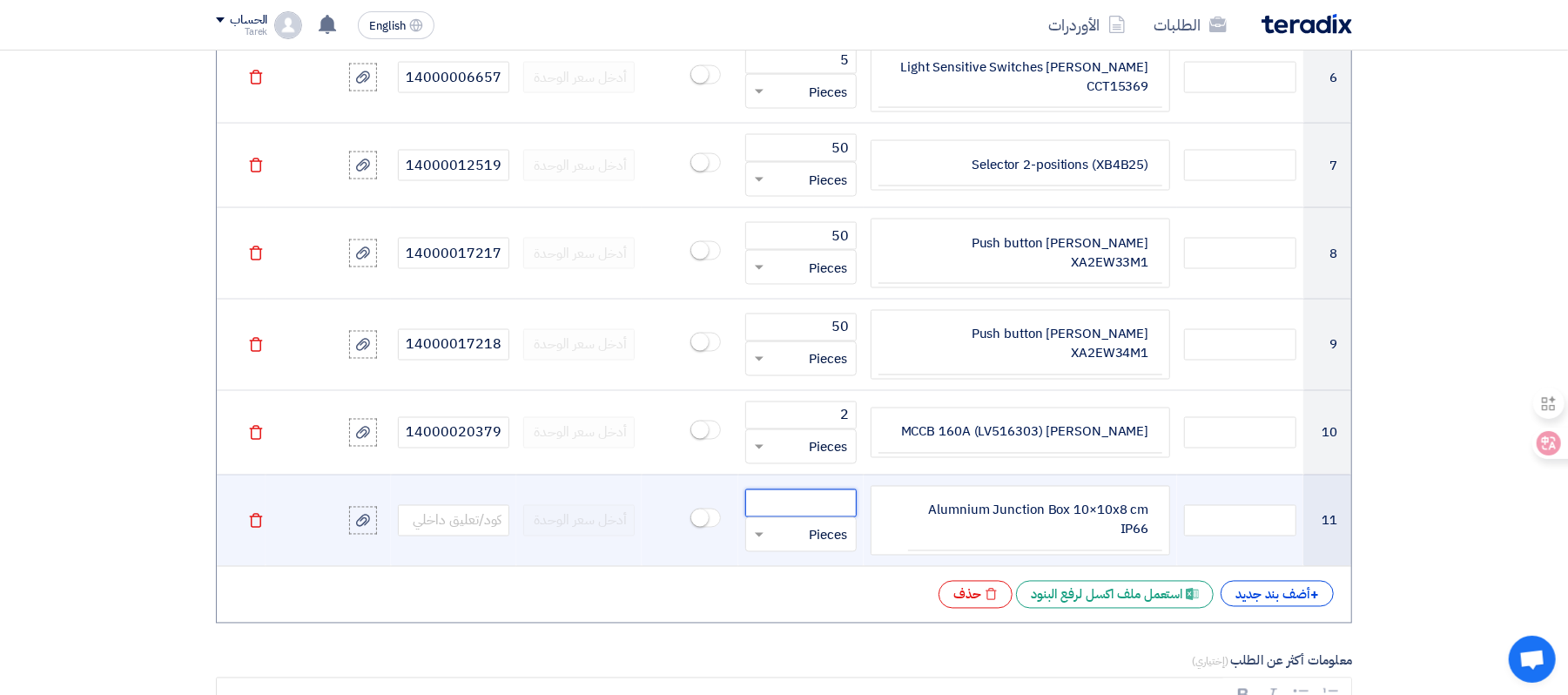 click 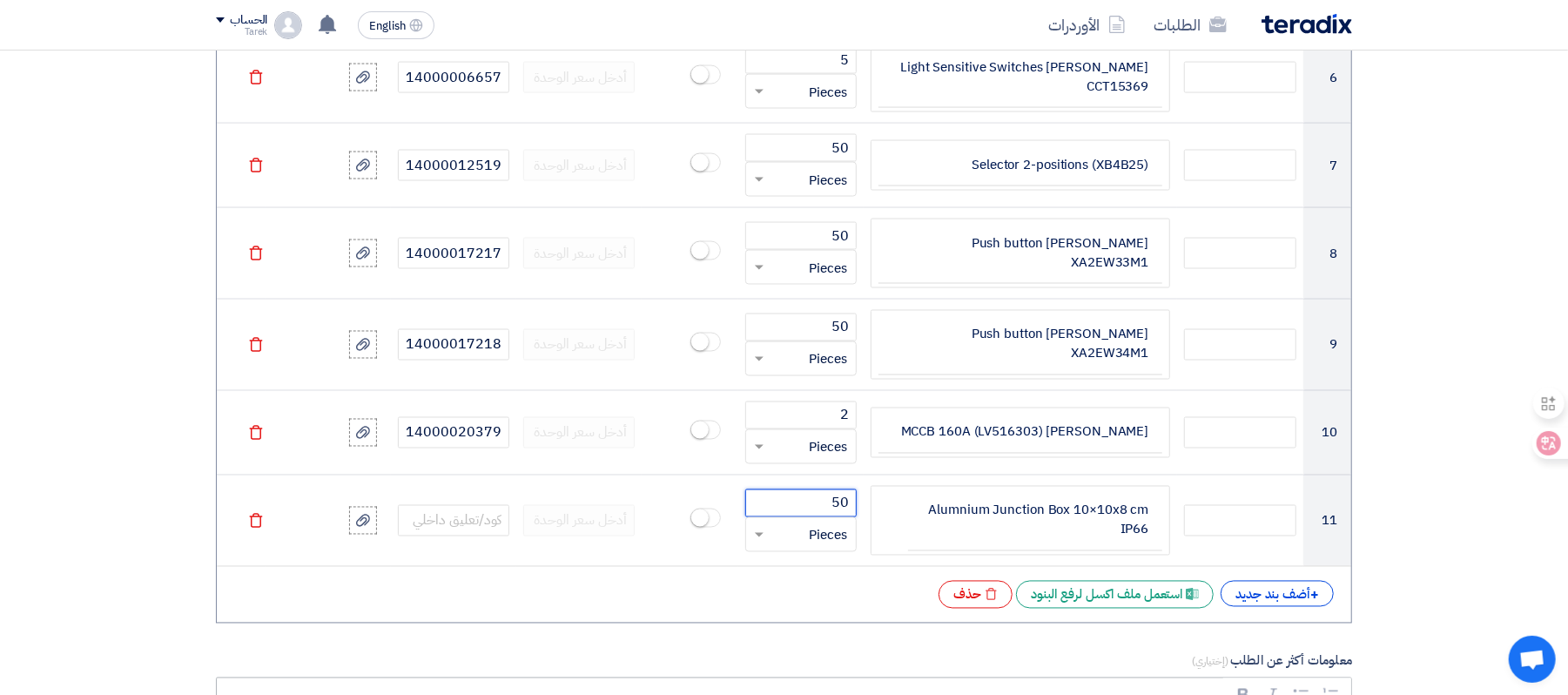 type on "50" 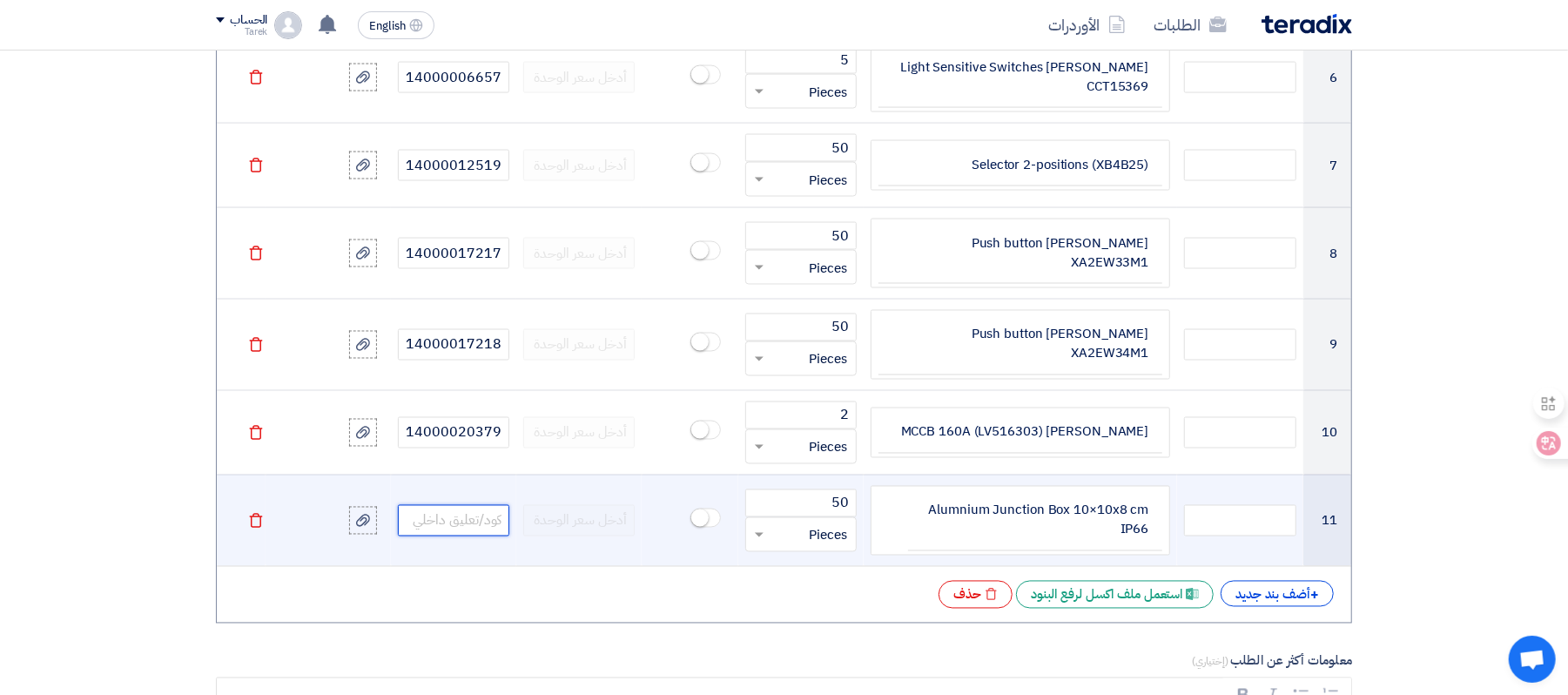click 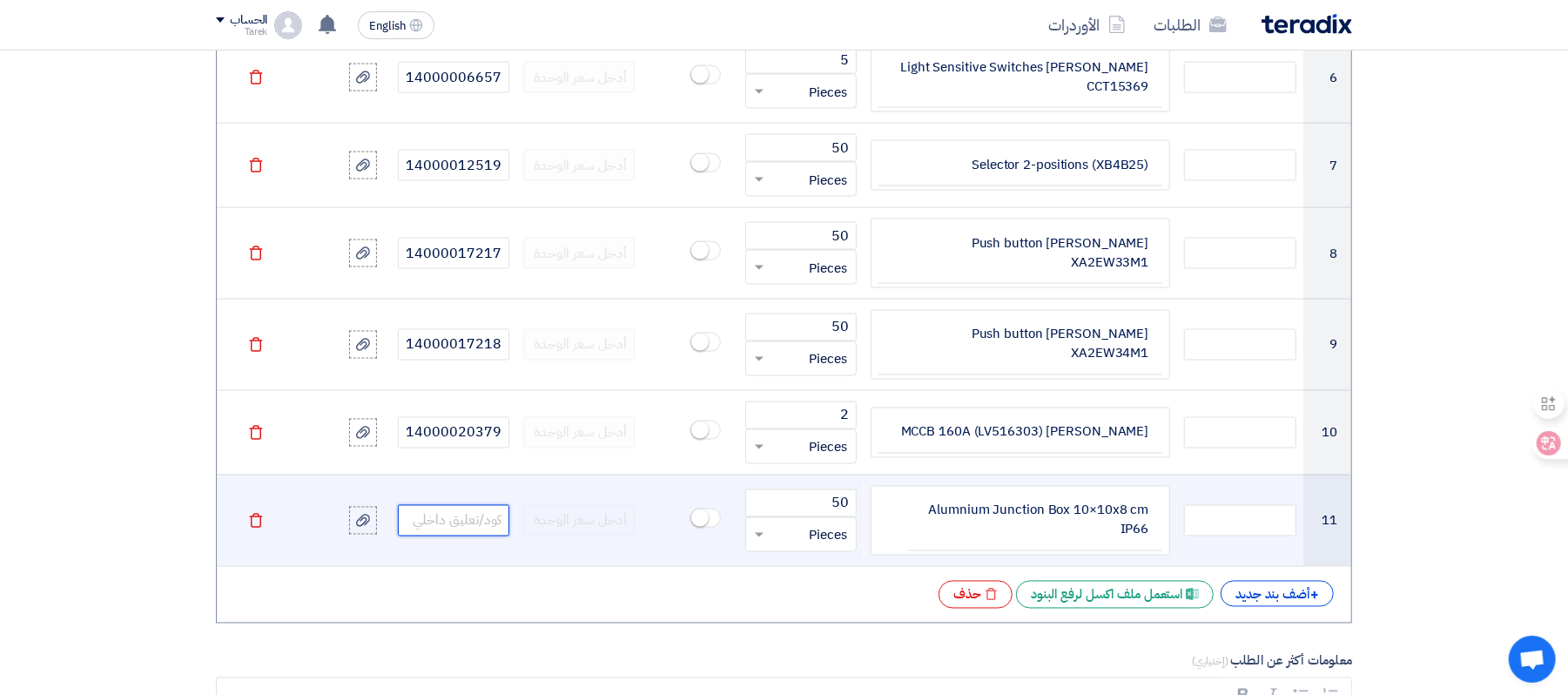 paste on "14000007362" 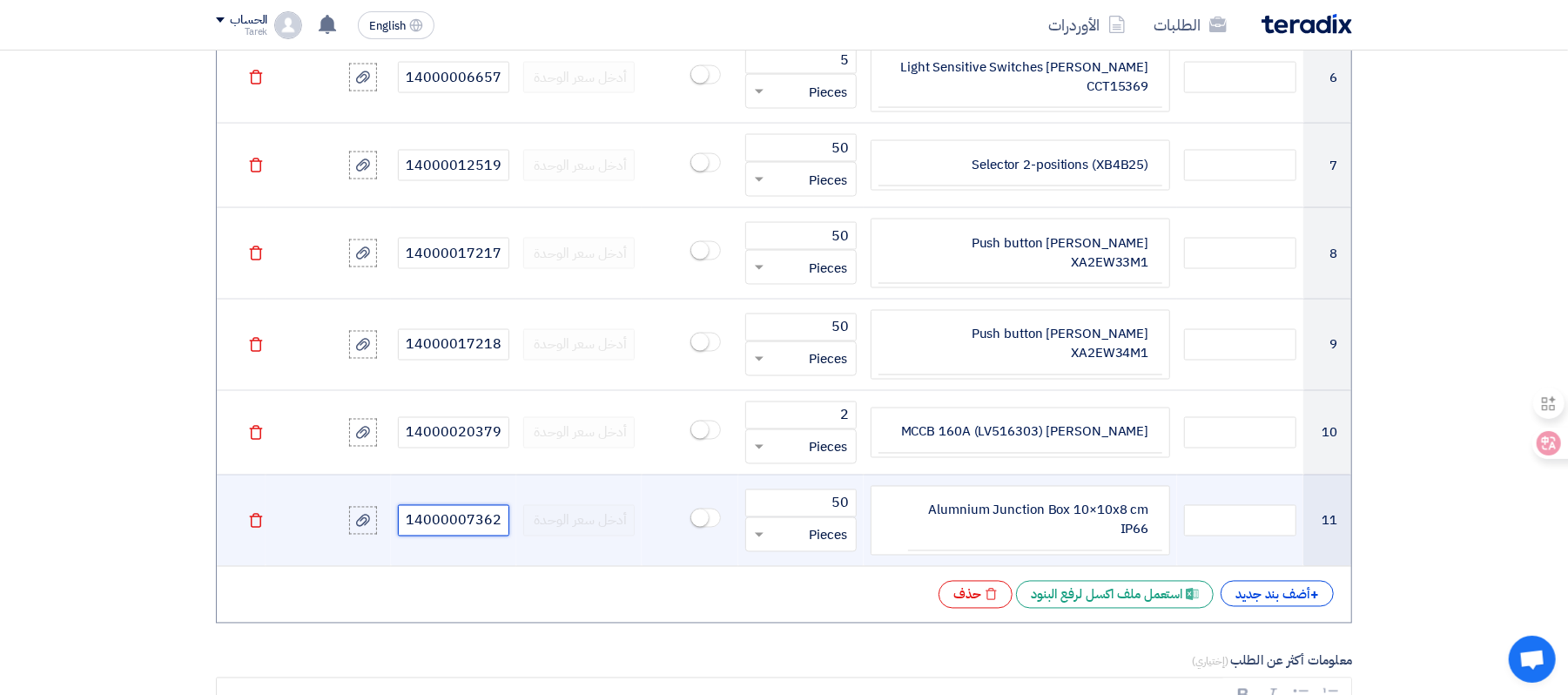 type on "14000007362" 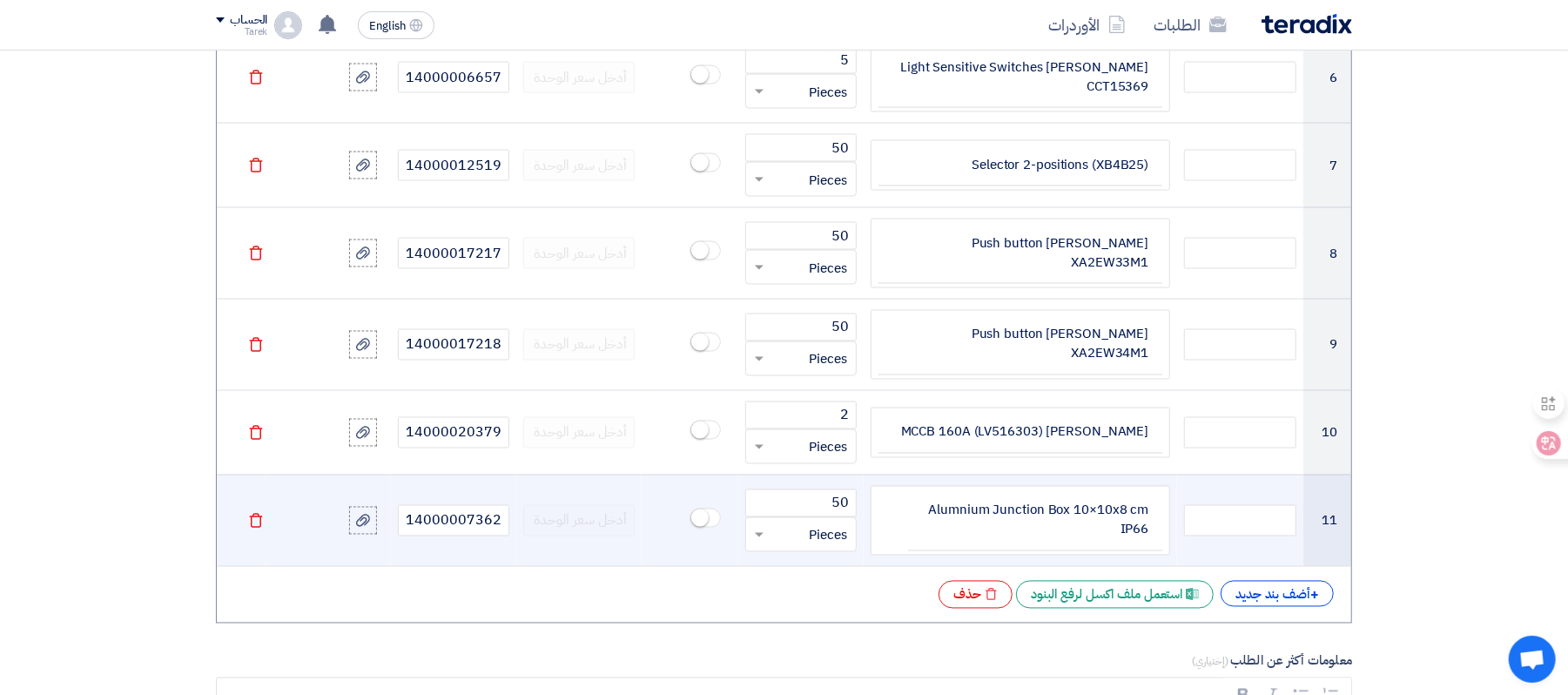 click on "Alumnium
Junction Box 10×10x8 cm IP66" 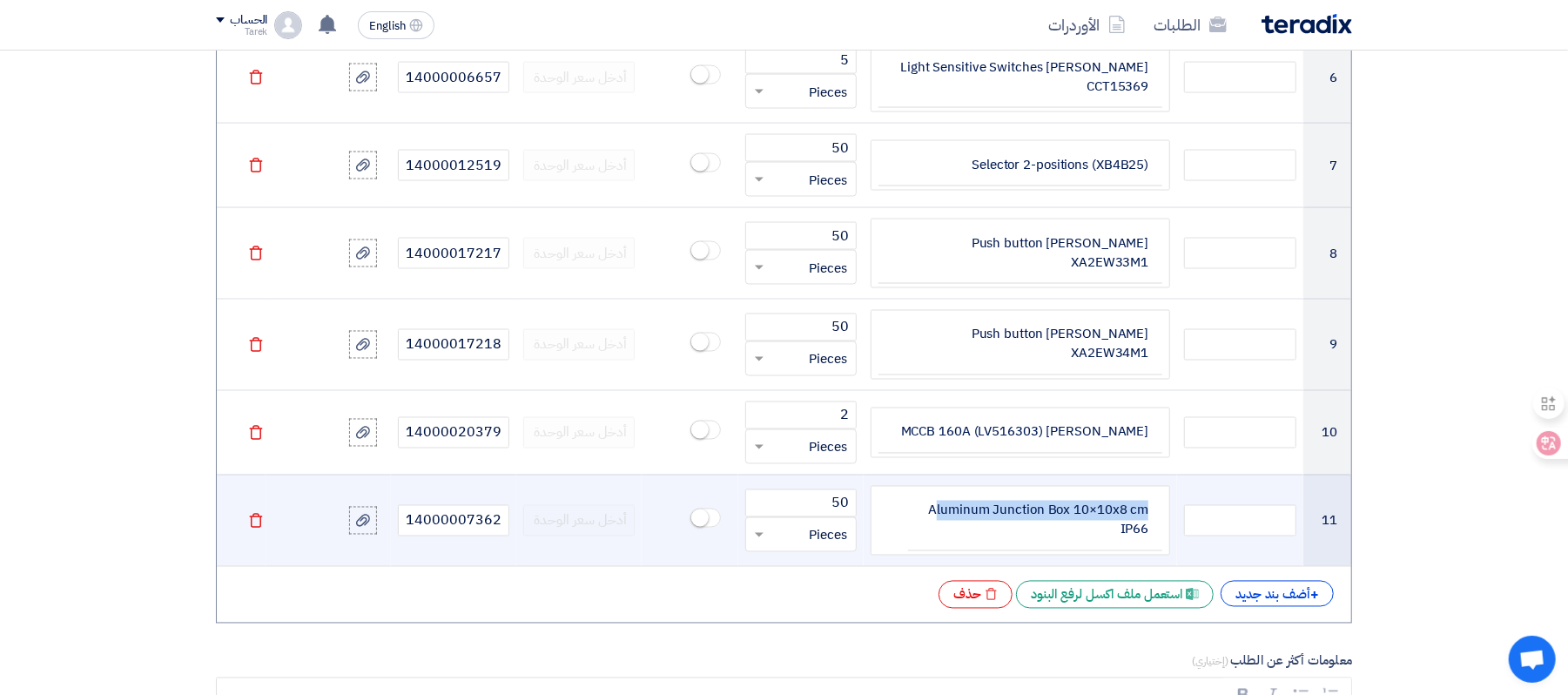 drag, startPoint x: 1150, startPoint y: 528, endPoint x: 1049, endPoint y: 534, distance: 101.17806 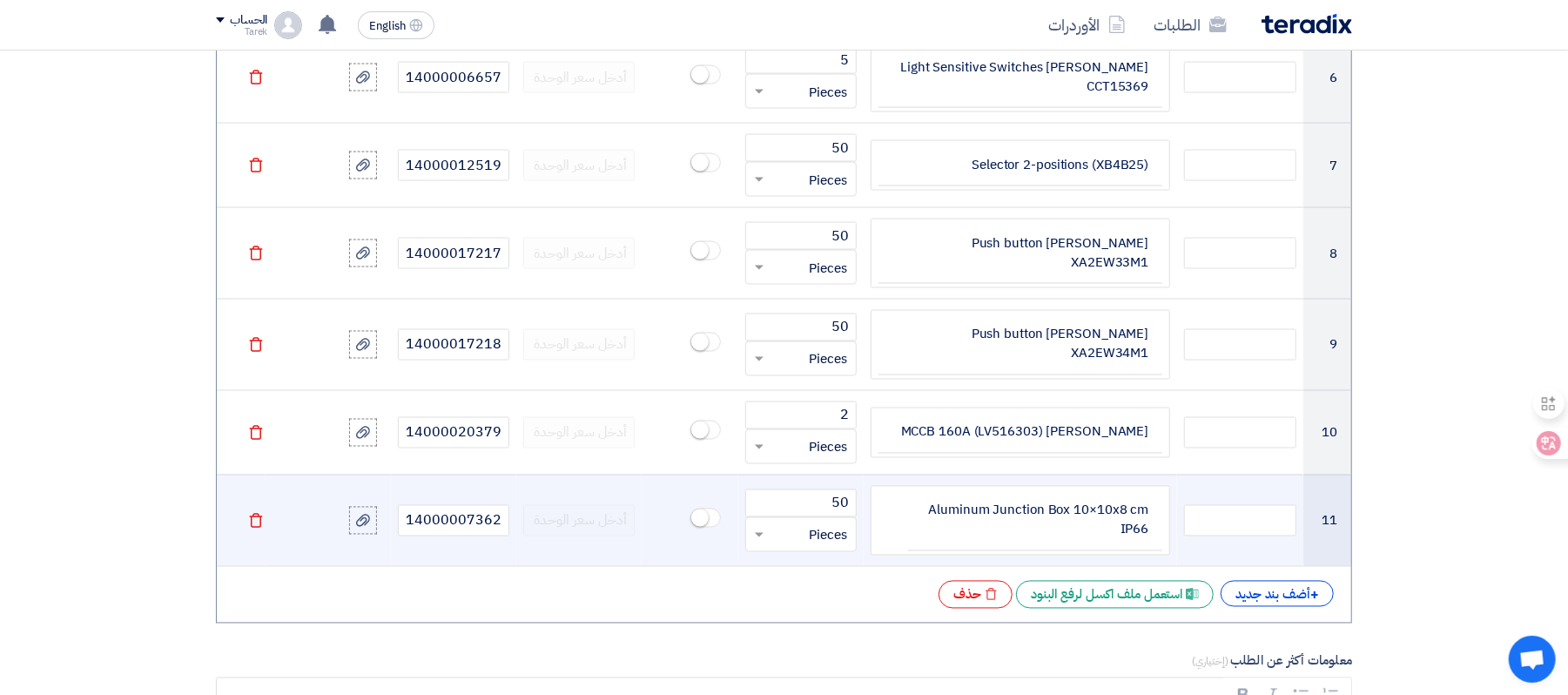 click on "Aluminum
Junction Box 10×10x8 cm IP66" 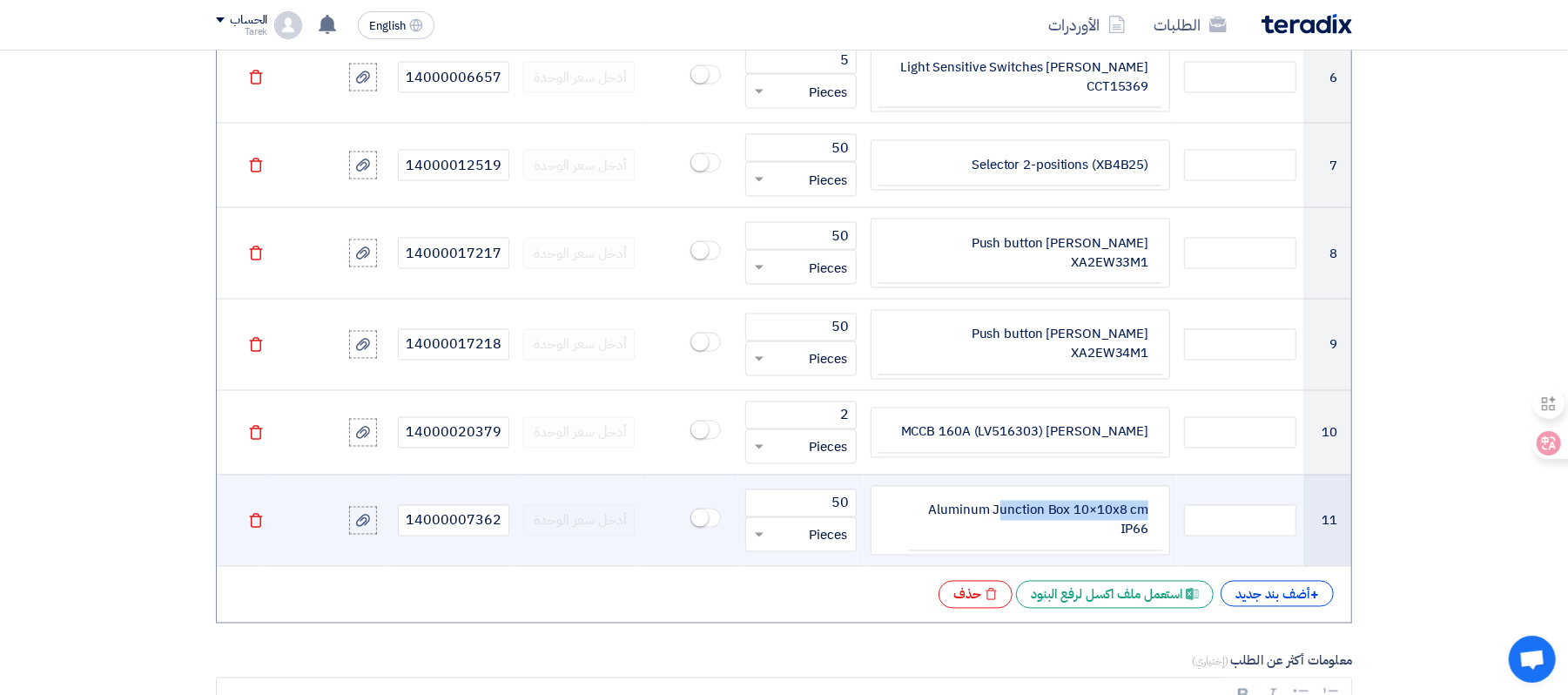 drag, startPoint x: 1151, startPoint y: 531, endPoint x: 1000, endPoint y: 492, distance: 155.95512 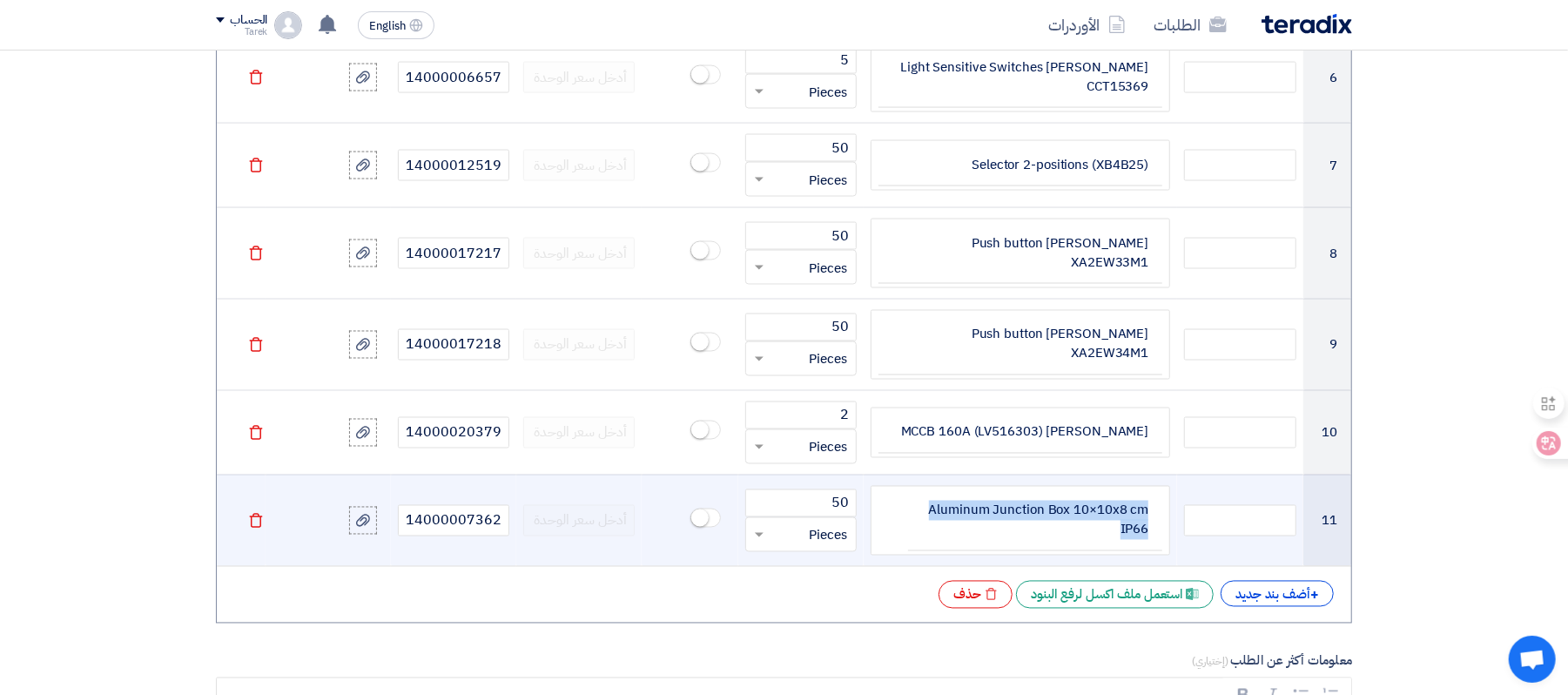 drag, startPoint x: 1111, startPoint y: 530, endPoint x: 1154, endPoint y: 496, distance: 54.81788 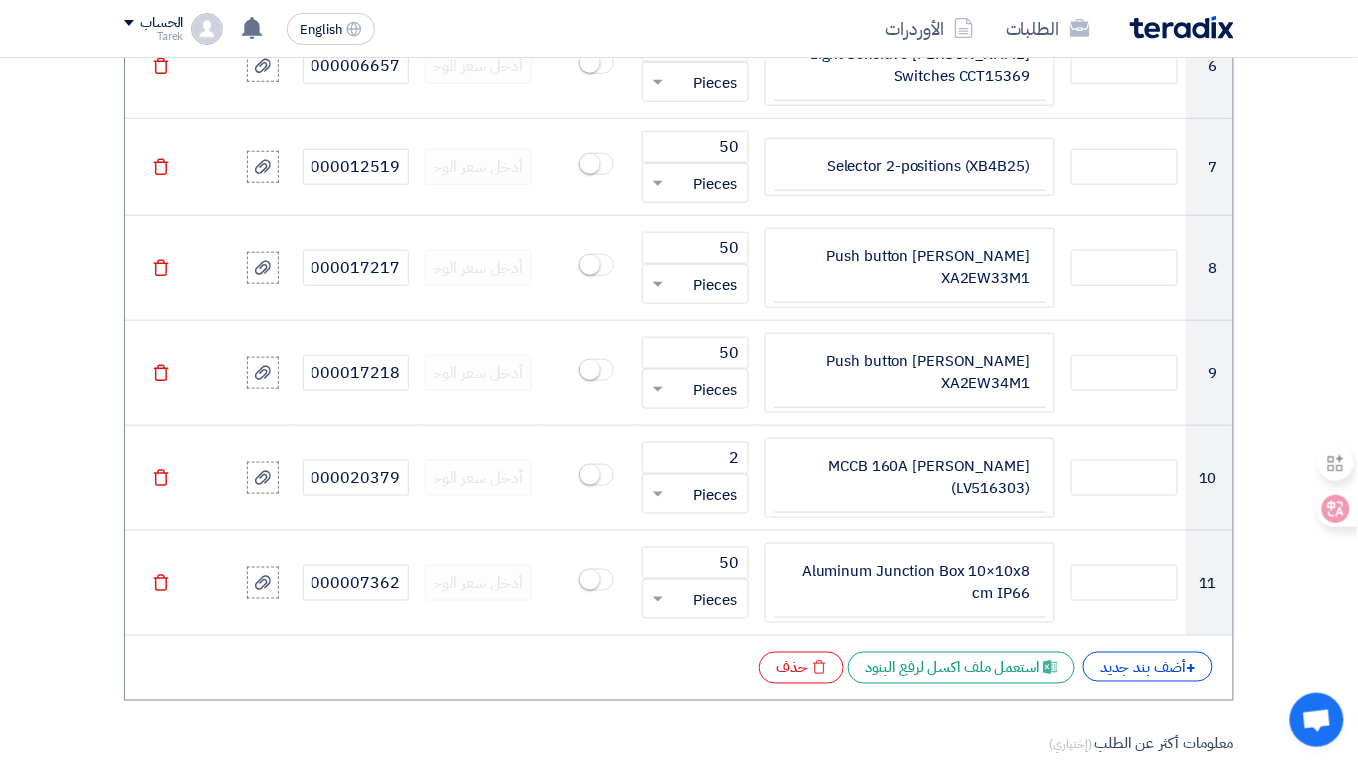 scroll, scrollTop: 2458, scrollLeft: 0, axis: vertical 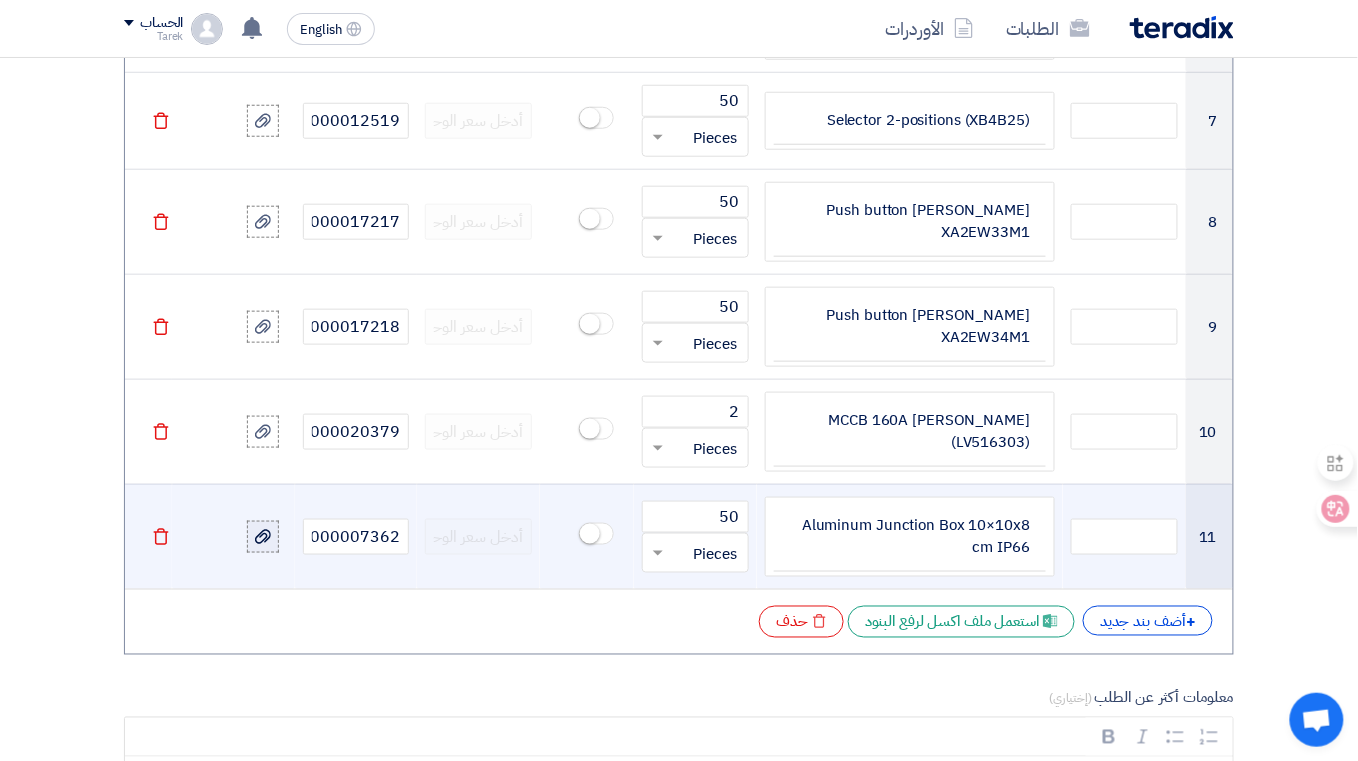 click 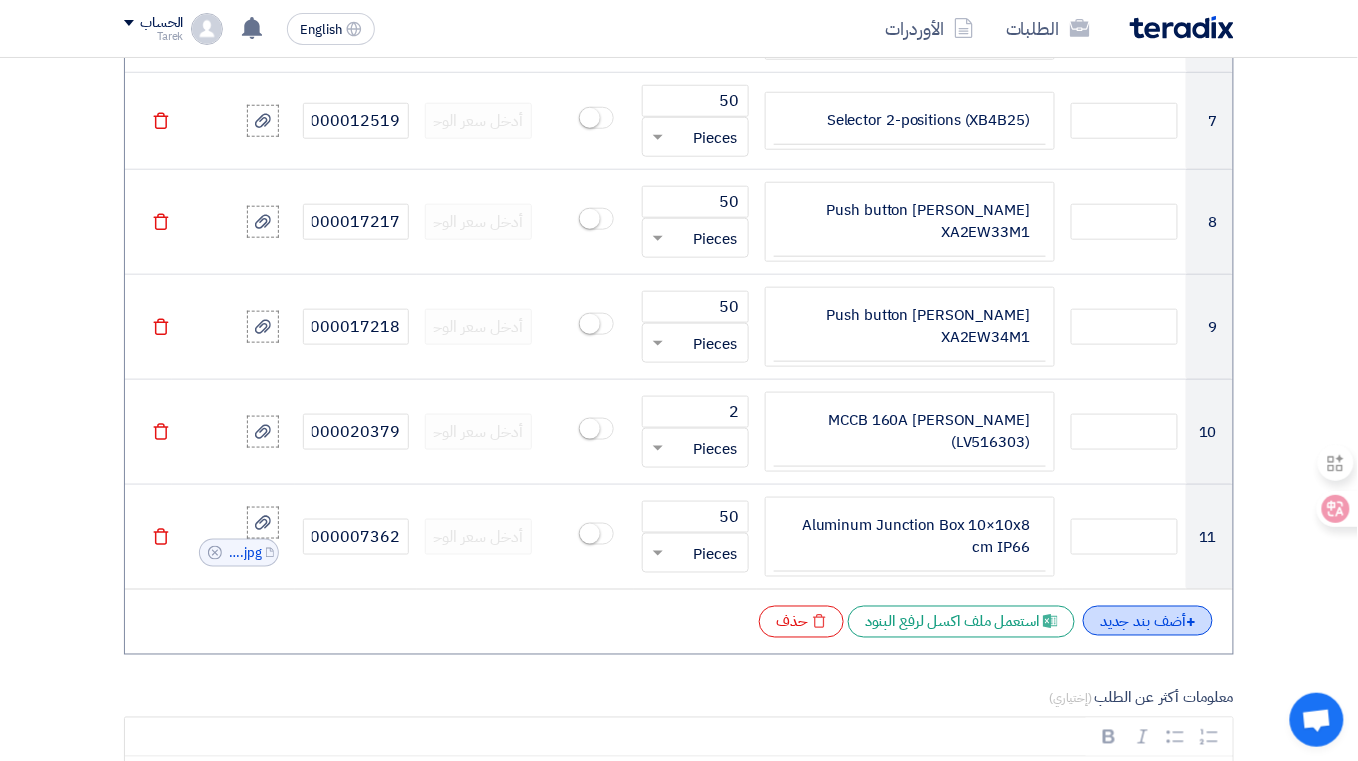 click on "+
أضف بند جديد" 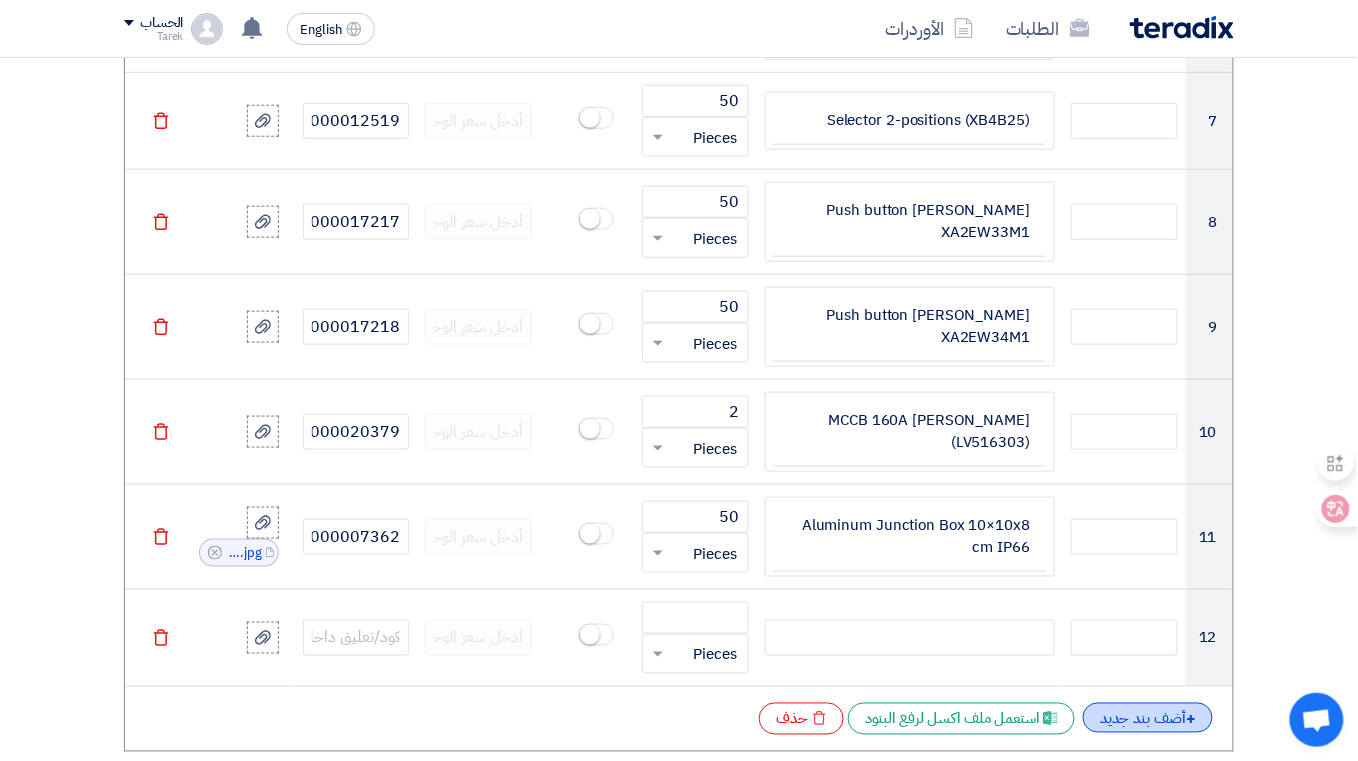 click on "+
أضف بند جديد" 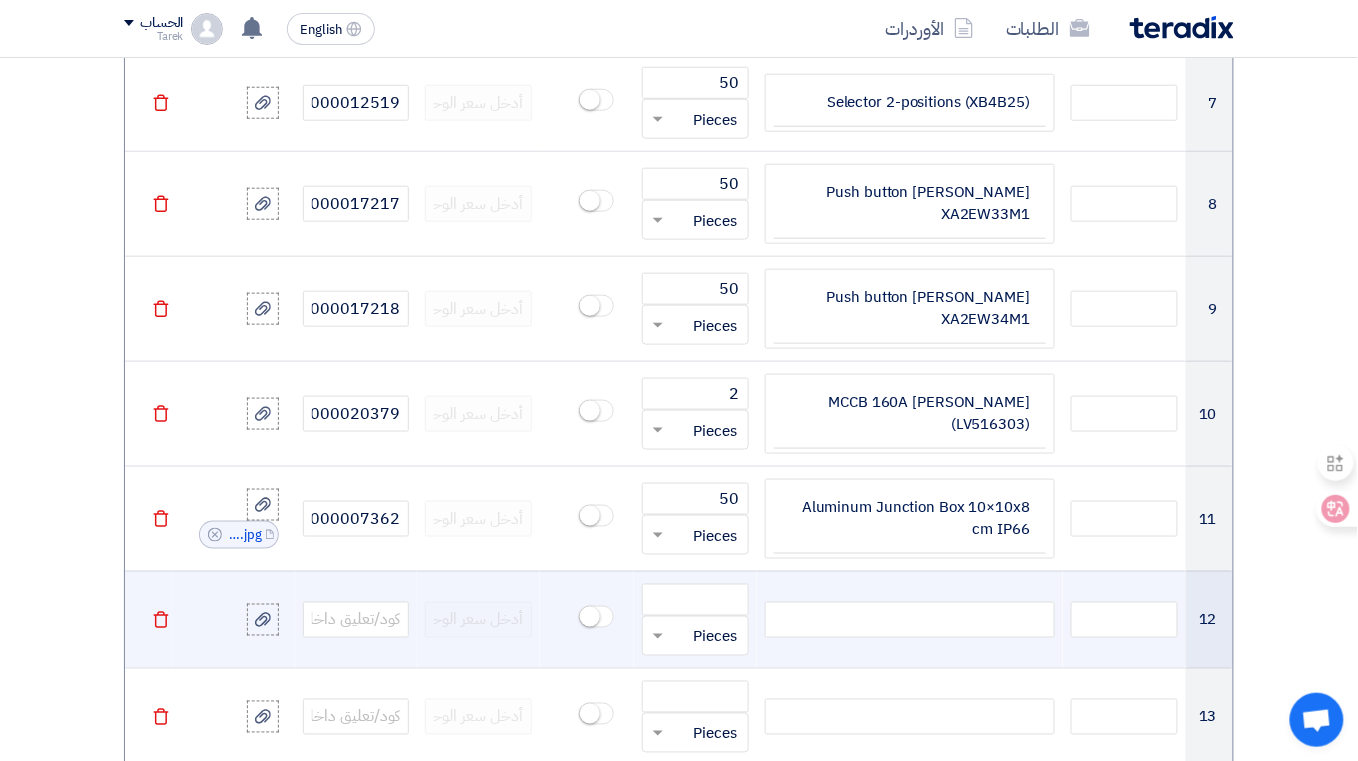 scroll, scrollTop: 2725, scrollLeft: 0, axis: vertical 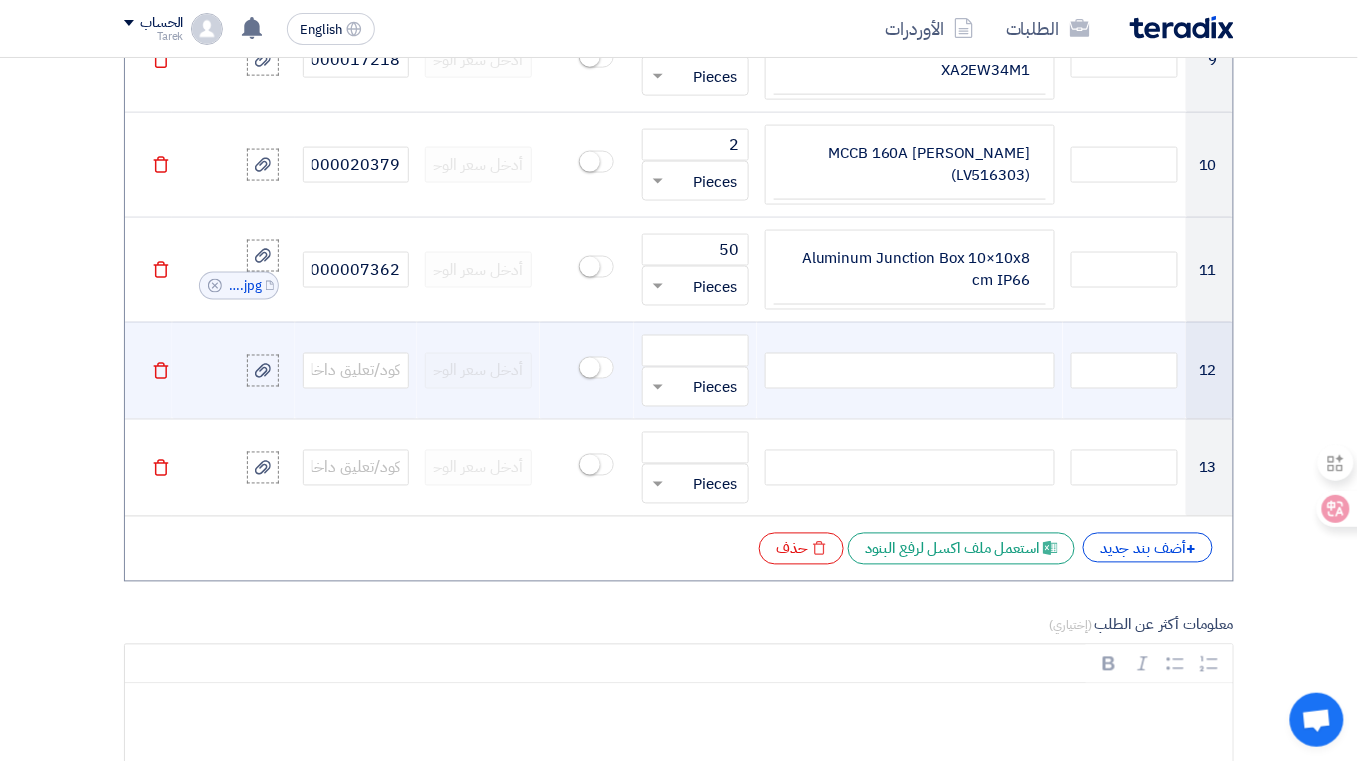 click 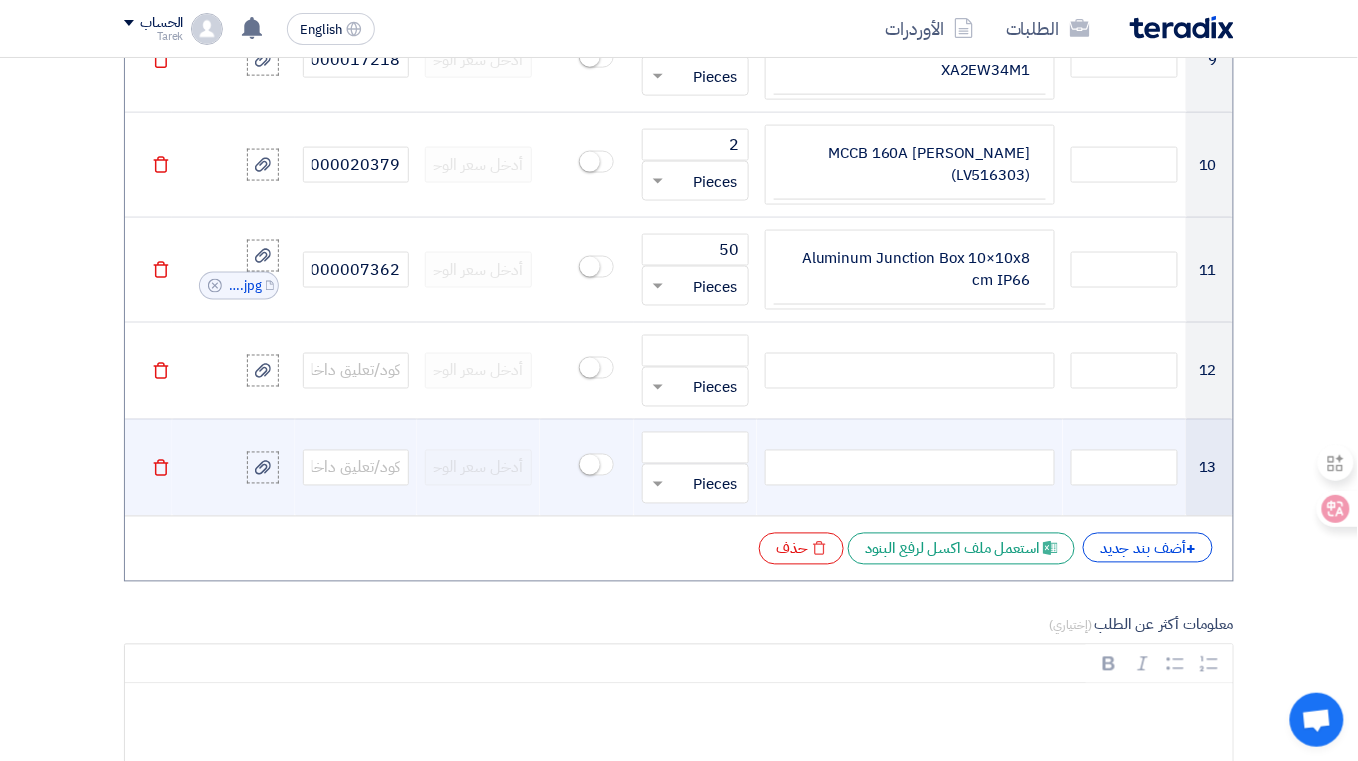 type 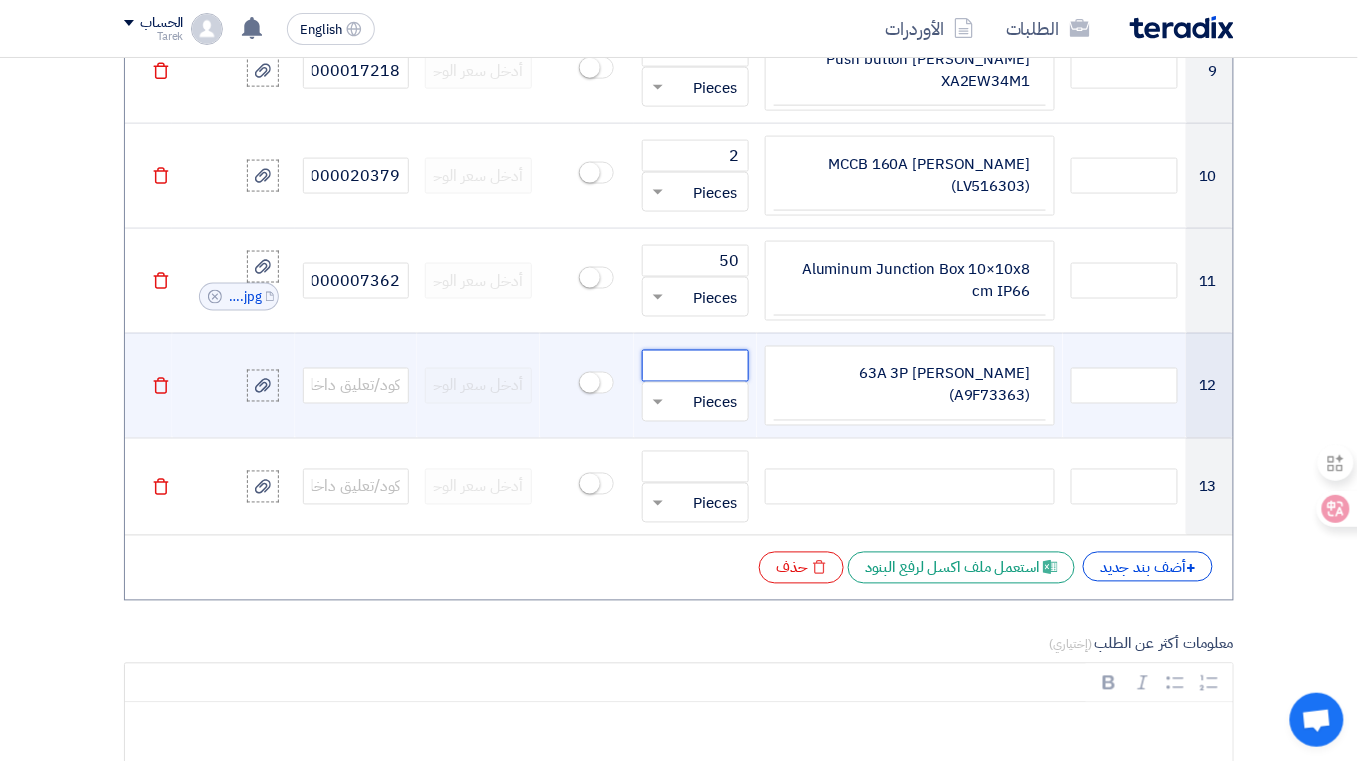 click 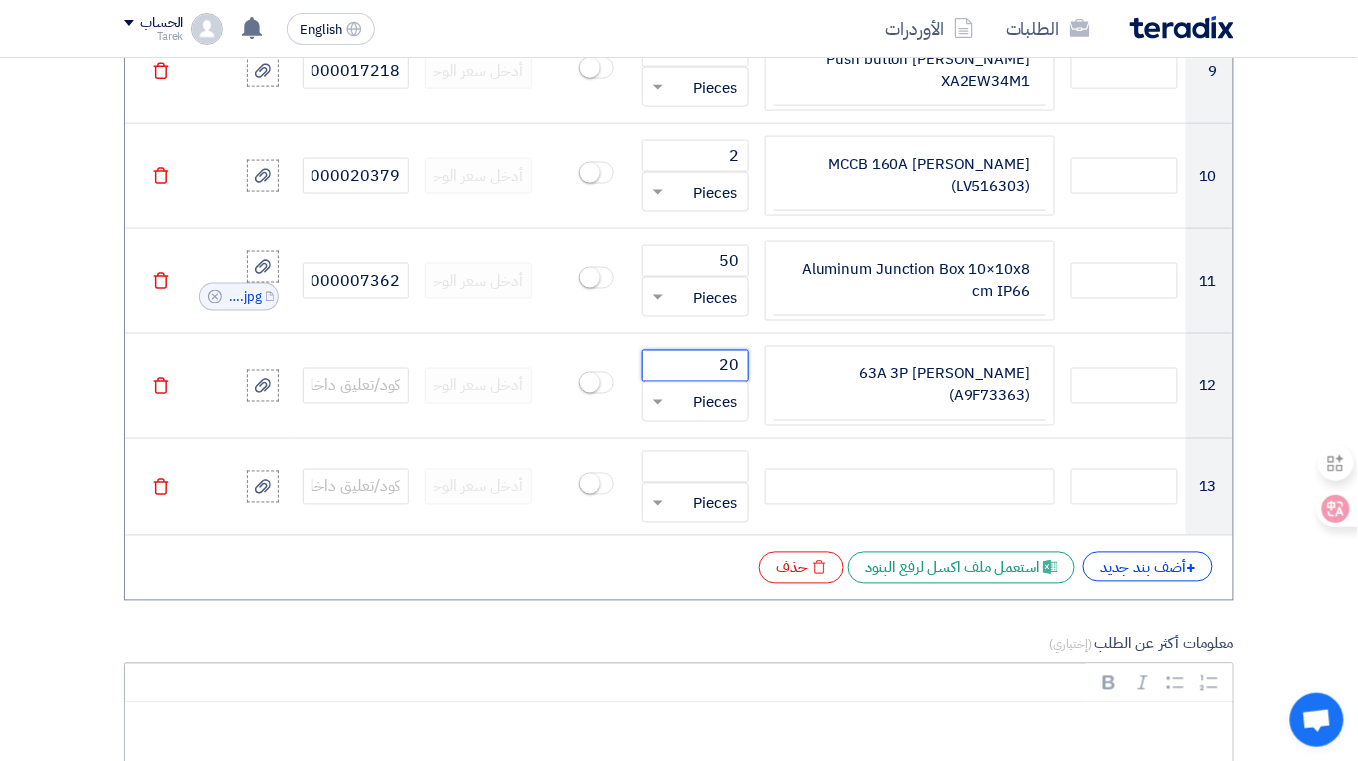 type on "20" 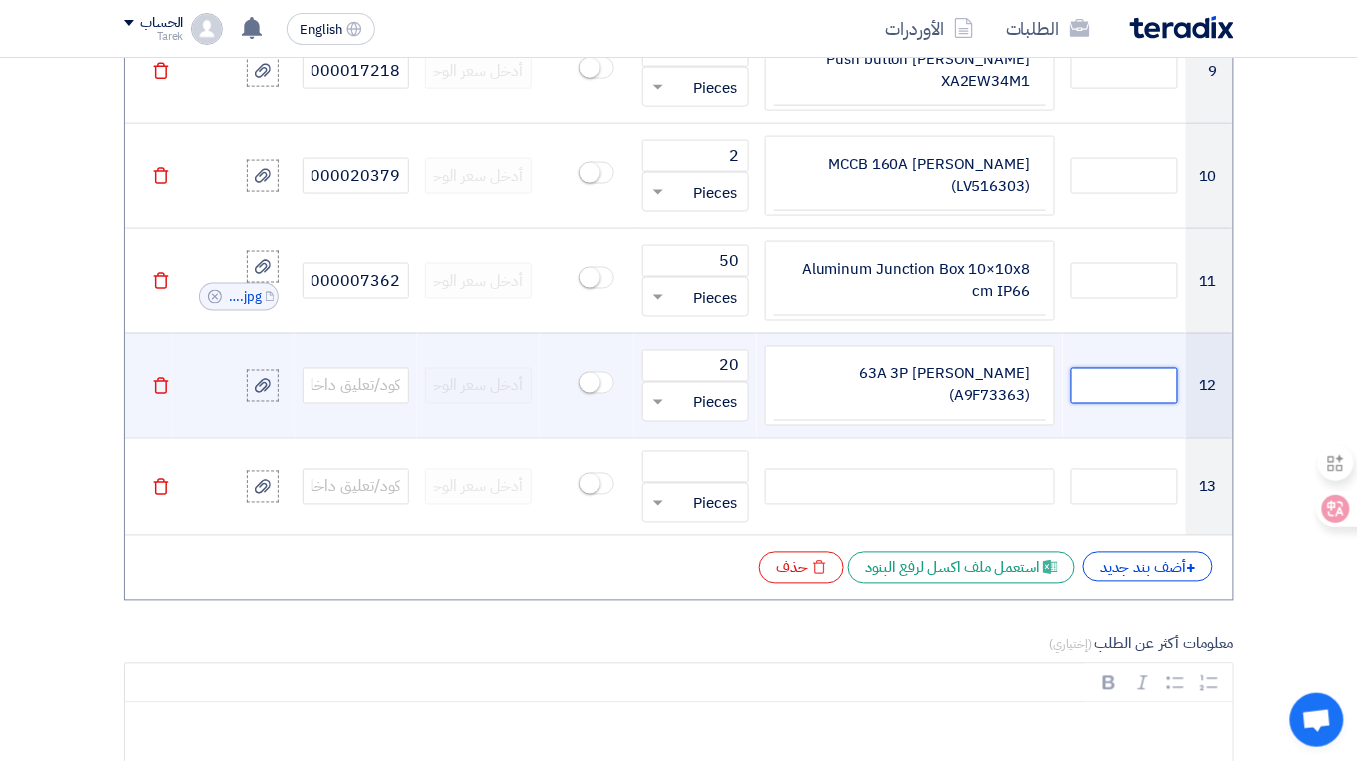 click 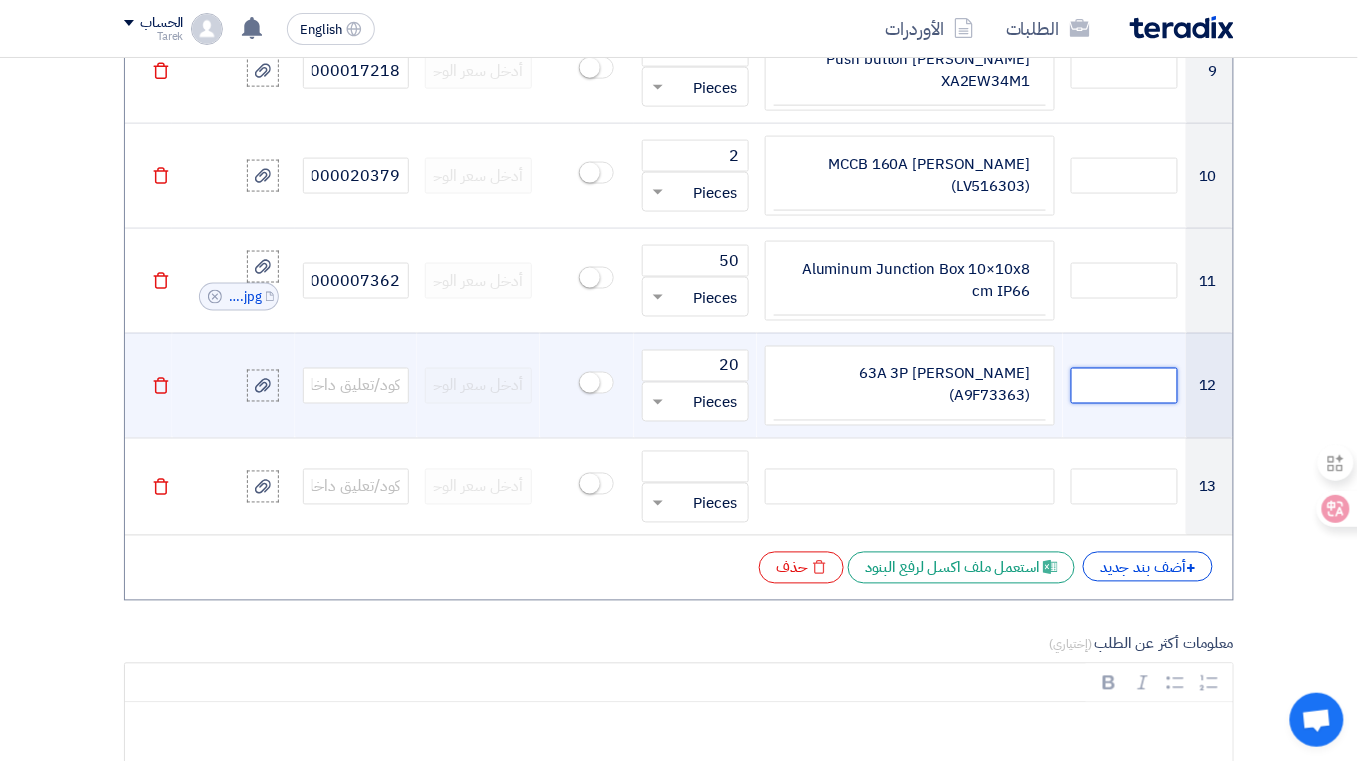 paste on "10004547" 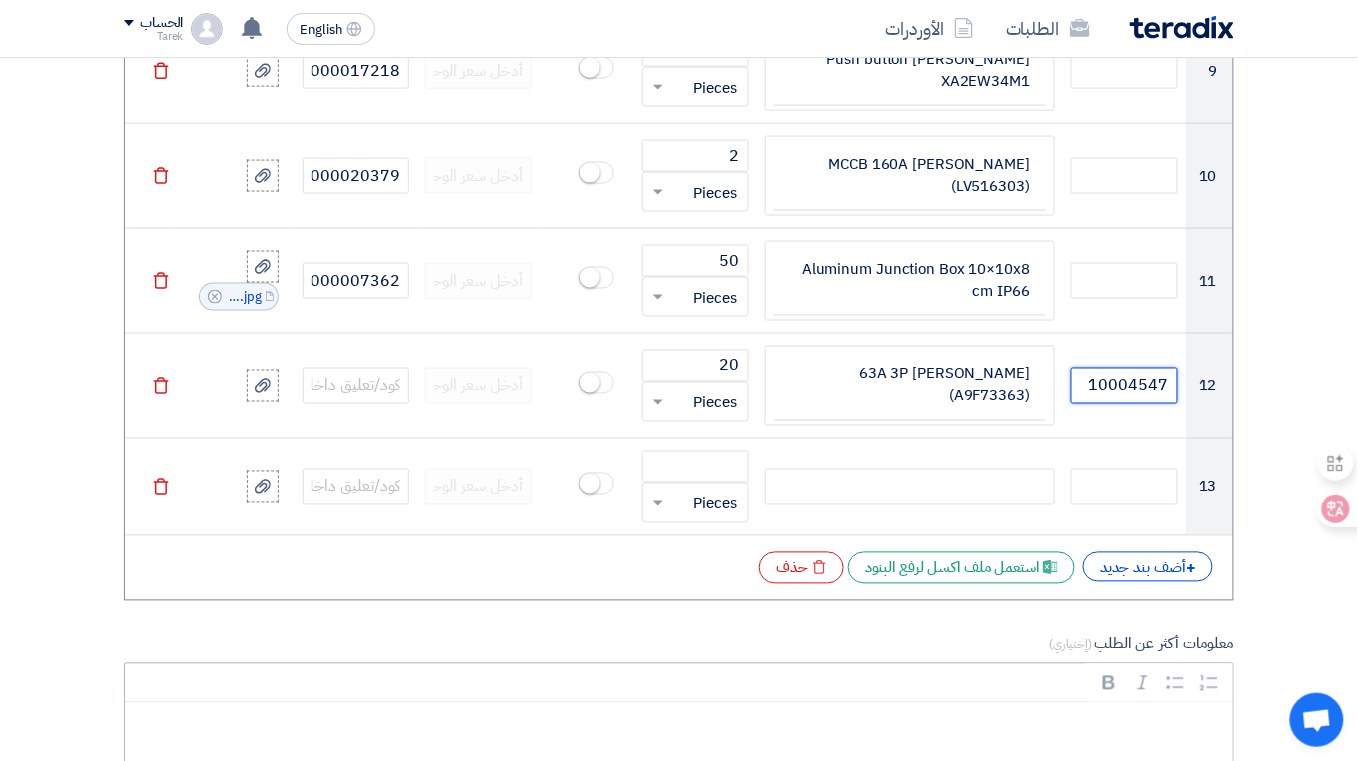 type on "10004547" 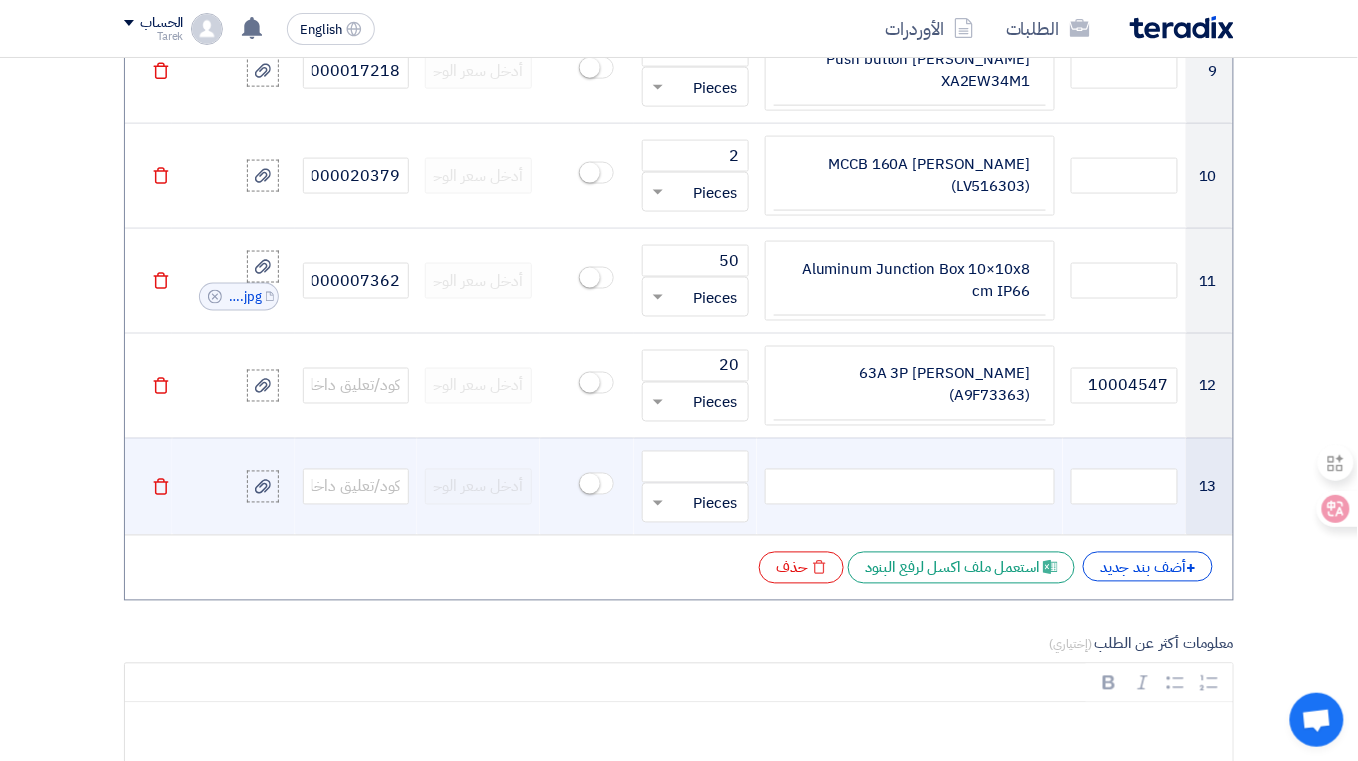 click 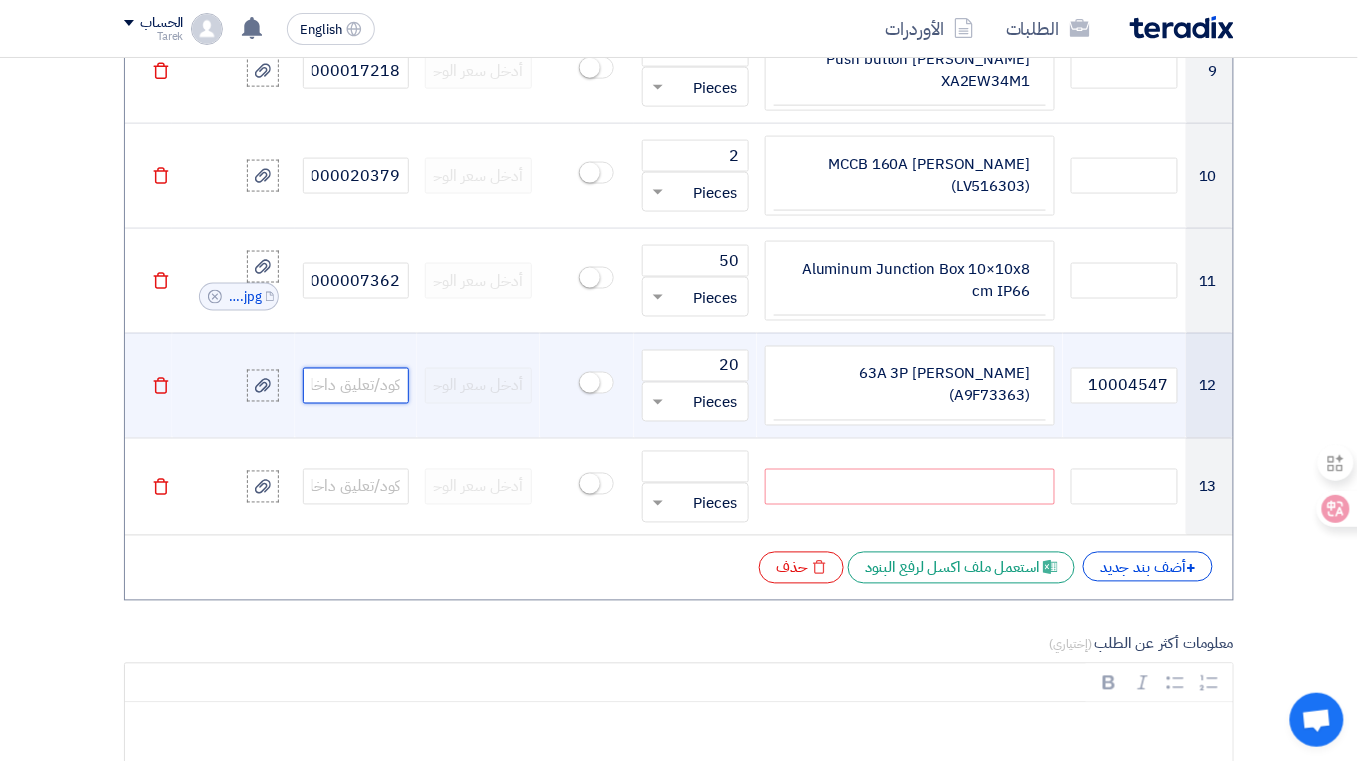 paste on "14000006656" 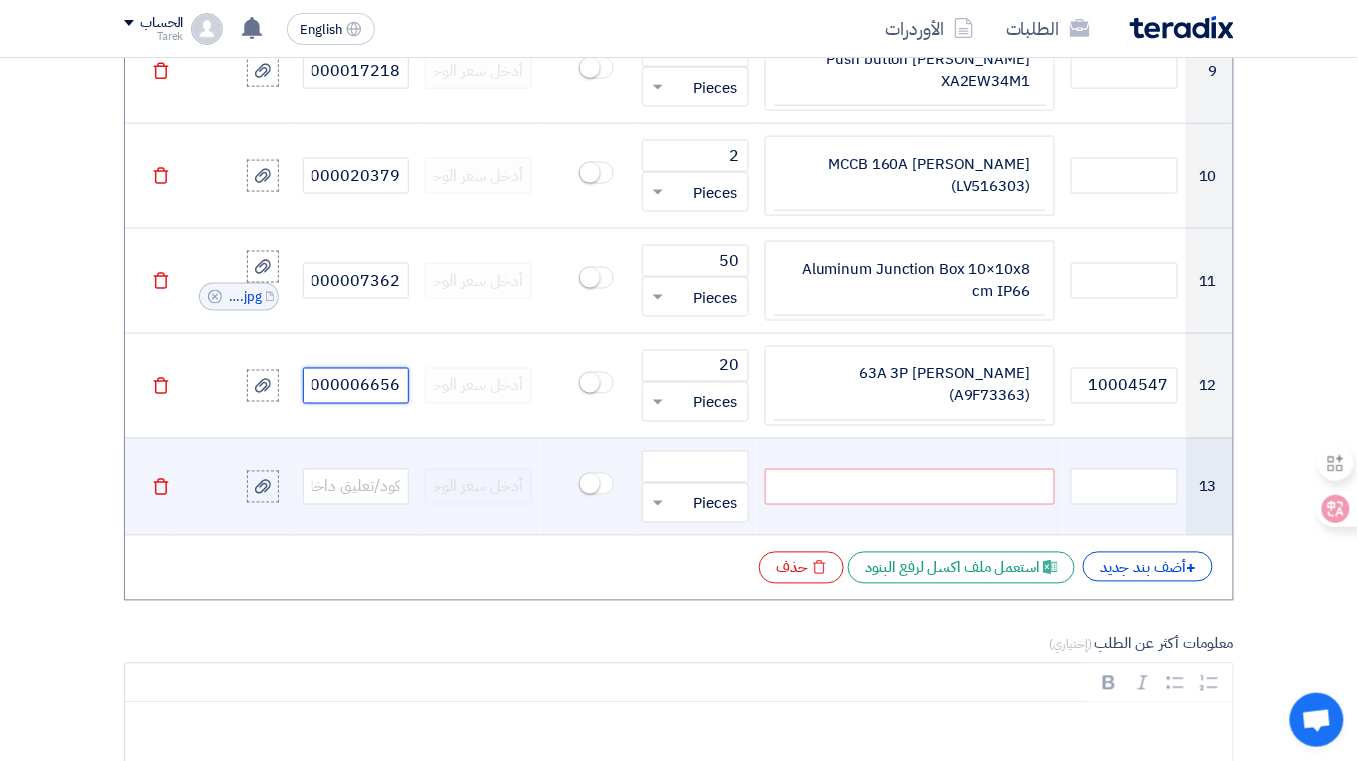 scroll, scrollTop: 0, scrollLeft: -17, axis: horizontal 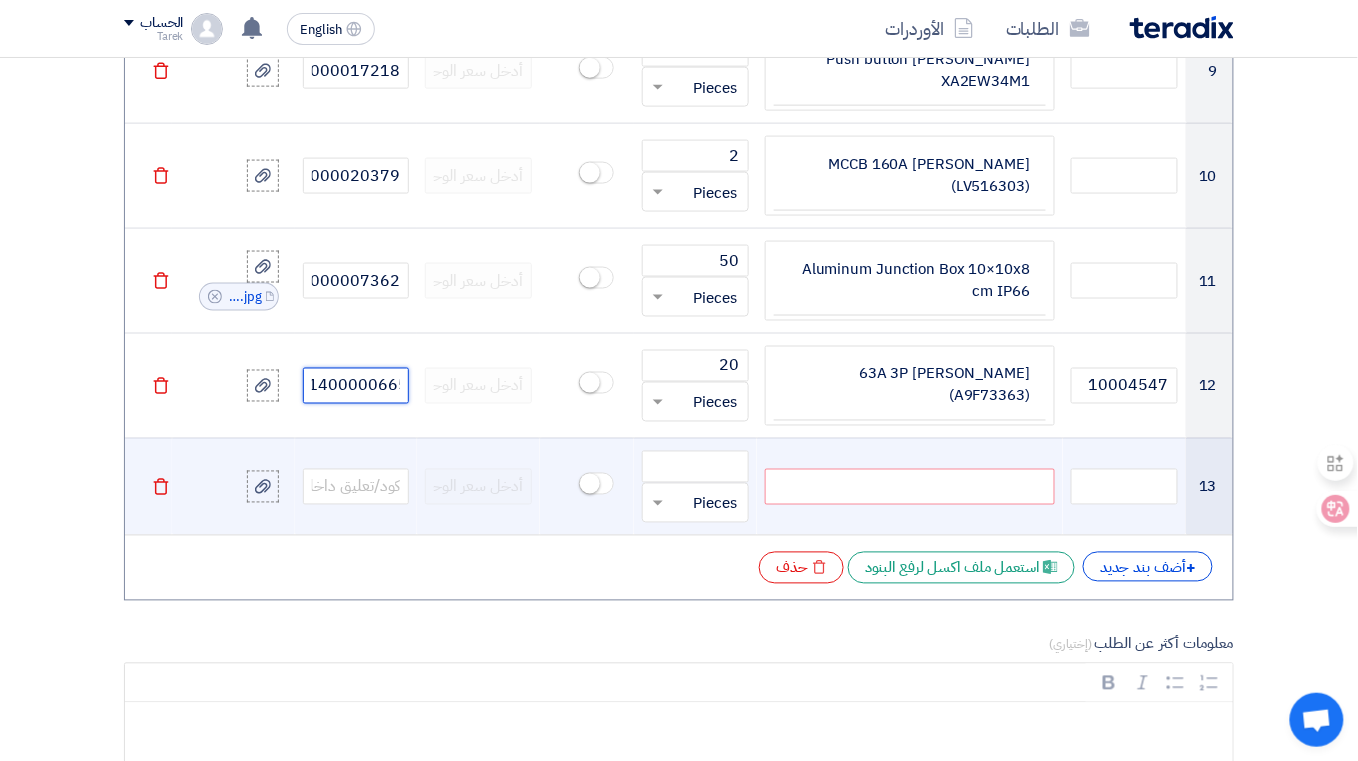 type on "14000006656" 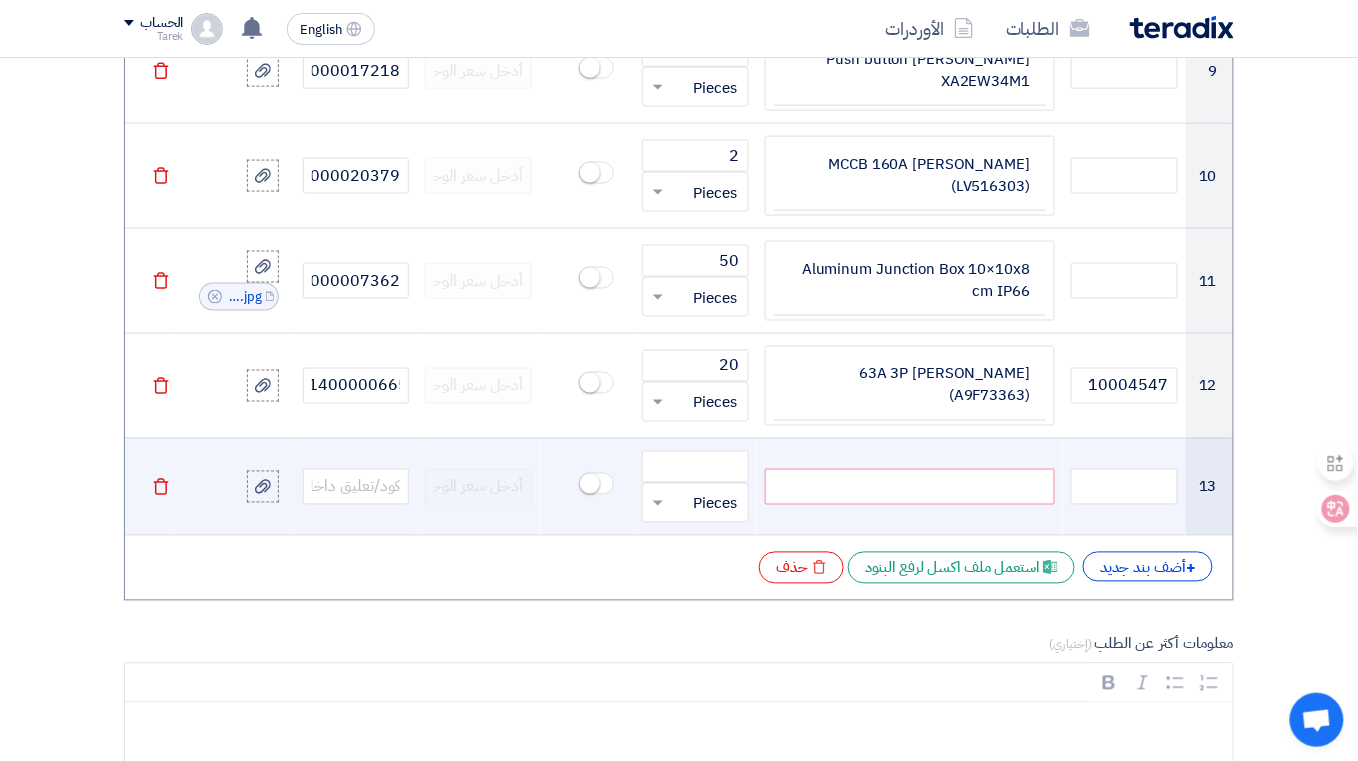 scroll, scrollTop: 0, scrollLeft: 0, axis: both 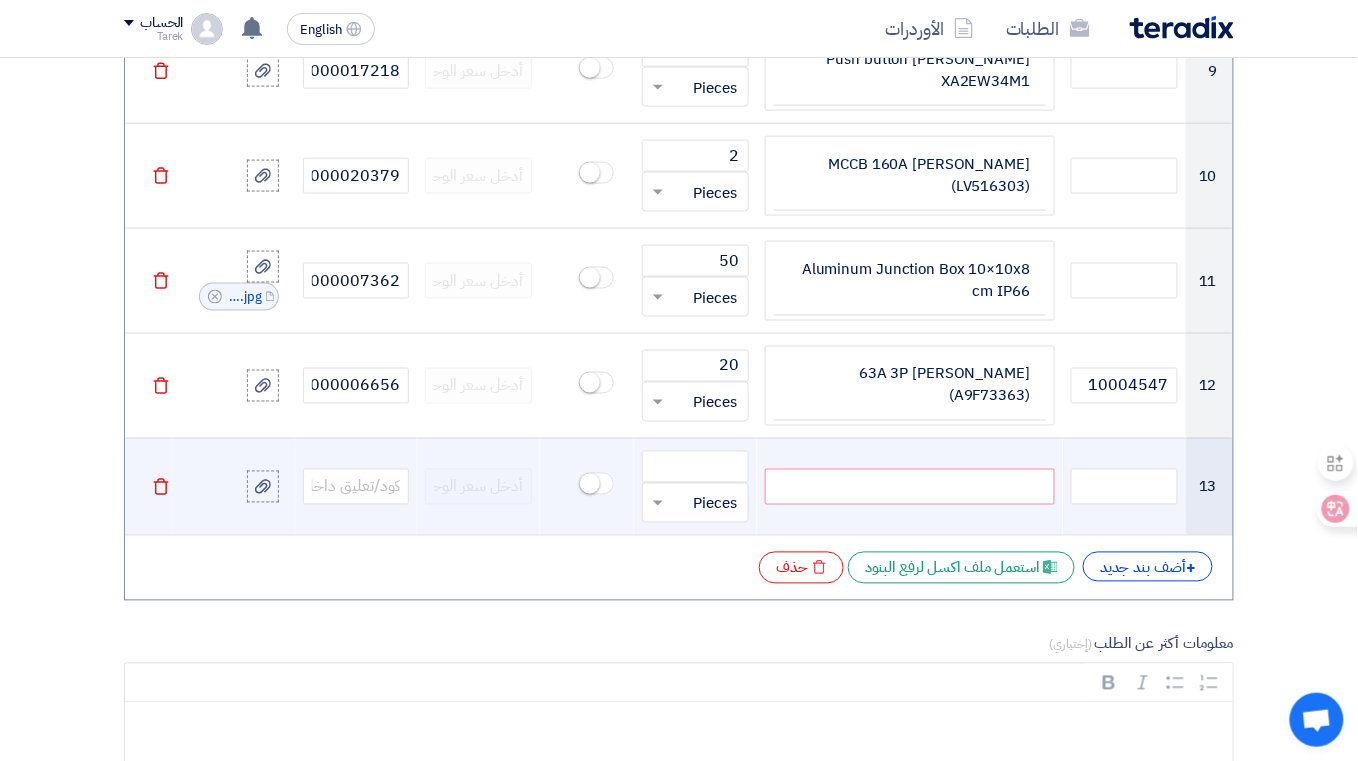 click on "Delete" 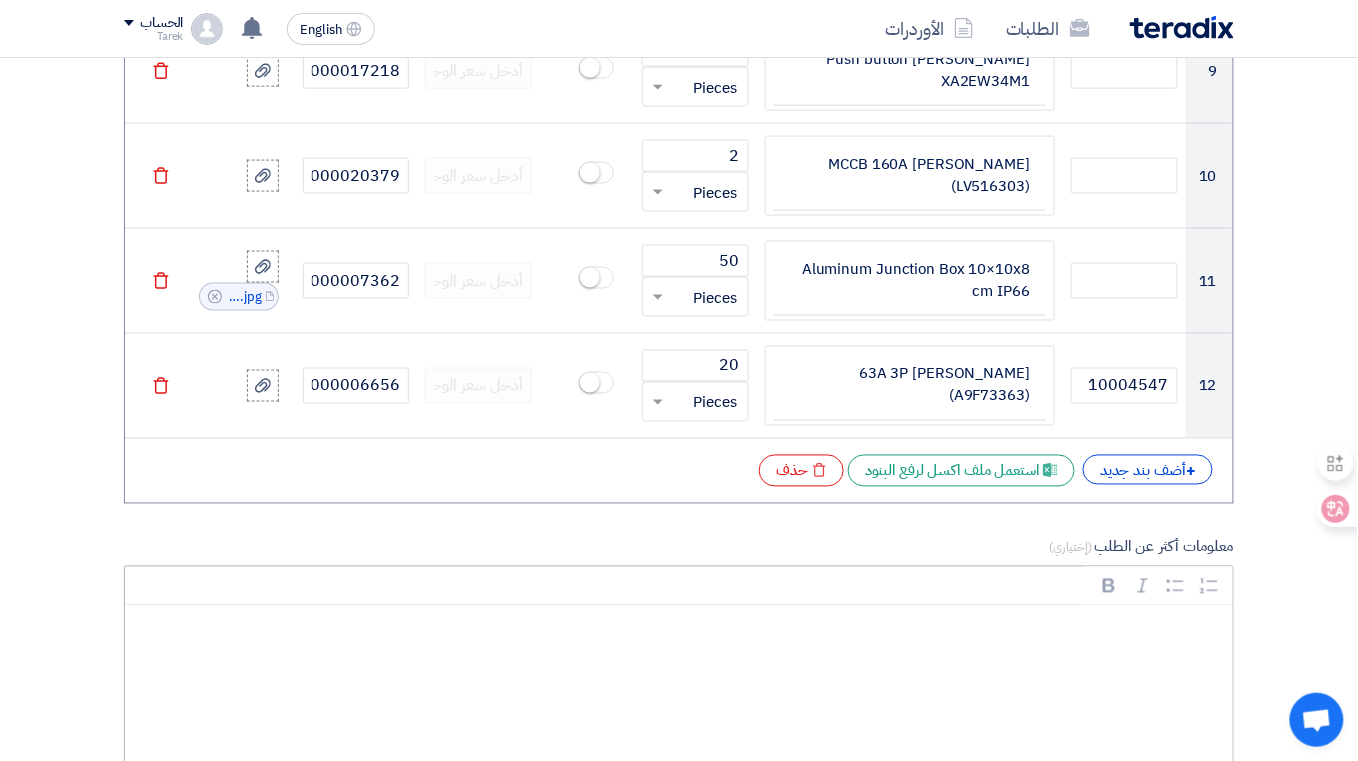click at bounding box center (686, 634) 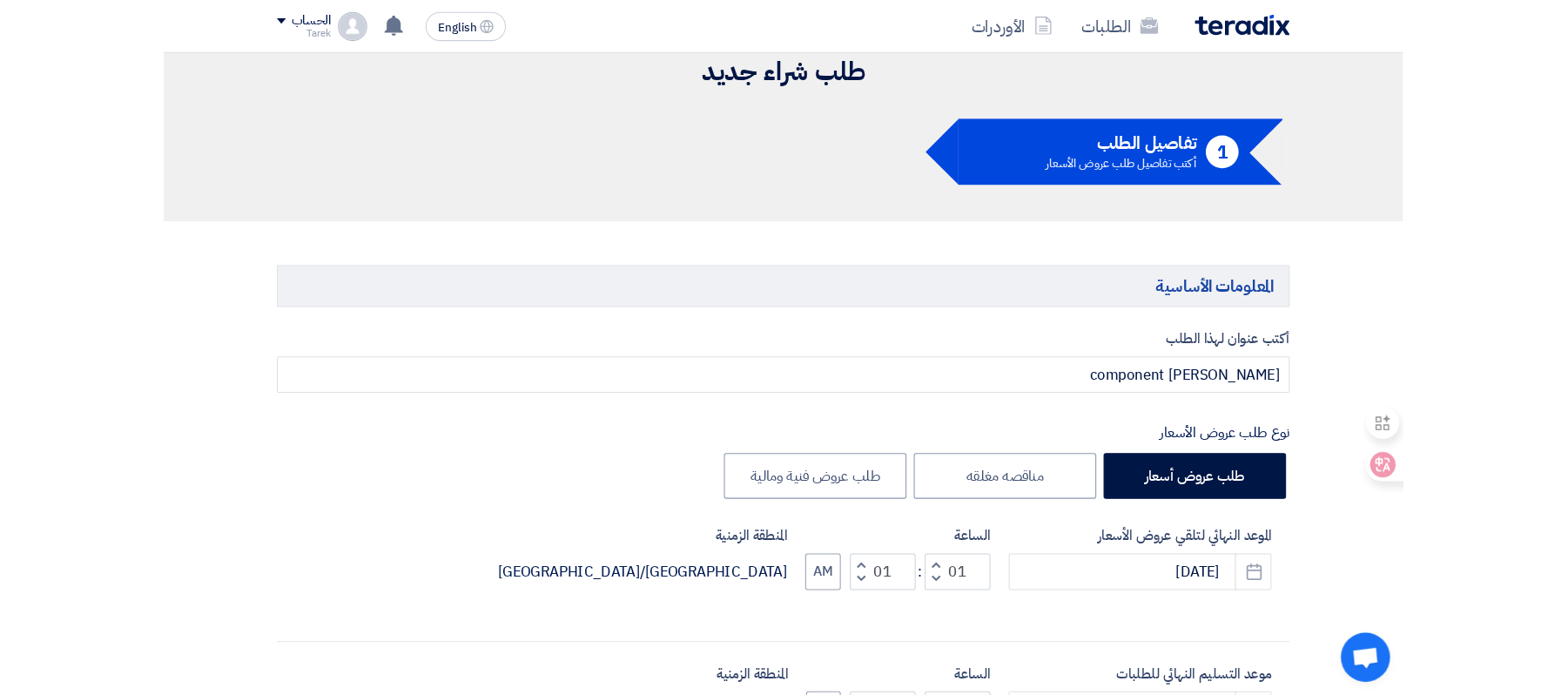 scroll, scrollTop: 0, scrollLeft: 0, axis: both 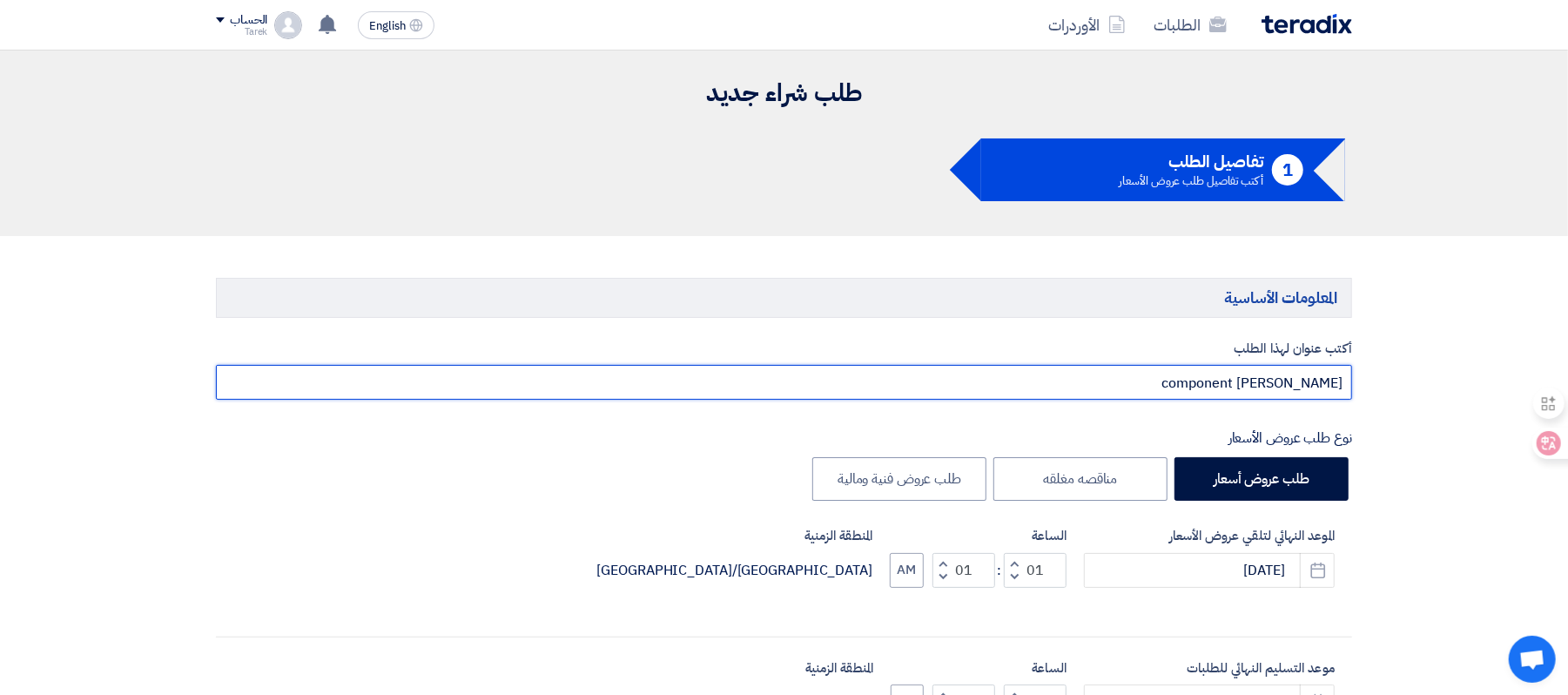 drag, startPoint x: 1346, startPoint y: 380, endPoint x: 1273, endPoint y: 383, distance: 73.061618 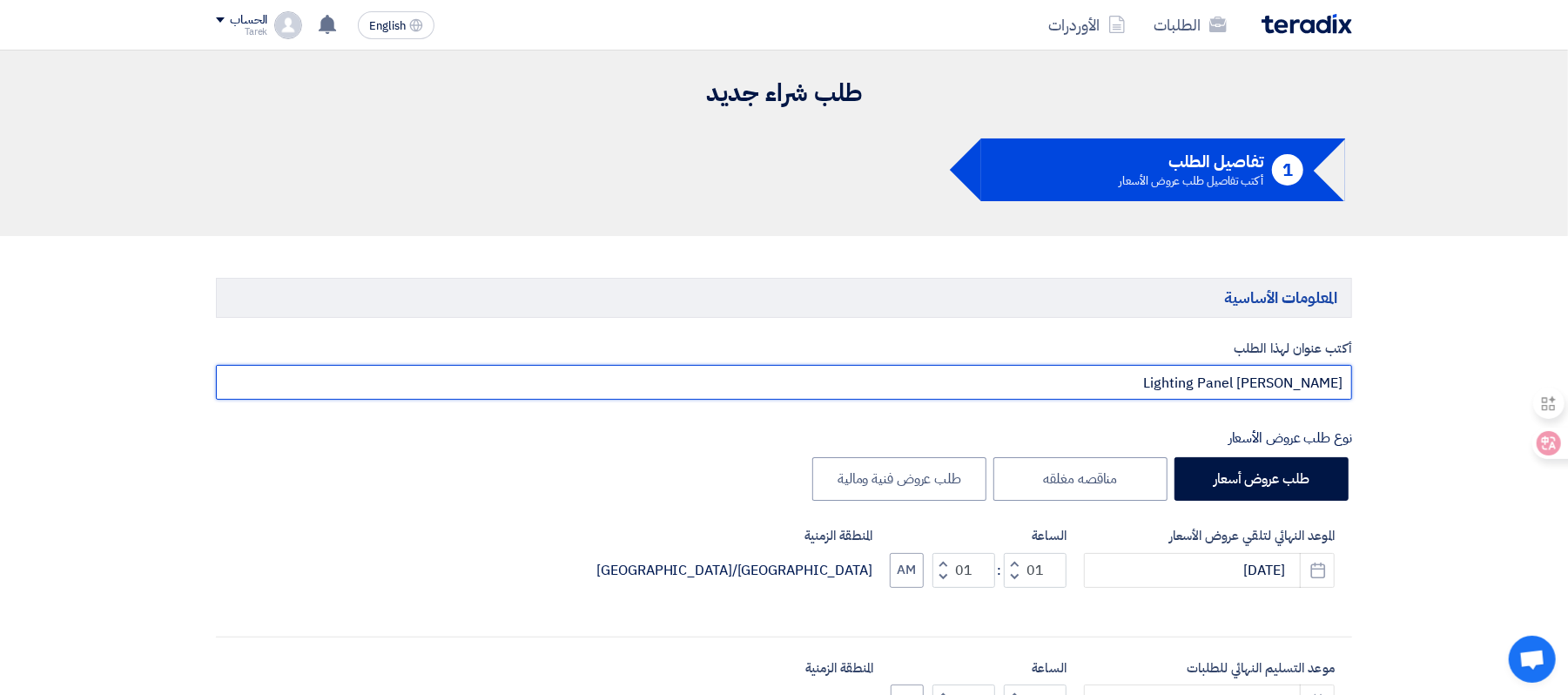 type on "[PERSON_NAME] Lighting Panel" 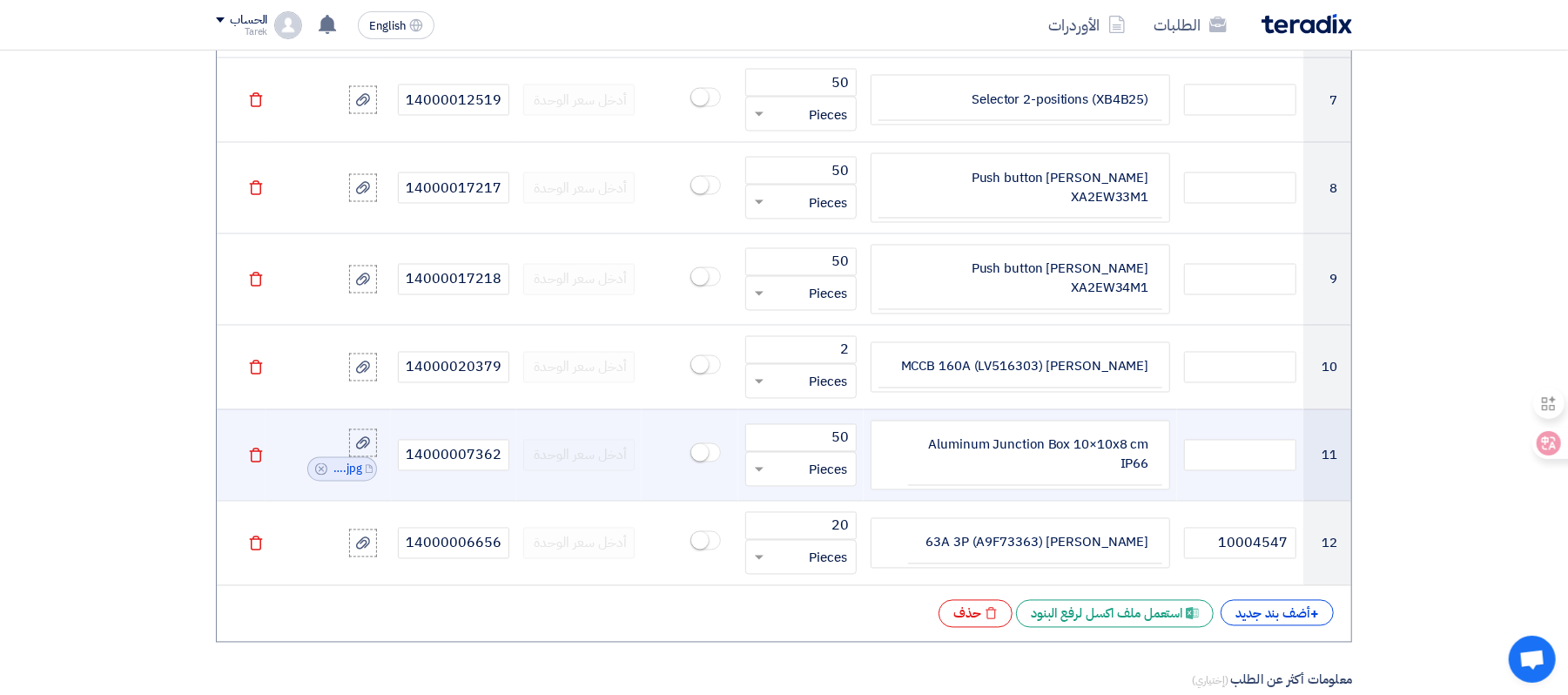 scroll, scrollTop: 2322, scrollLeft: 0, axis: vertical 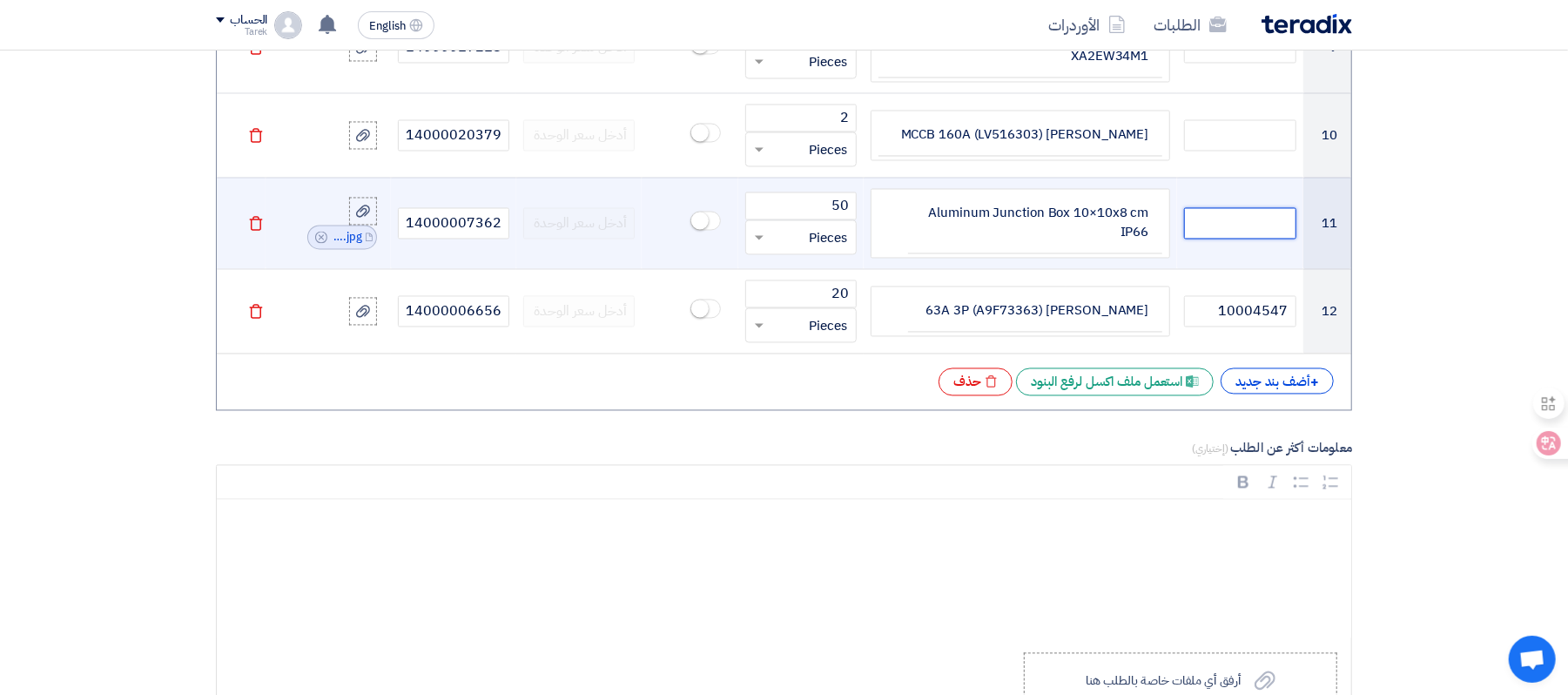 click 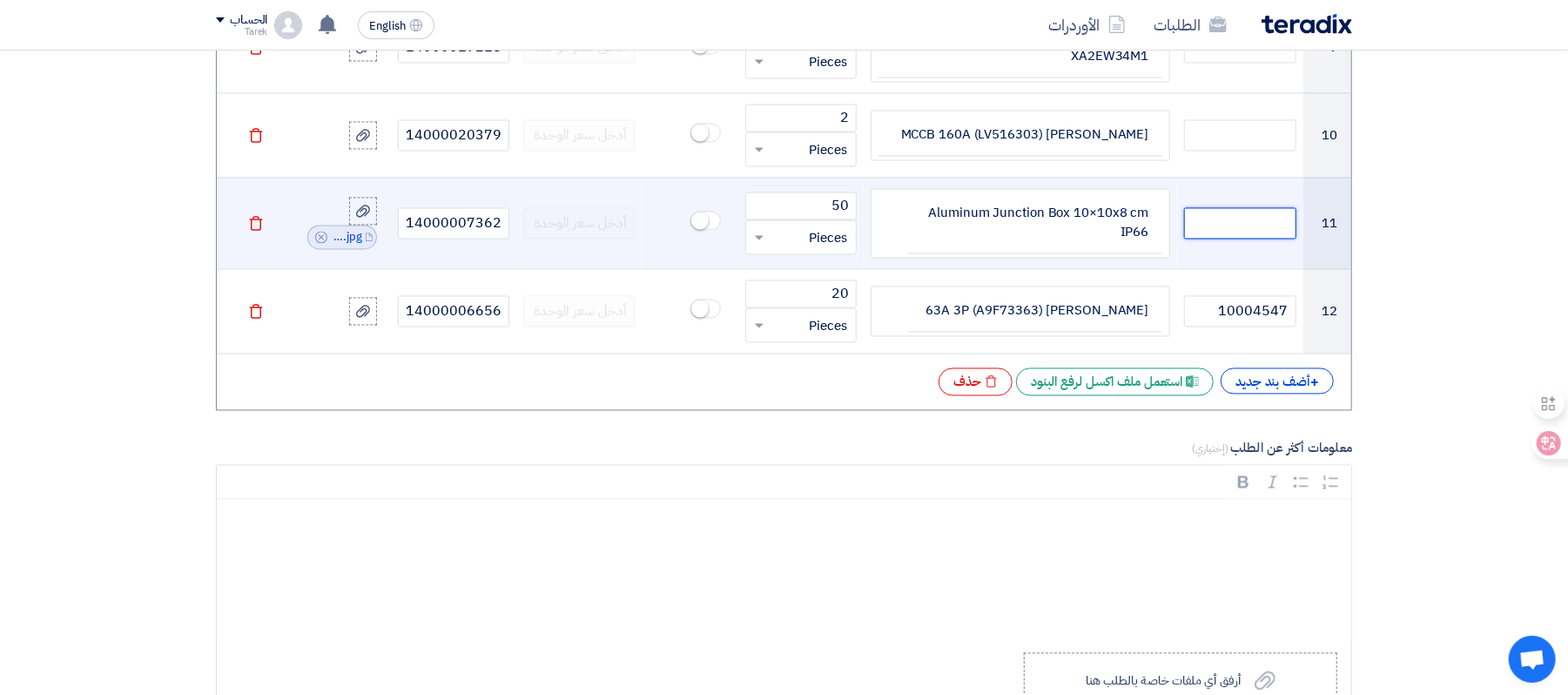 paste on "10005038" 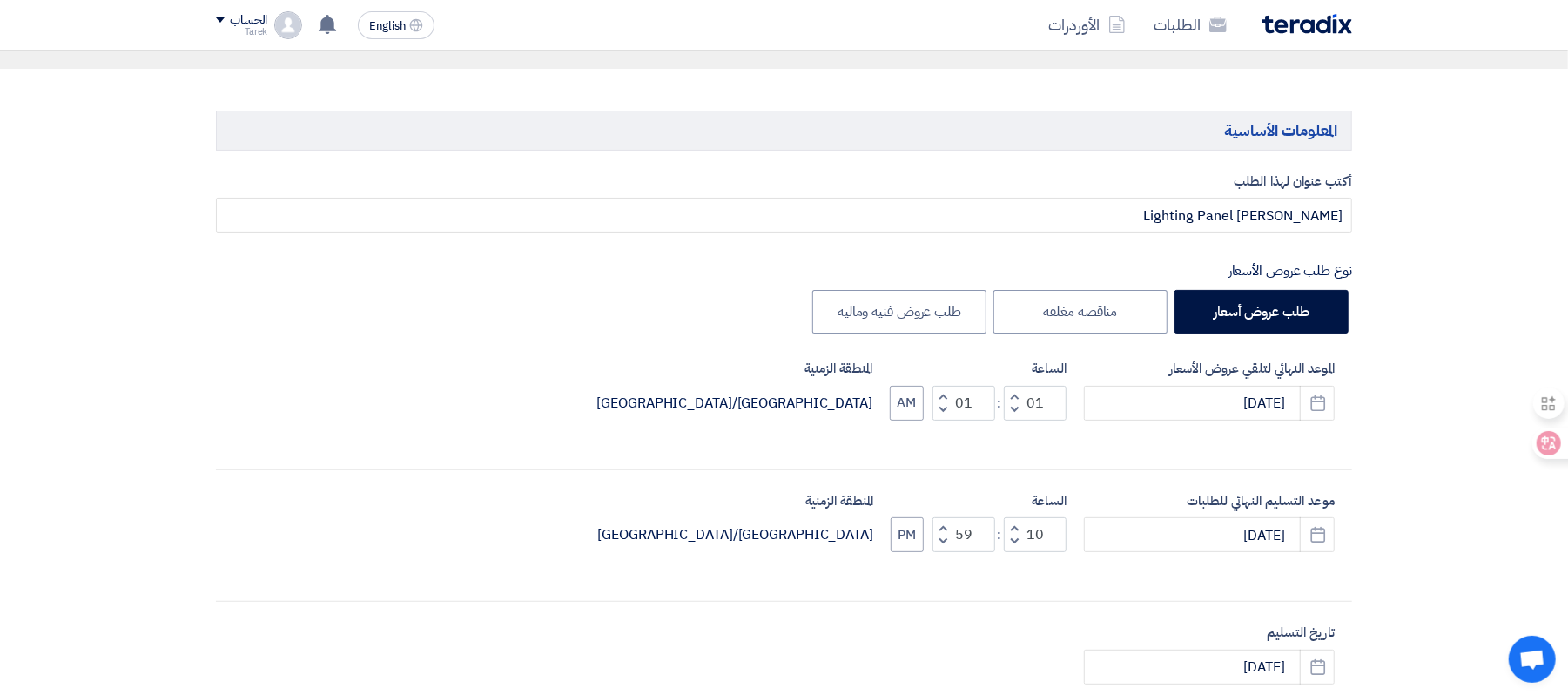 scroll, scrollTop: 0, scrollLeft: 0, axis: both 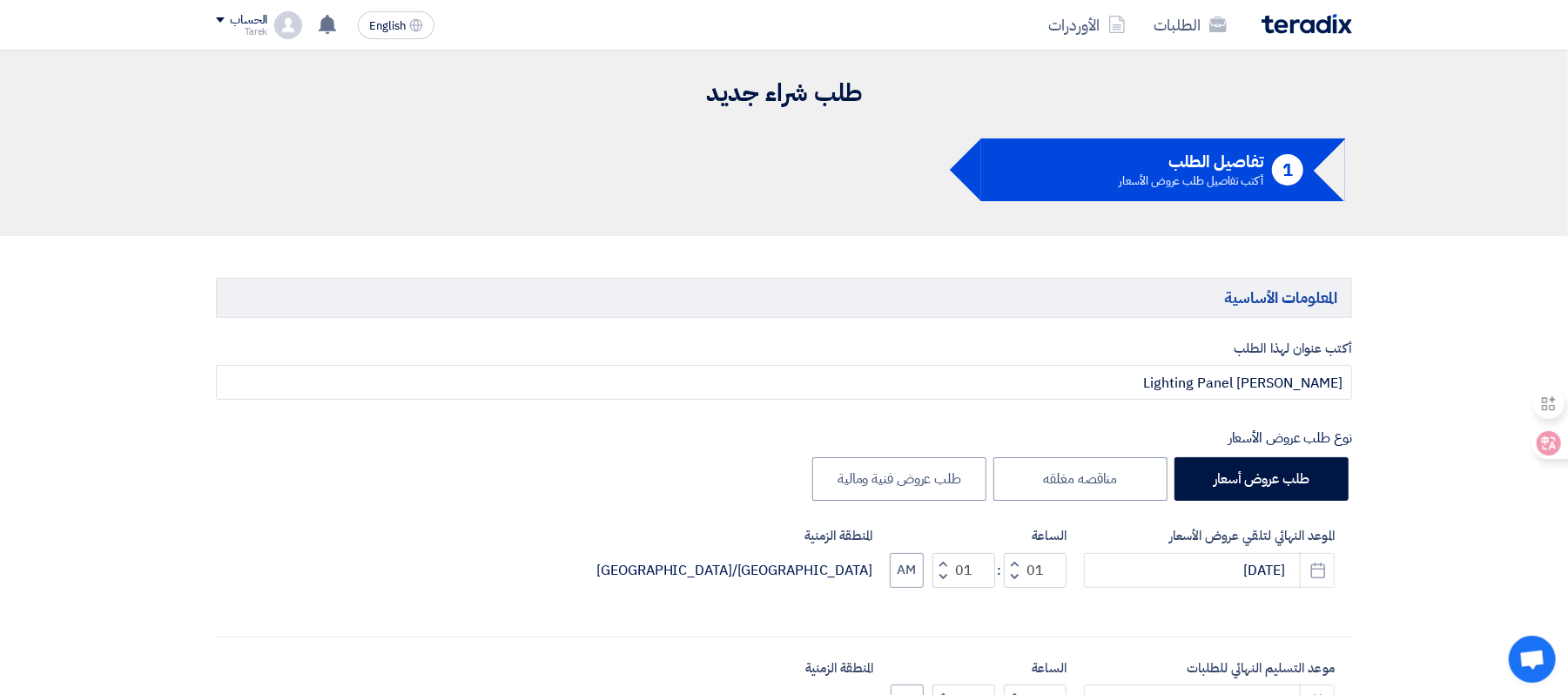 type on "10005038" 